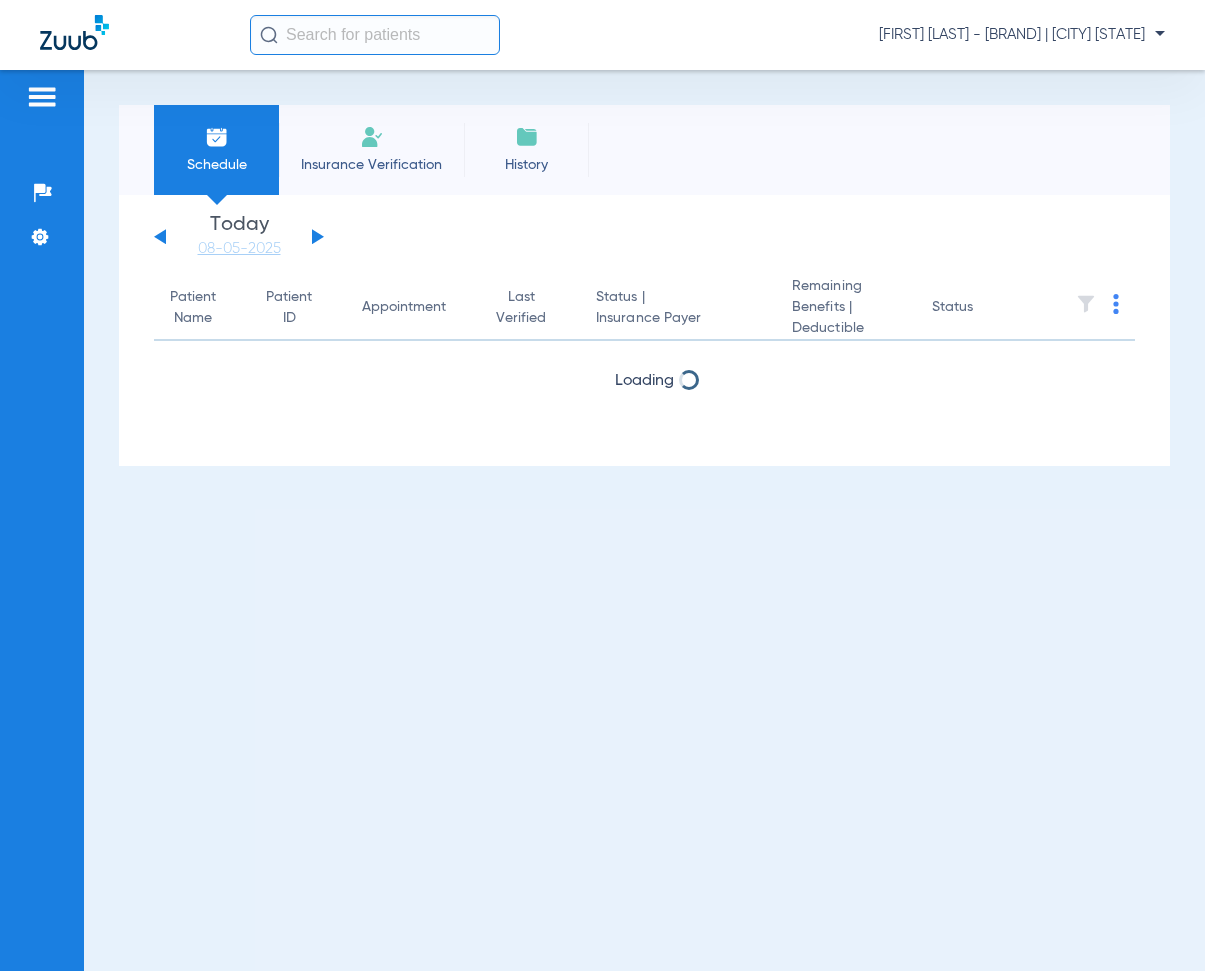 scroll, scrollTop: 0, scrollLeft: 0, axis: both 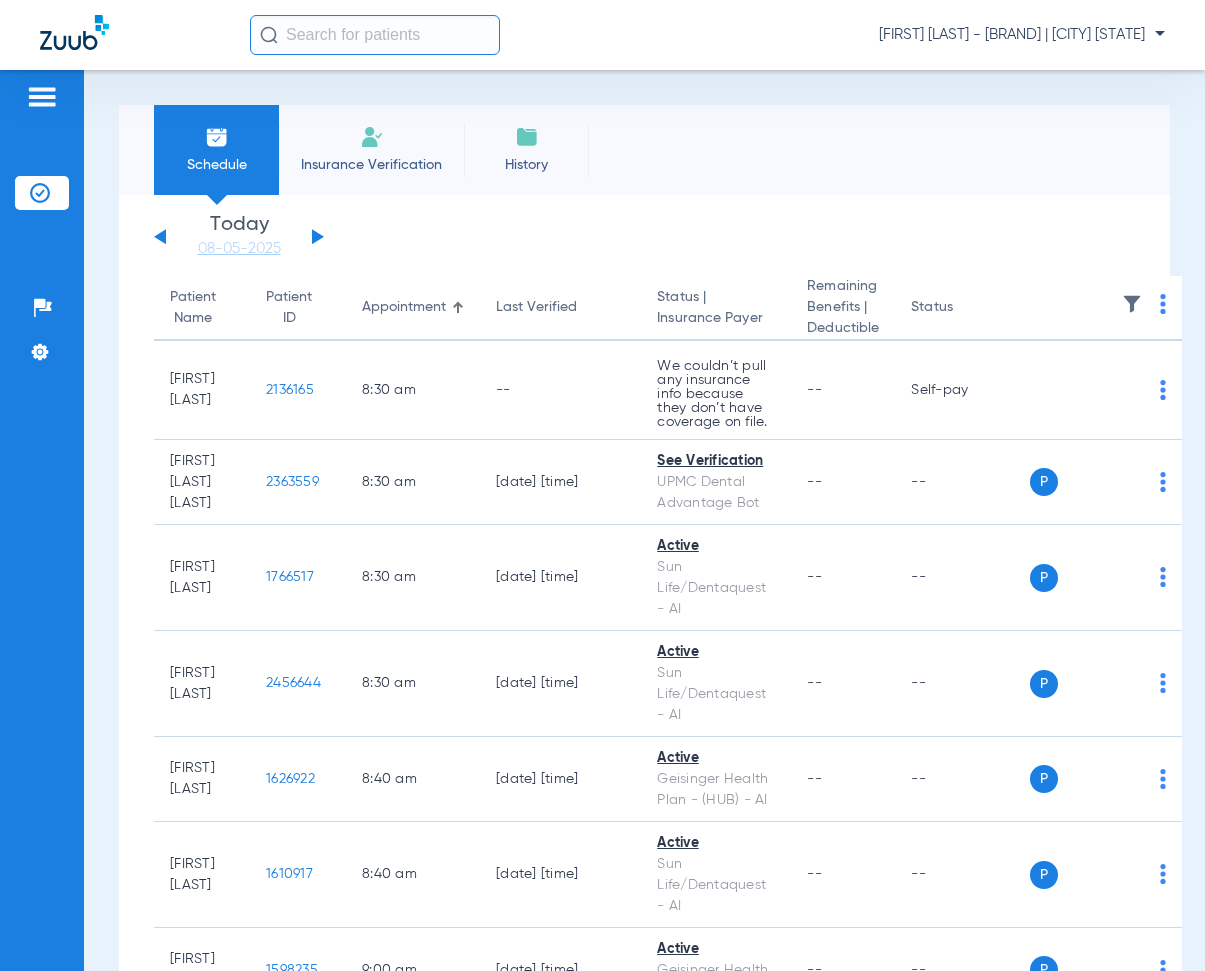click on "Sunday   06-01-2025   Monday   06-02-2025   Tuesday   06-03-2025   Wednesday   06-04-2025   Thursday   06-05-2025   Friday   06-06-2025   Saturday   06-07-2025   Sunday   06-08-2025   Monday   06-09-2025   Tuesday   06-10-2025   Wednesday   06-11-2025   Thursday   06-12-2025   Friday   06-13-2025   Saturday   06-14-2025   Sunday   06-15-2025   Monday   06-16-2025   Tuesday   06-17-2025   Wednesday   06-18-2025   Thursday   06-19-2025   Friday   06-20-2025   Saturday   06-21-2025   Sunday   06-22-2025   Monday   06-23-2025   Tuesday   06-24-2025   Wednesday   06-25-2025   Thursday   06-26-2025   Friday   06-27-2025   Saturday   06-28-2025   Sunday   06-29-2025   Monday   06-30-2025   Tuesday   07-01-2025   Wednesday   07-02-2025   Thursday   07-03-2025   Friday   07-04-2025   Saturday   07-05-2025   Sunday   07-06-2025   Monday   07-07-2025   Tuesday   07-08-2025   Wednesday   07-09-2025   Thursday   07-10-2025   Friday   07-11-2025   Saturday   07-12-2025   Sunday   07-13-2025   Monday   07-14-2025   Friday" 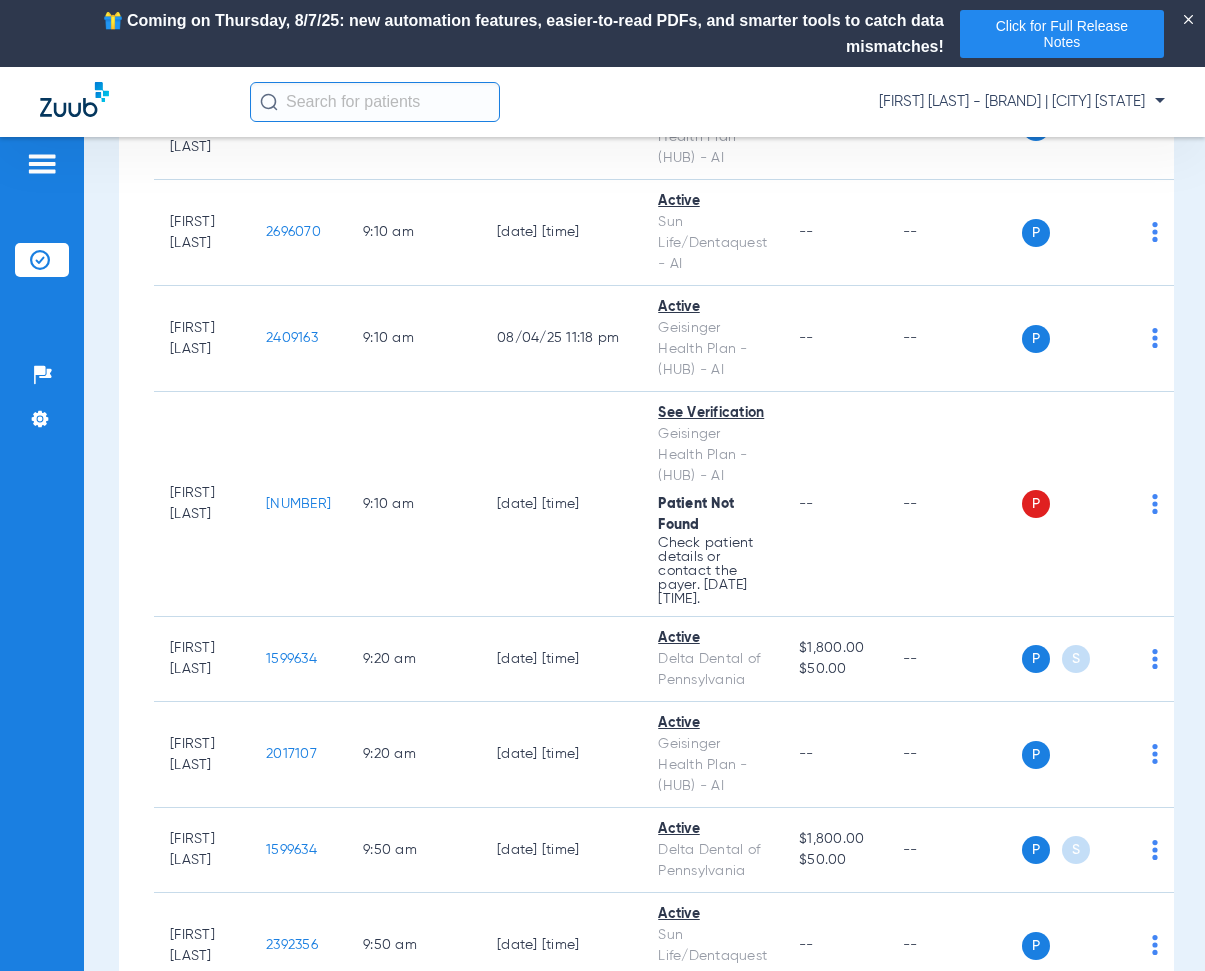 scroll, scrollTop: 1200, scrollLeft: 0, axis: vertical 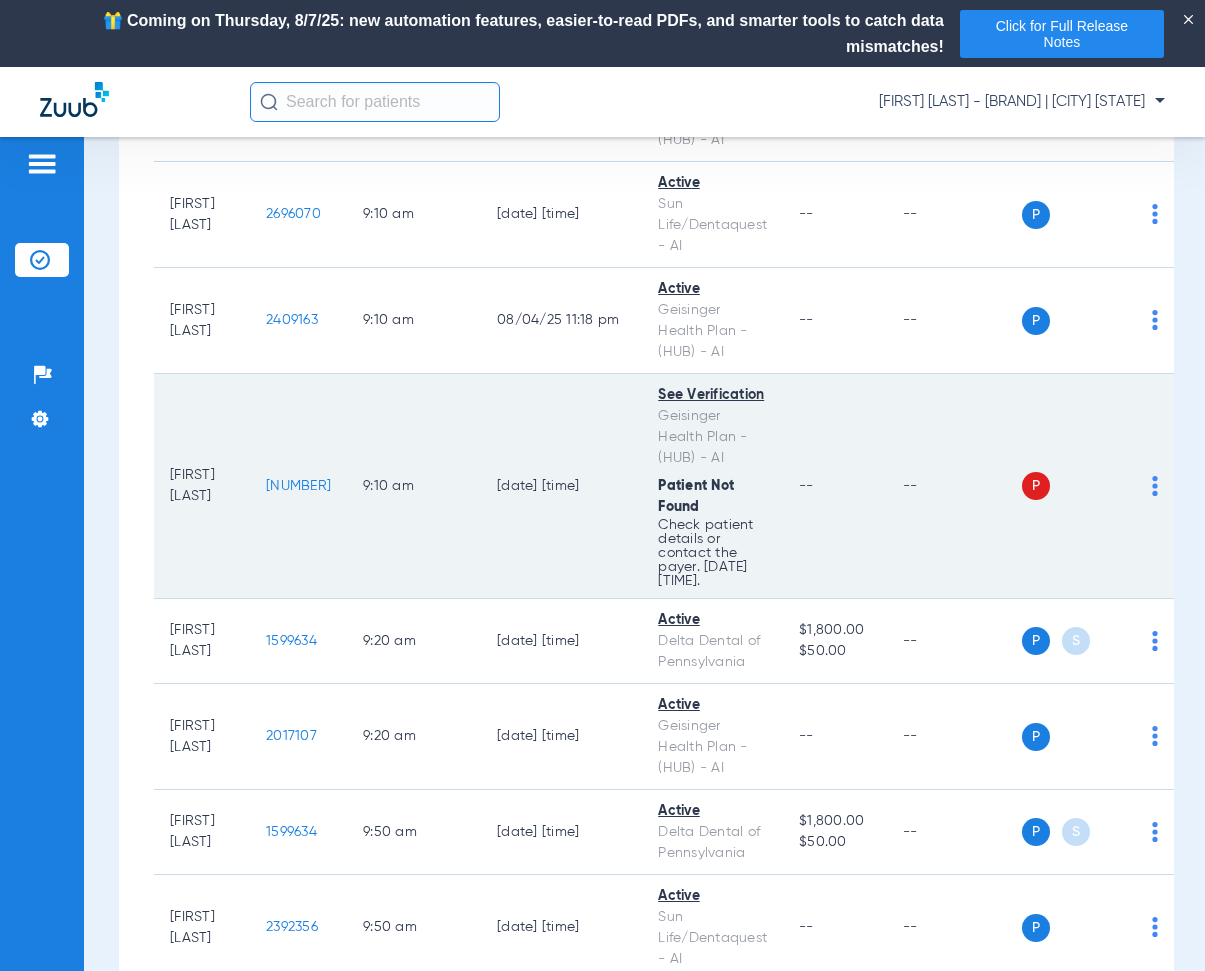 drag, startPoint x: 285, startPoint y: 490, endPoint x: 356, endPoint y: 510, distance: 73.76314 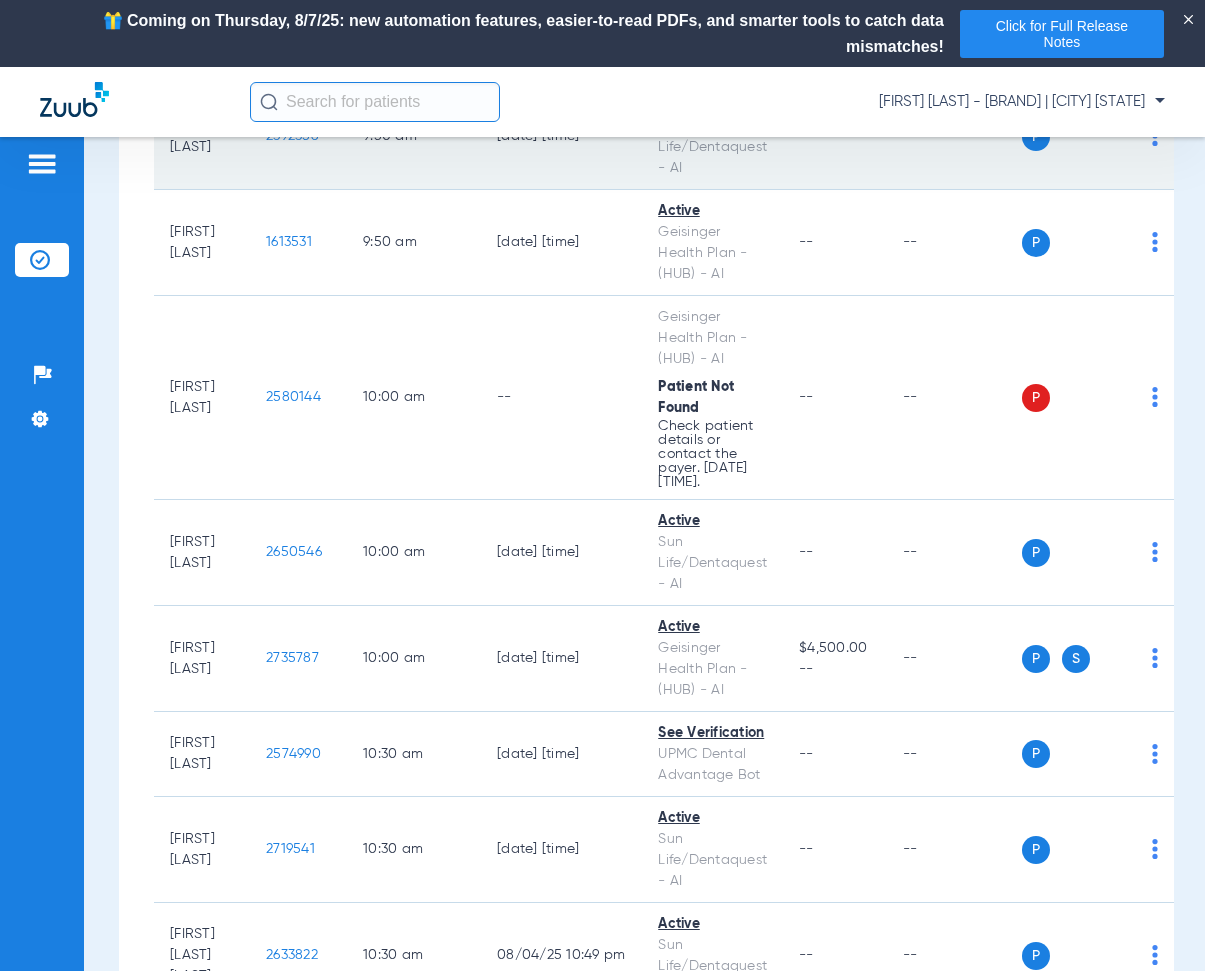 scroll, scrollTop: 2000, scrollLeft: 0, axis: vertical 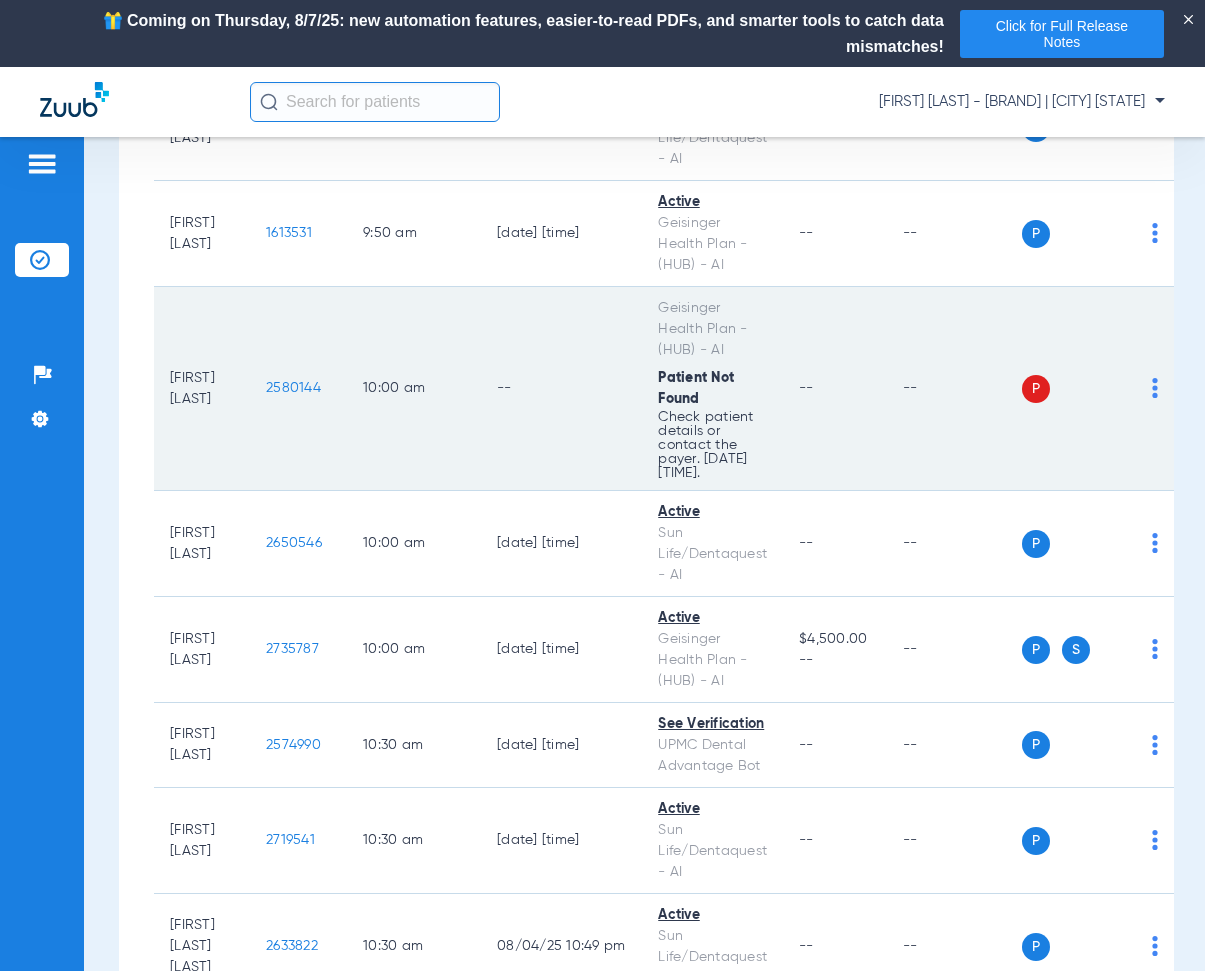 drag, startPoint x: 286, startPoint y: 412, endPoint x: 348, endPoint y: 417, distance: 62.201286 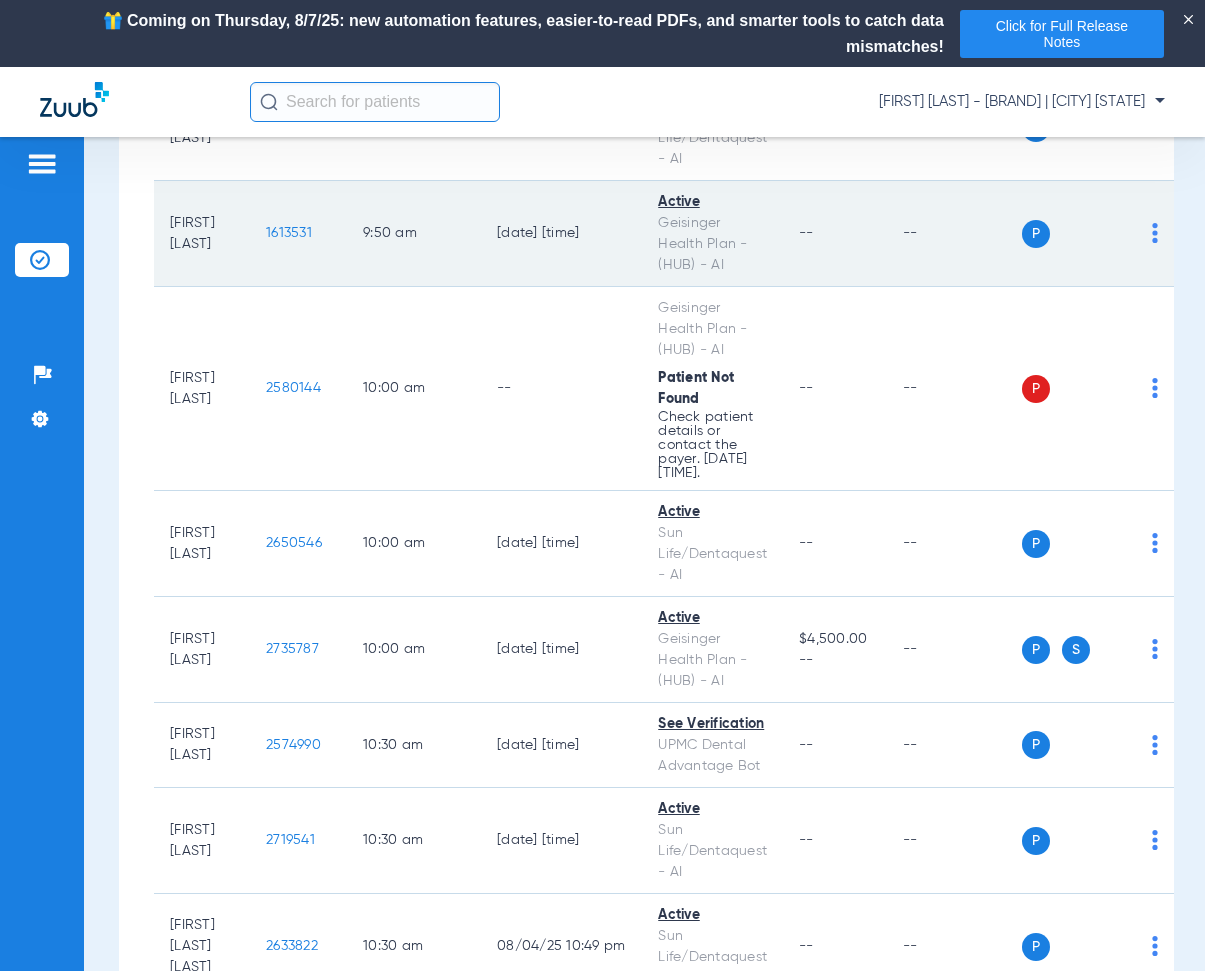click on "9:50 AM" 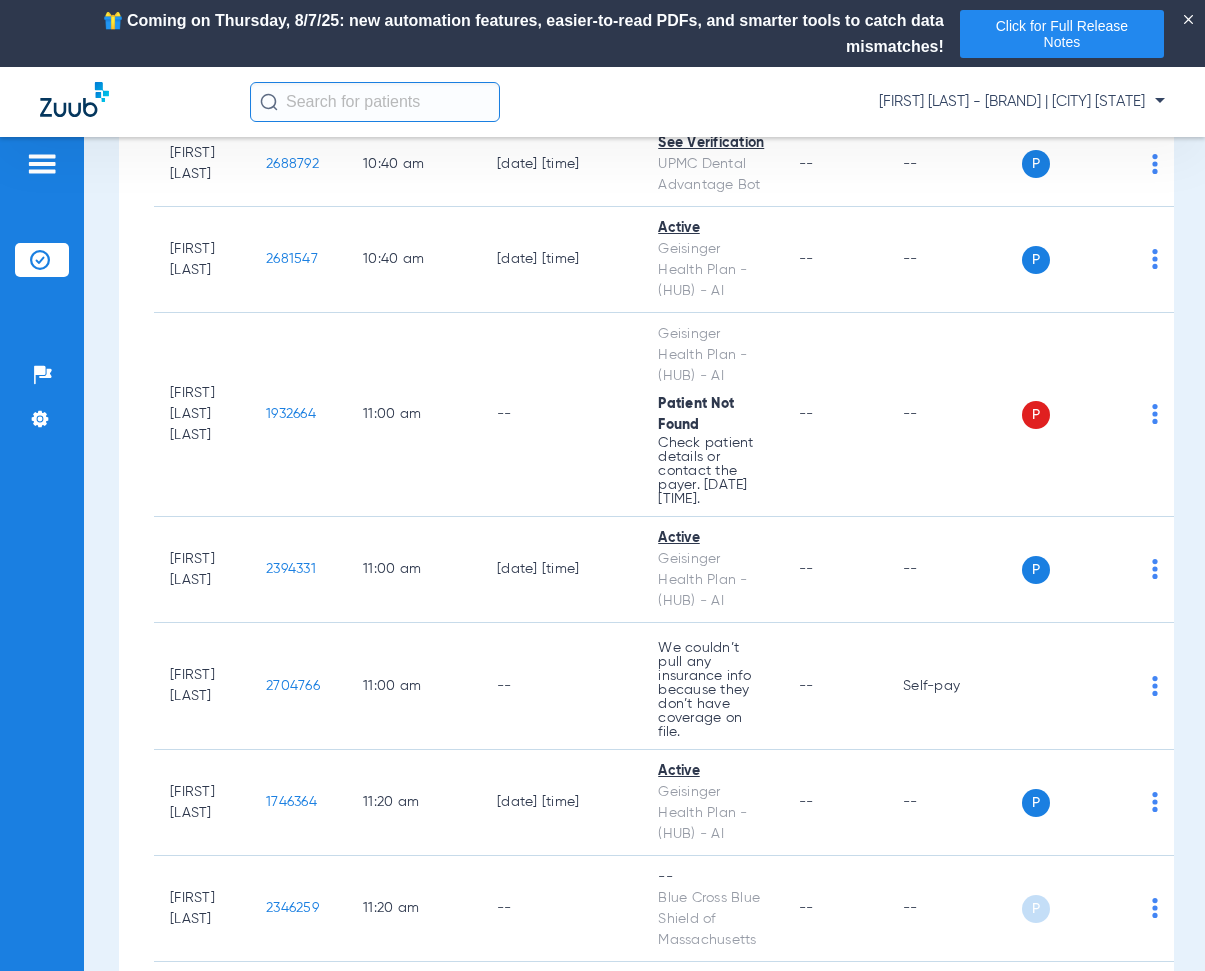 scroll, scrollTop: 2900, scrollLeft: 0, axis: vertical 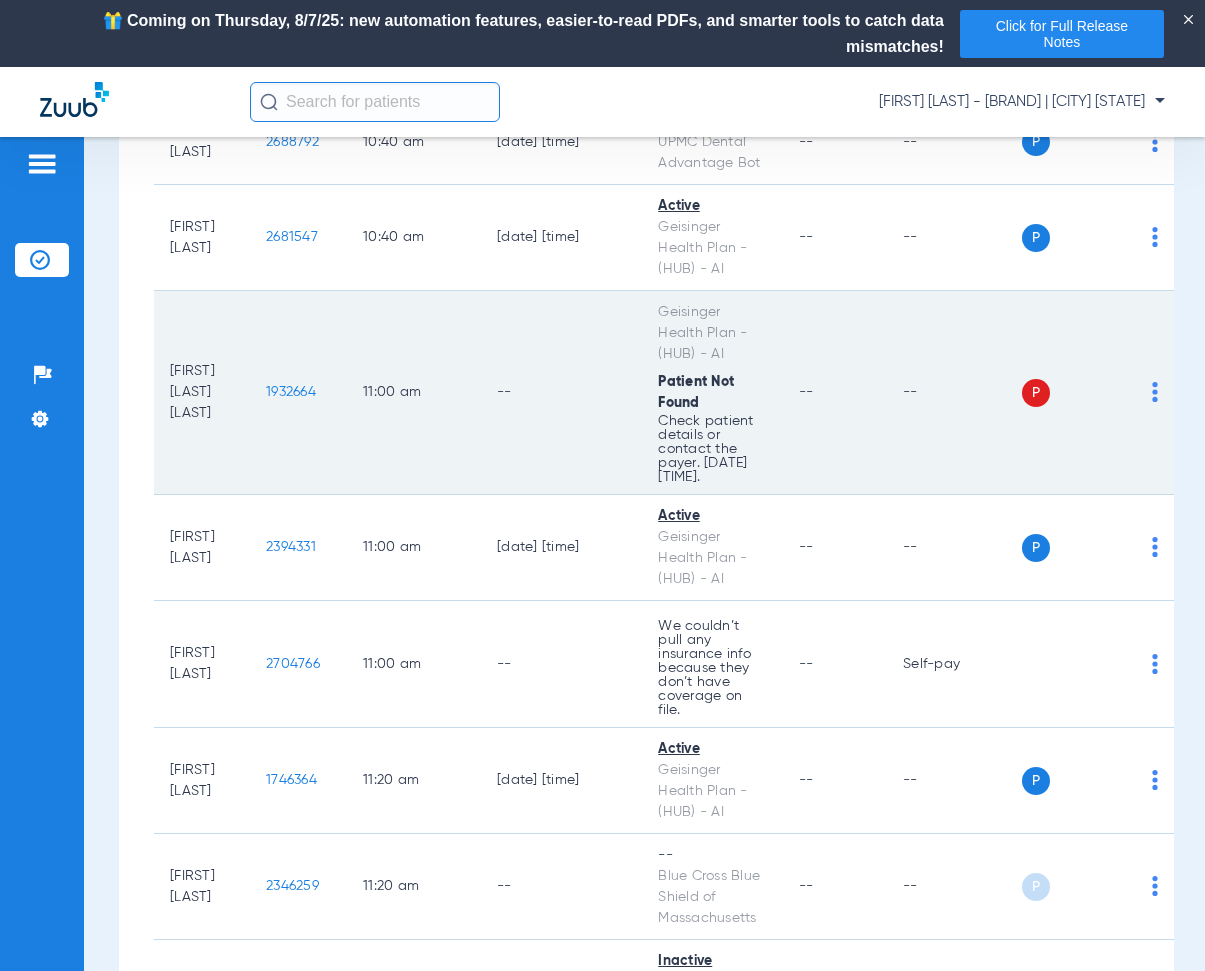 drag, startPoint x: 281, startPoint y: 427, endPoint x: 361, endPoint y: 439, distance: 80.895 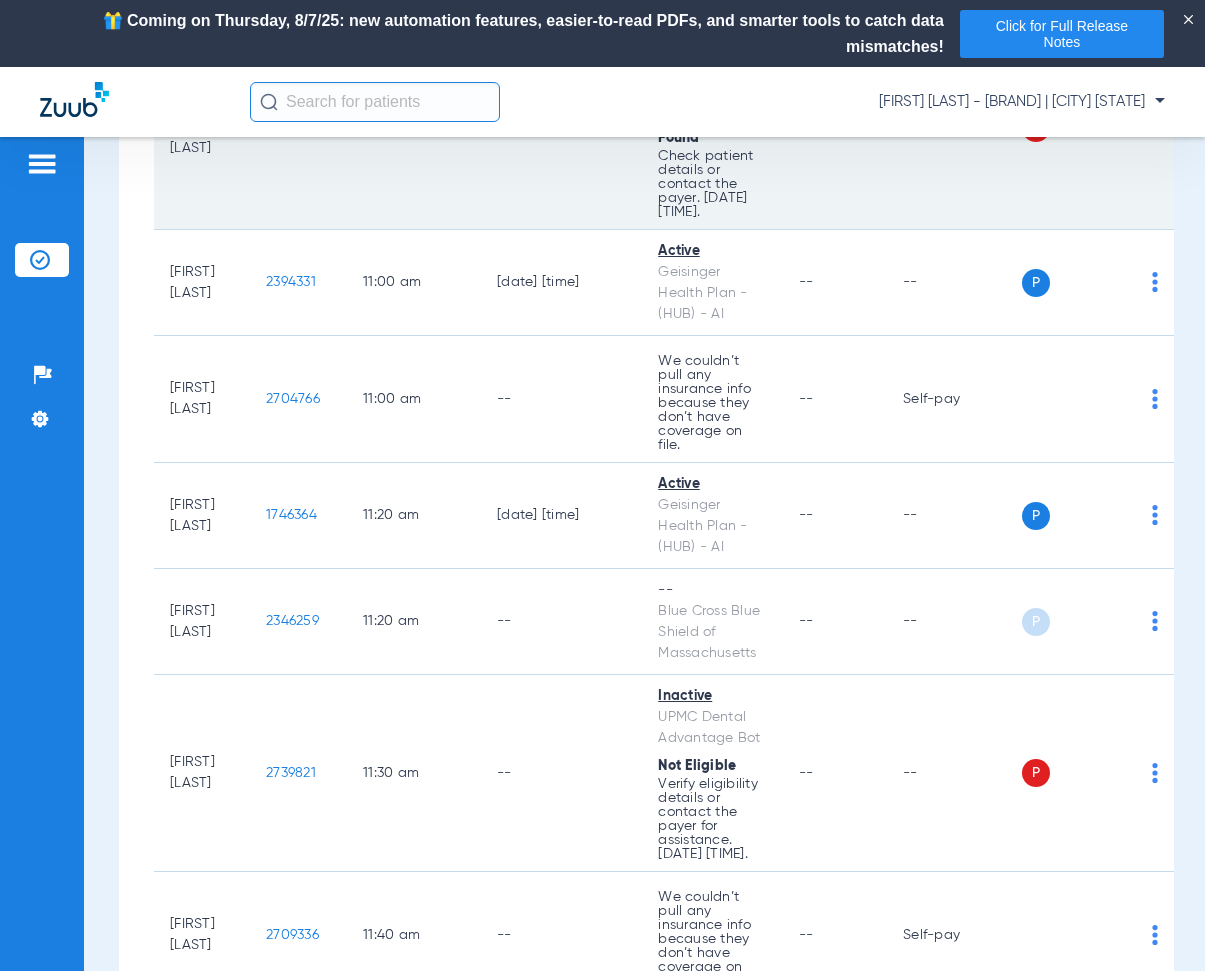 scroll, scrollTop: 3200, scrollLeft: 0, axis: vertical 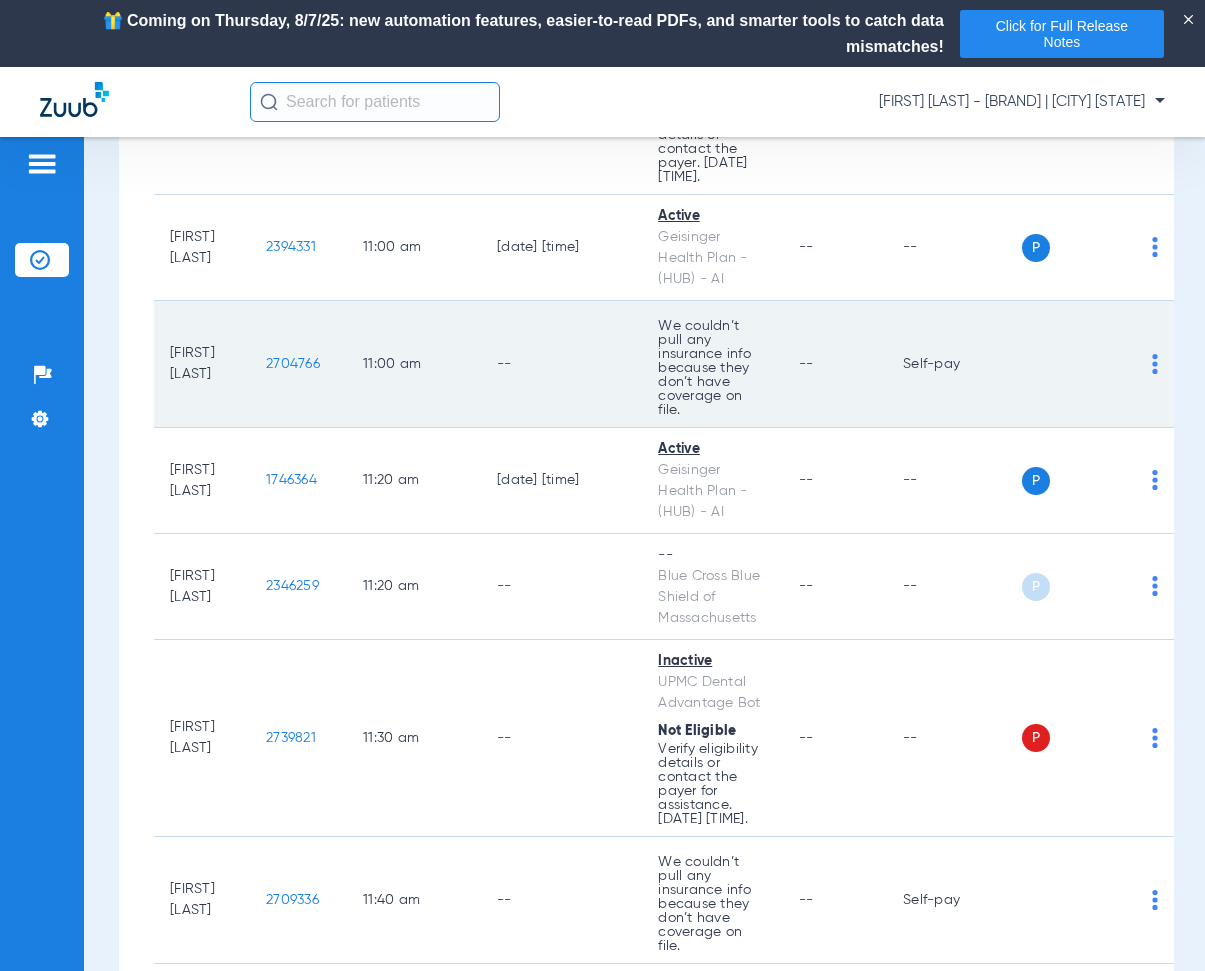drag, startPoint x: 285, startPoint y: 400, endPoint x: 346, endPoint y: 412, distance: 62.169125 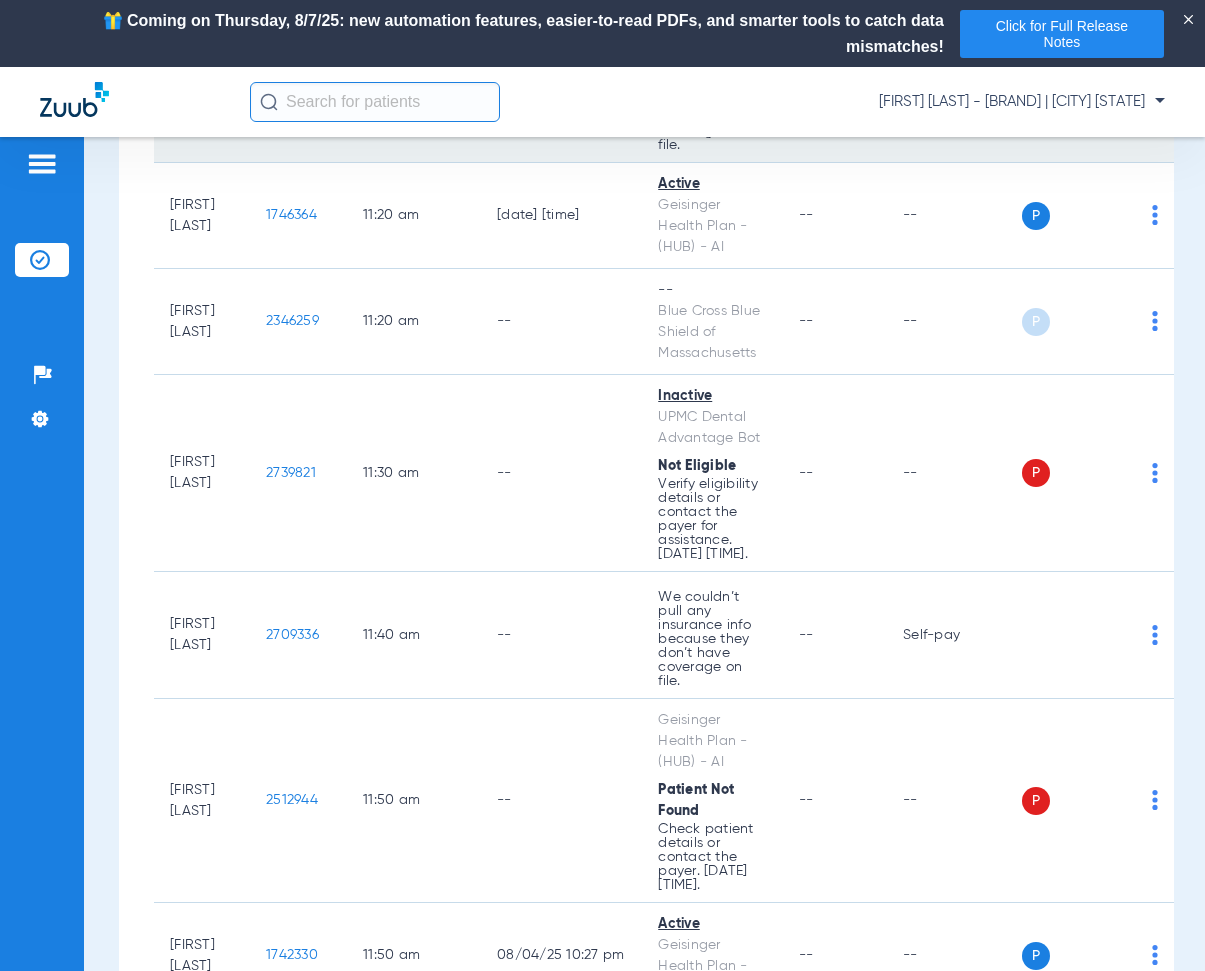 scroll, scrollTop: 3500, scrollLeft: 0, axis: vertical 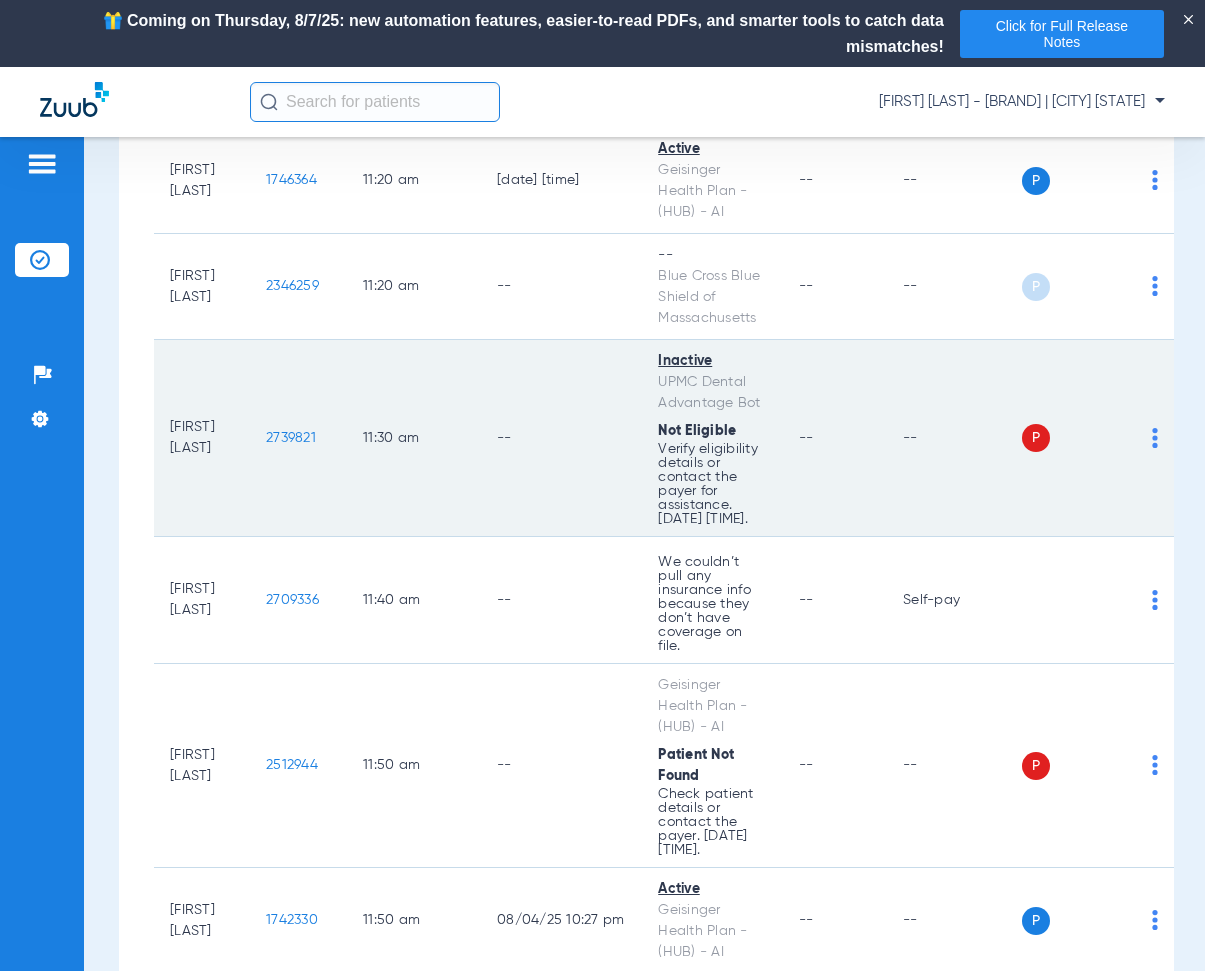 drag, startPoint x: 280, startPoint y: 472, endPoint x: 340, endPoint y: 482, distance: 60.827625 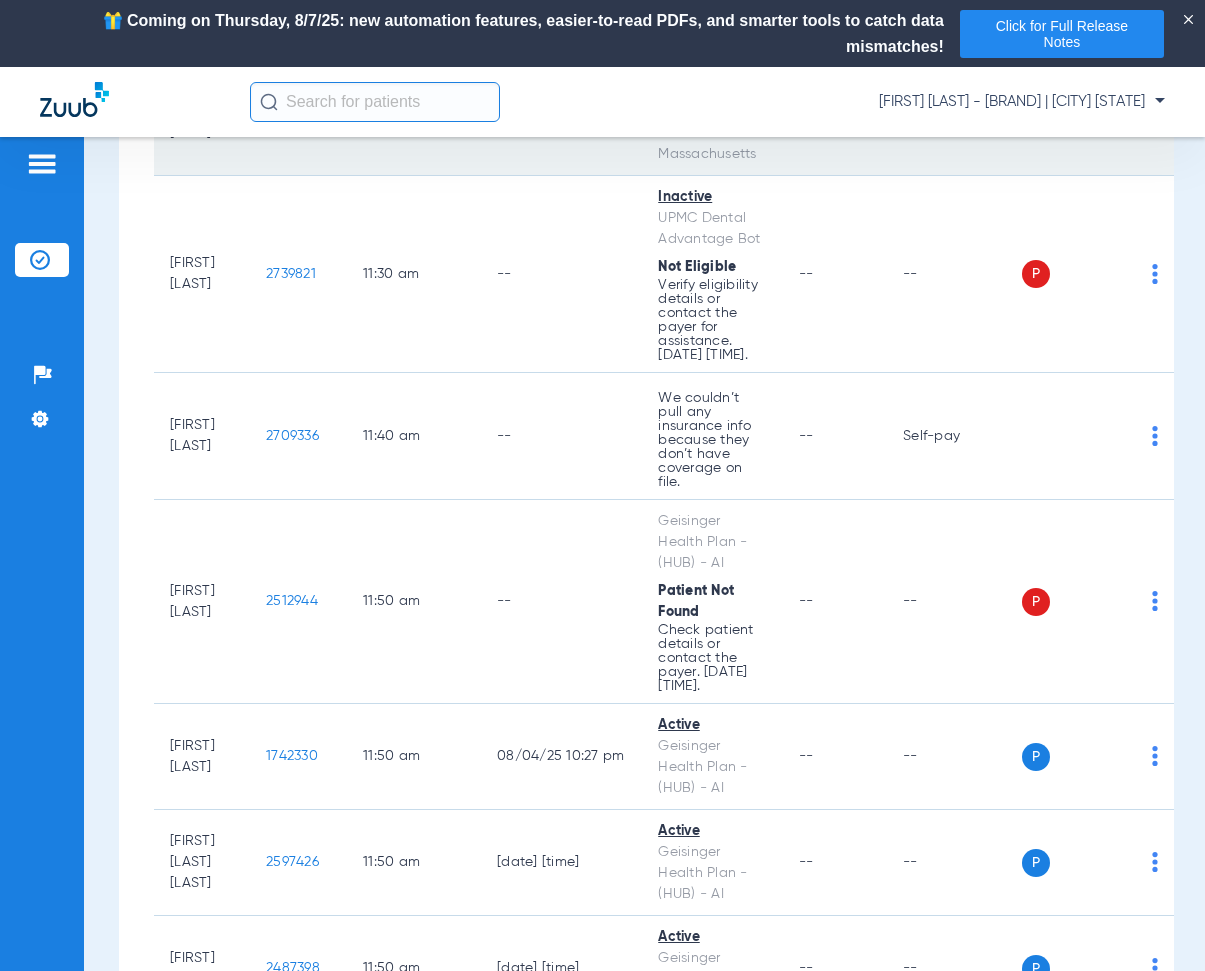 scroll, scrollTop: 3700, scrollLeft: 0, axis: vertical 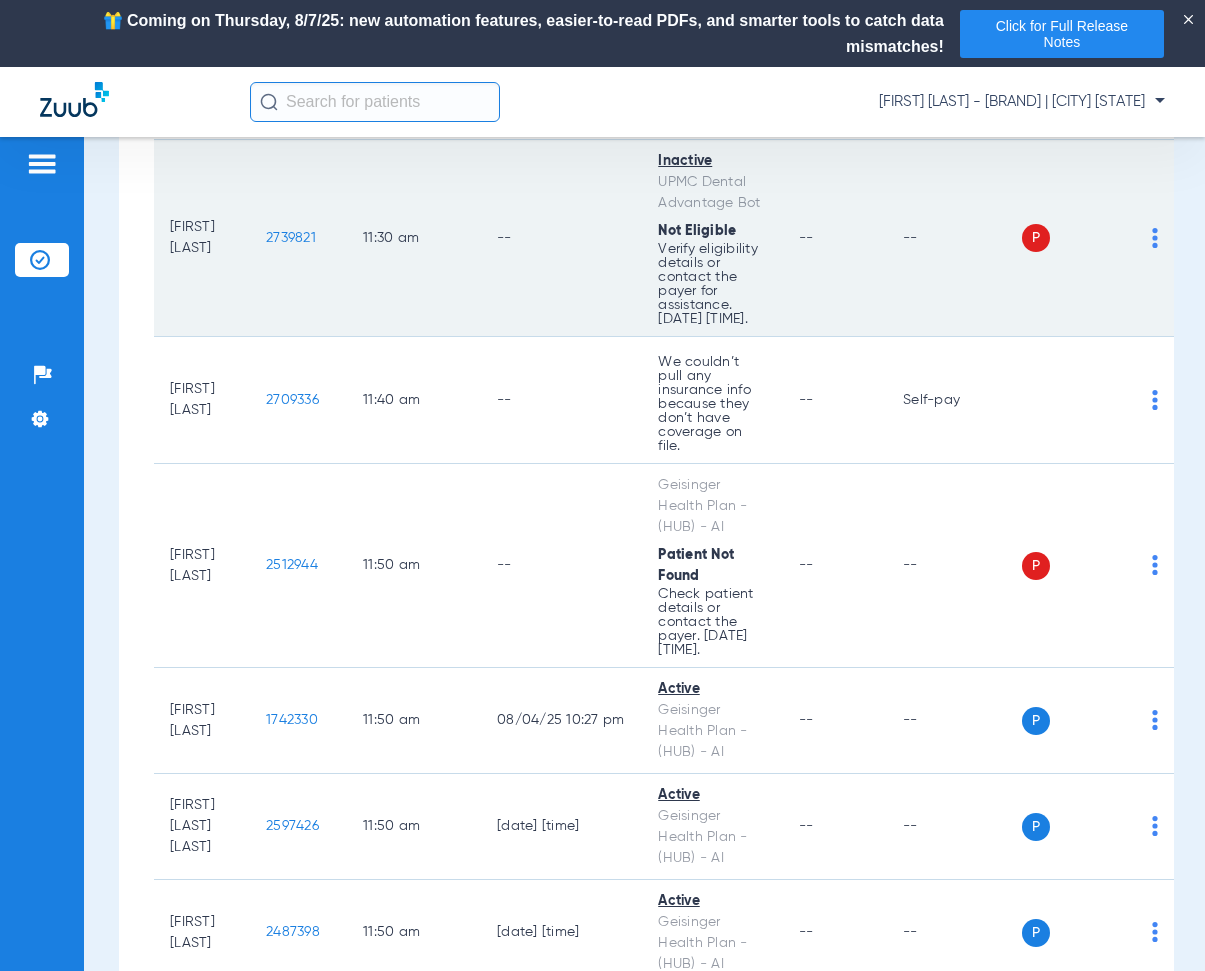 click on "11:30 AM" 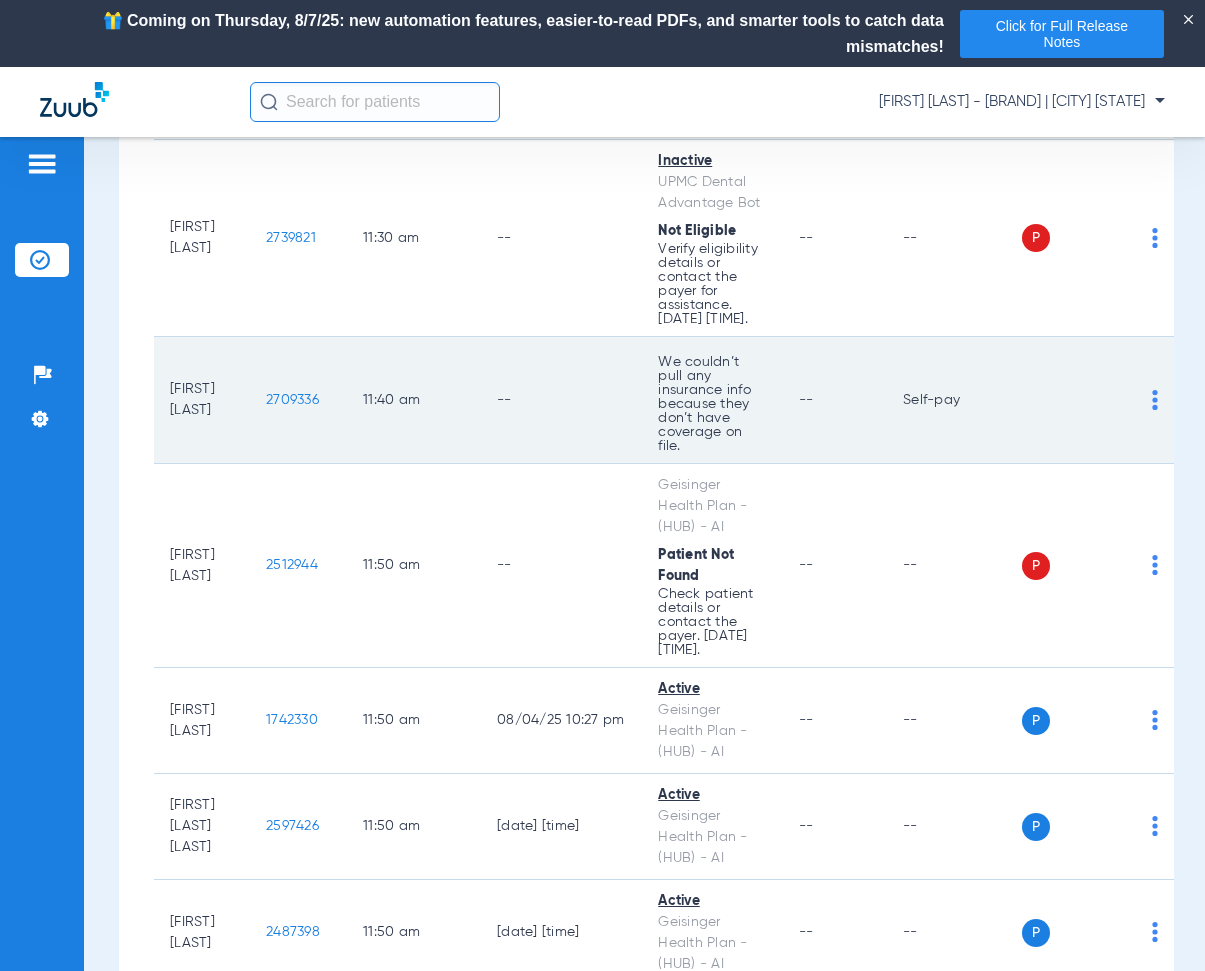 drag, startPoint x: 282, startPoint y: 437, endPoint x: 356, endPoint y: 441, distance: 74.10803 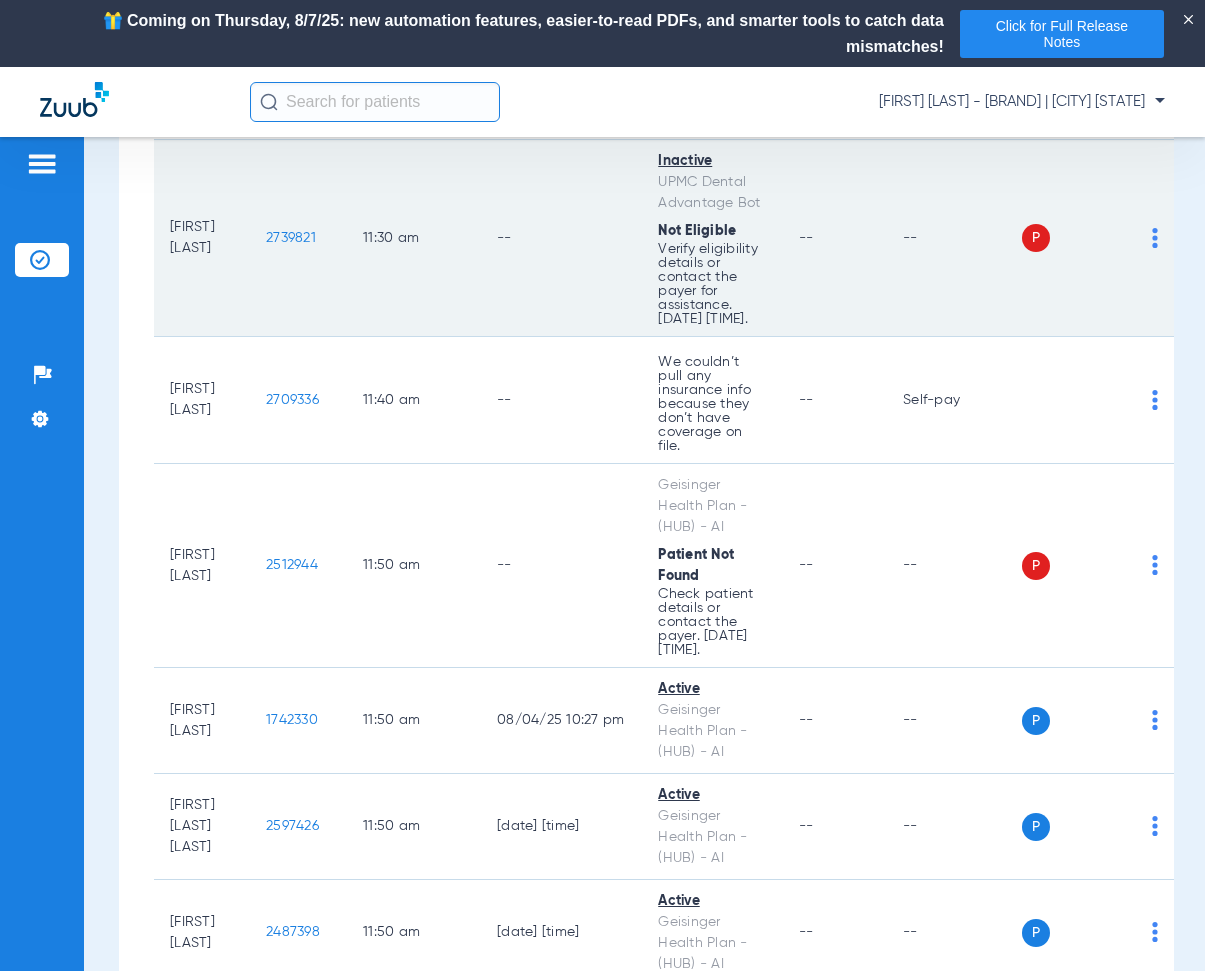 click on "11:30 AM" 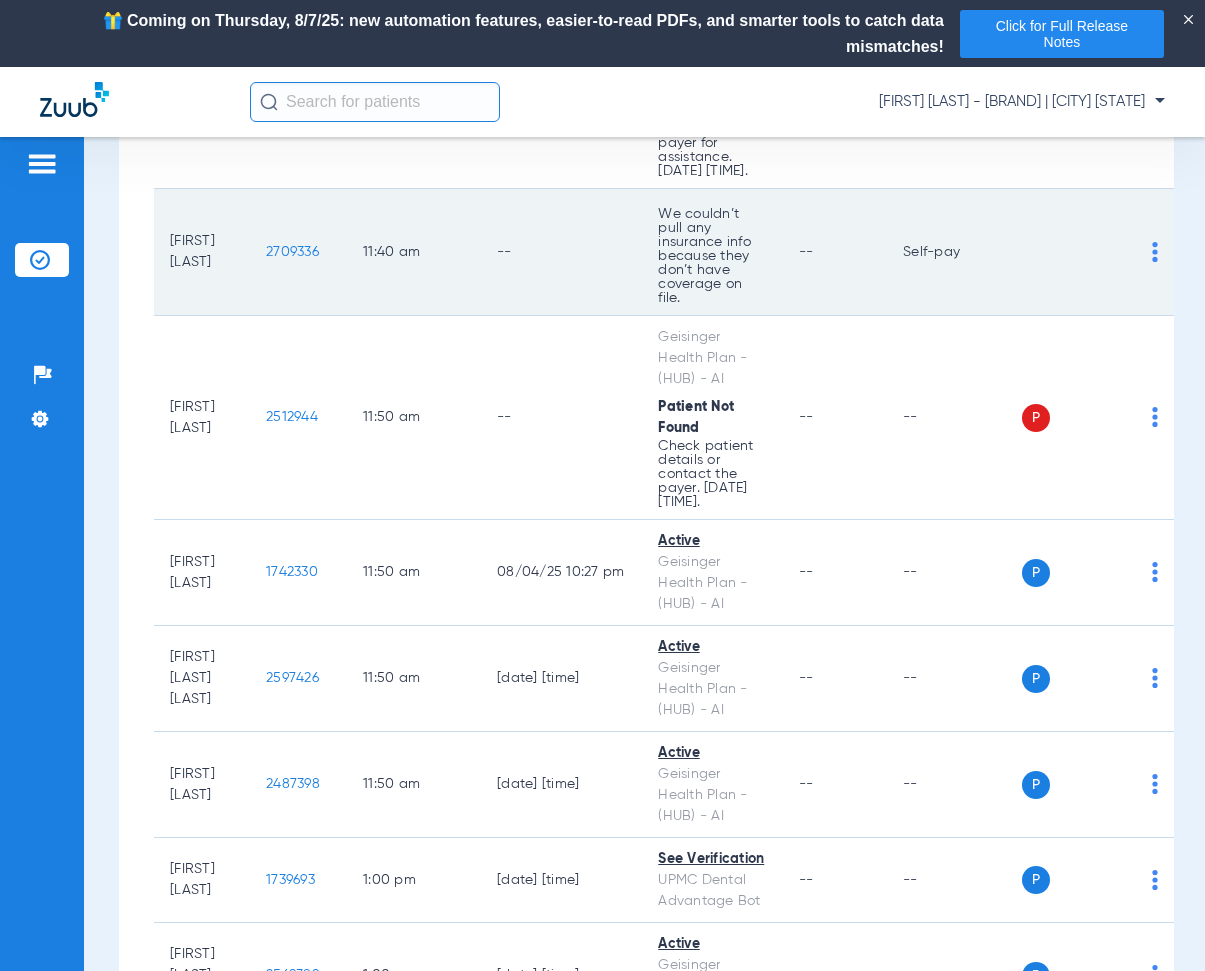 scroll, scrollTop: 3900, scrollLeft: 0, axis: vertical 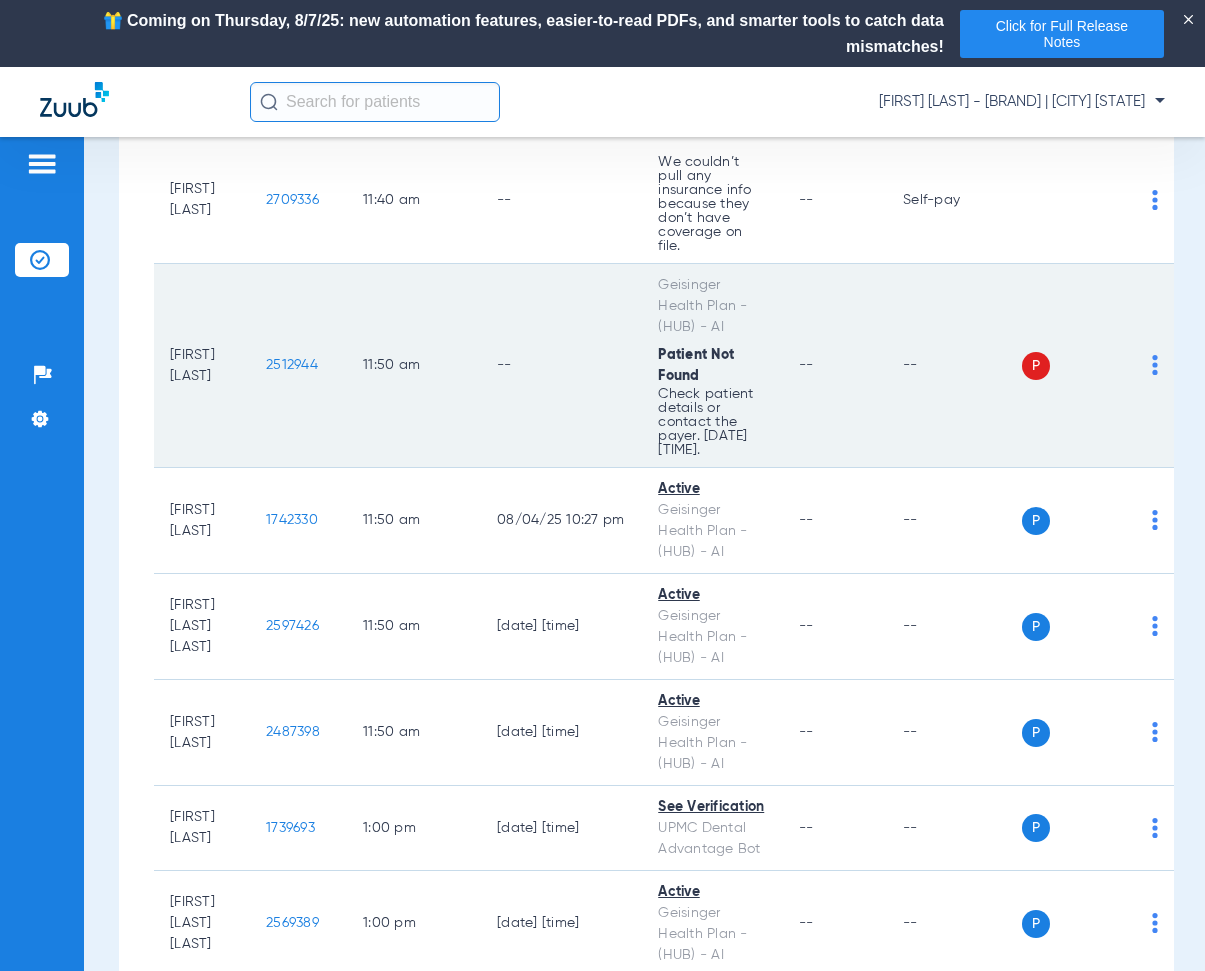 drag, startPoint x: 284, startPoint y: 397, endPoint x: 347, endPoint y: 417, distance: 66.09841 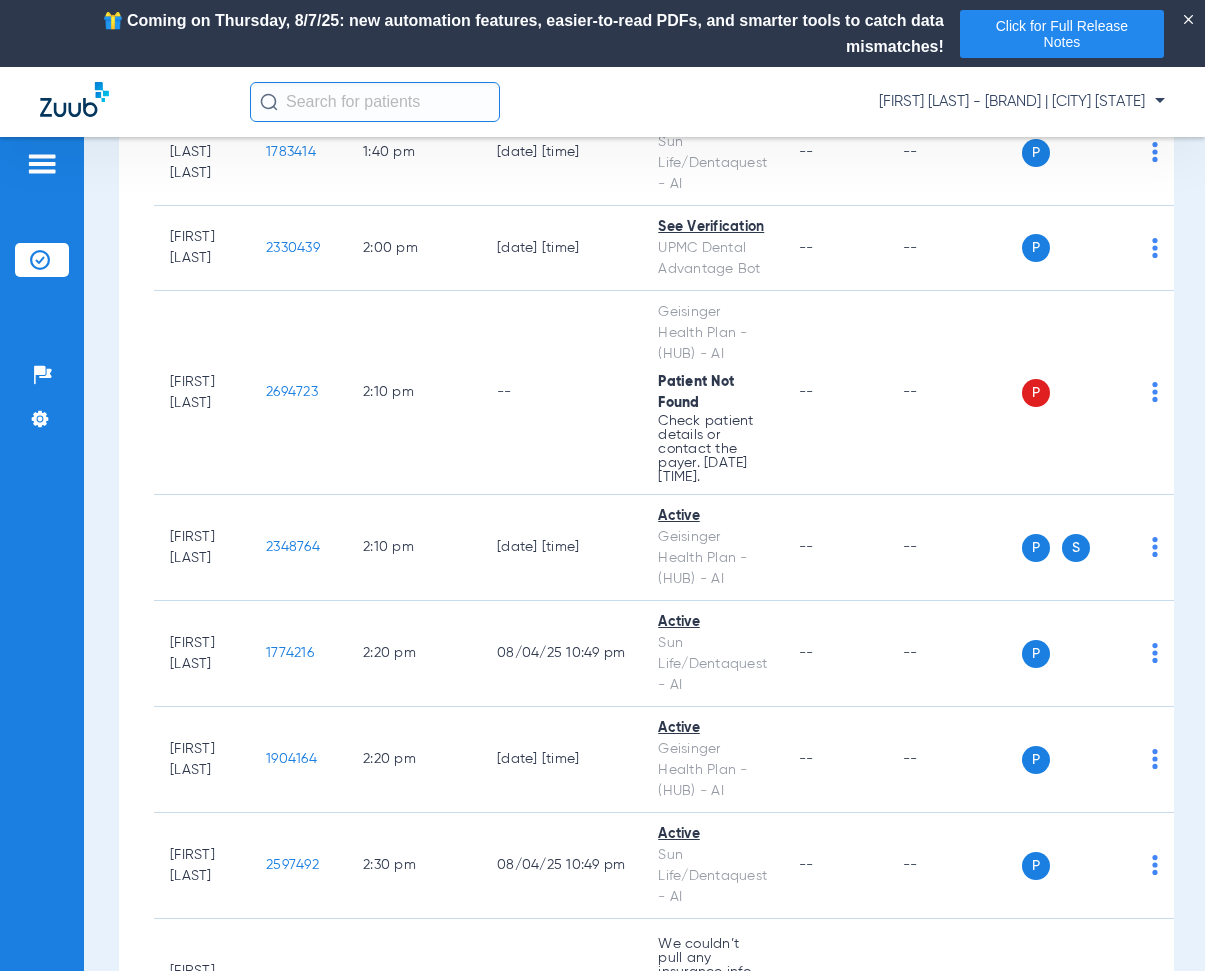 scroll, scrollTop: 5500, scrollLeft: 0, axis: vertical 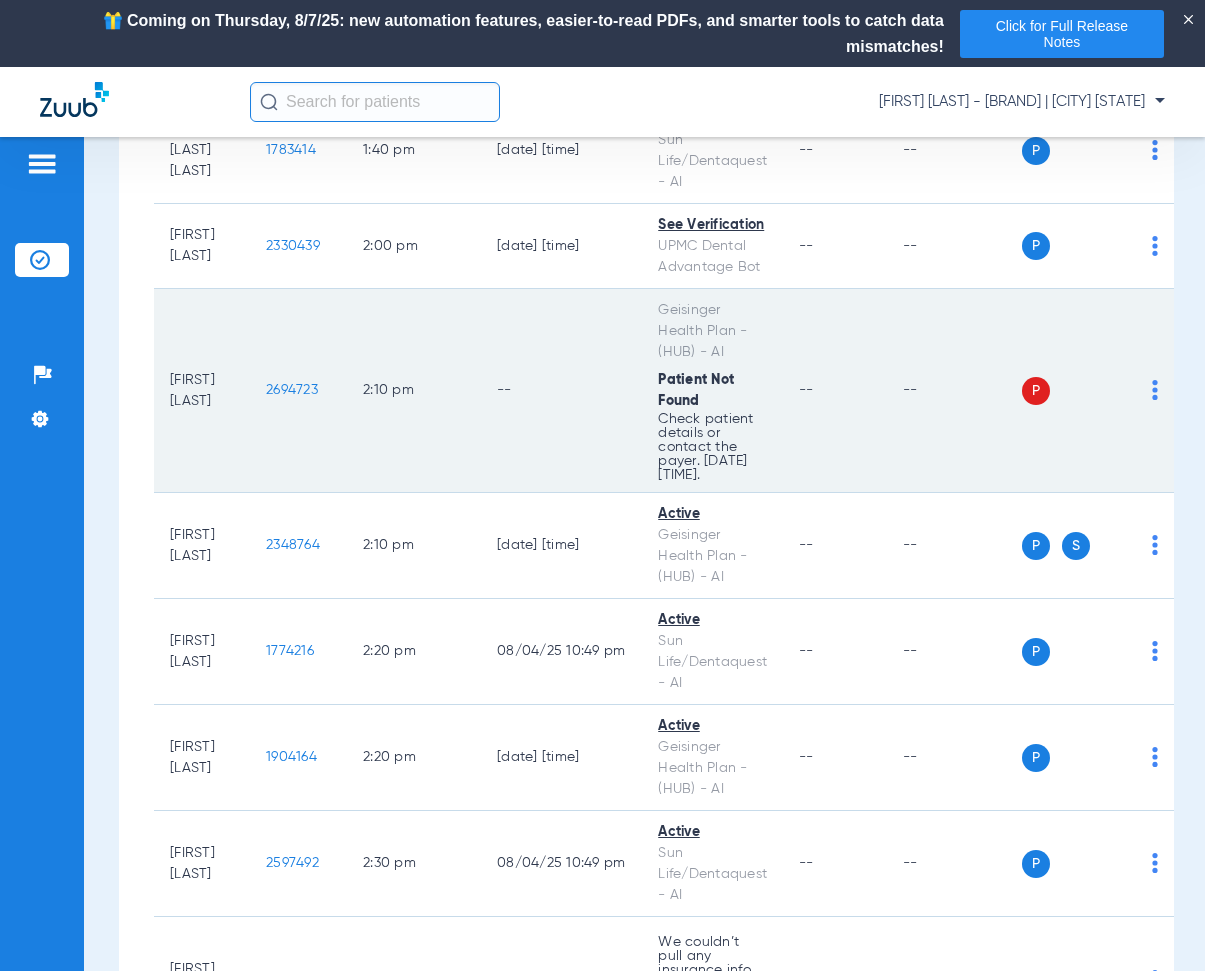 drag, startPoint x: 282, startPoint y: 440, endPoint x: 345, endPoint y: 444, distance: 63.126858 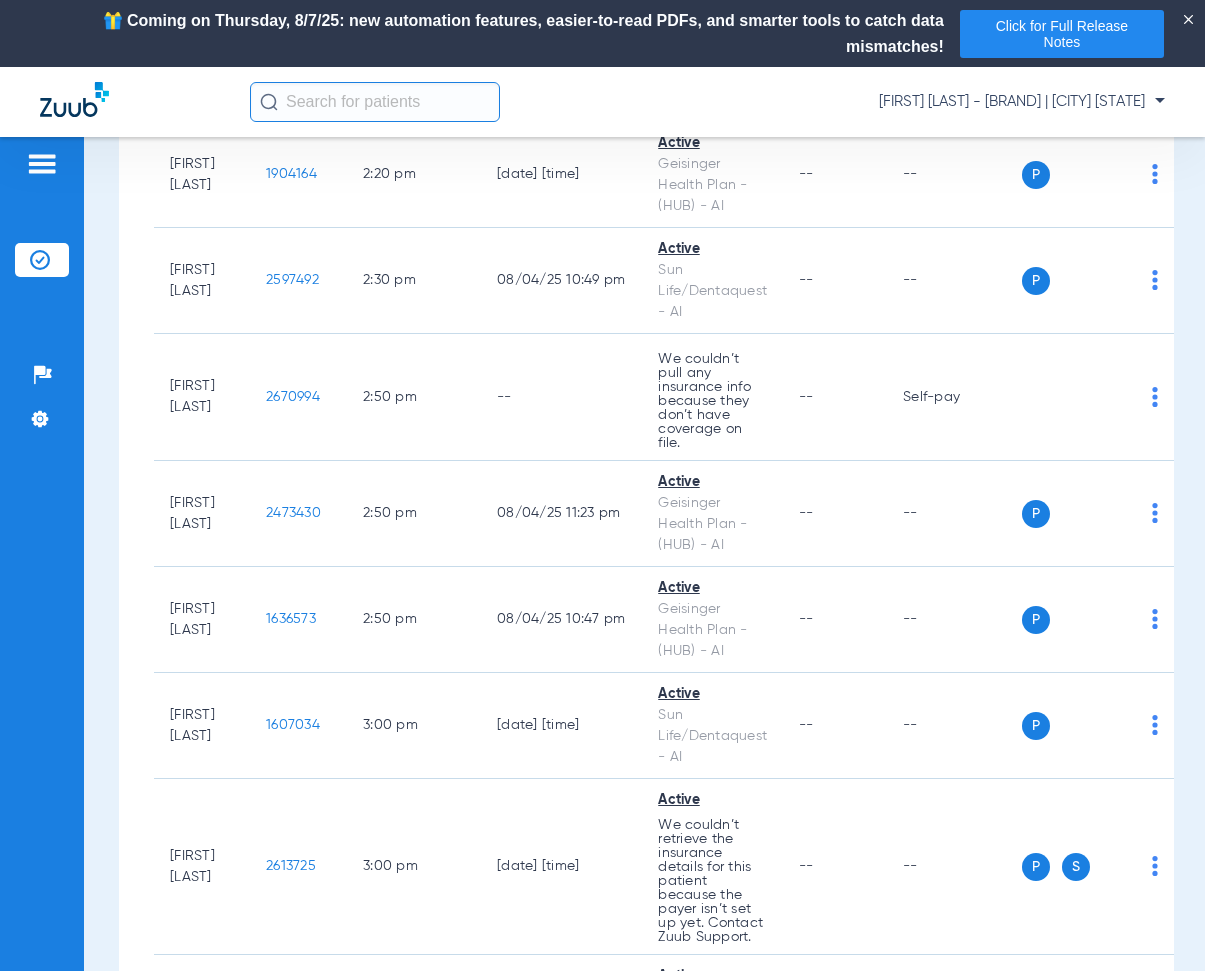 scroll, scrollTop: 6100, scrollLeft: 0, axis: vertical 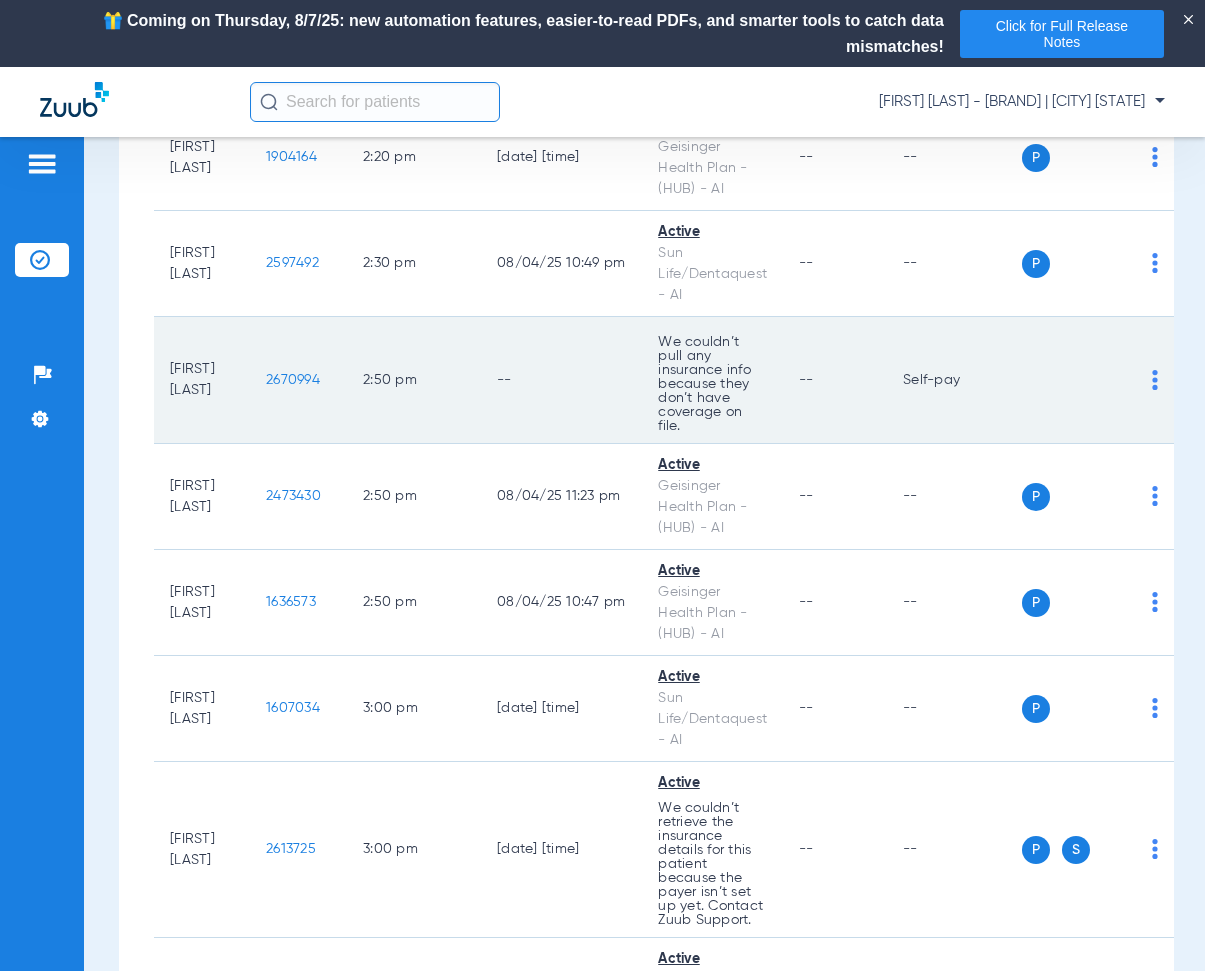 drag, startPoint x: 286, startPoint y: 428, endPoint x: 349, endPoint y: 434, distance: 63.28507 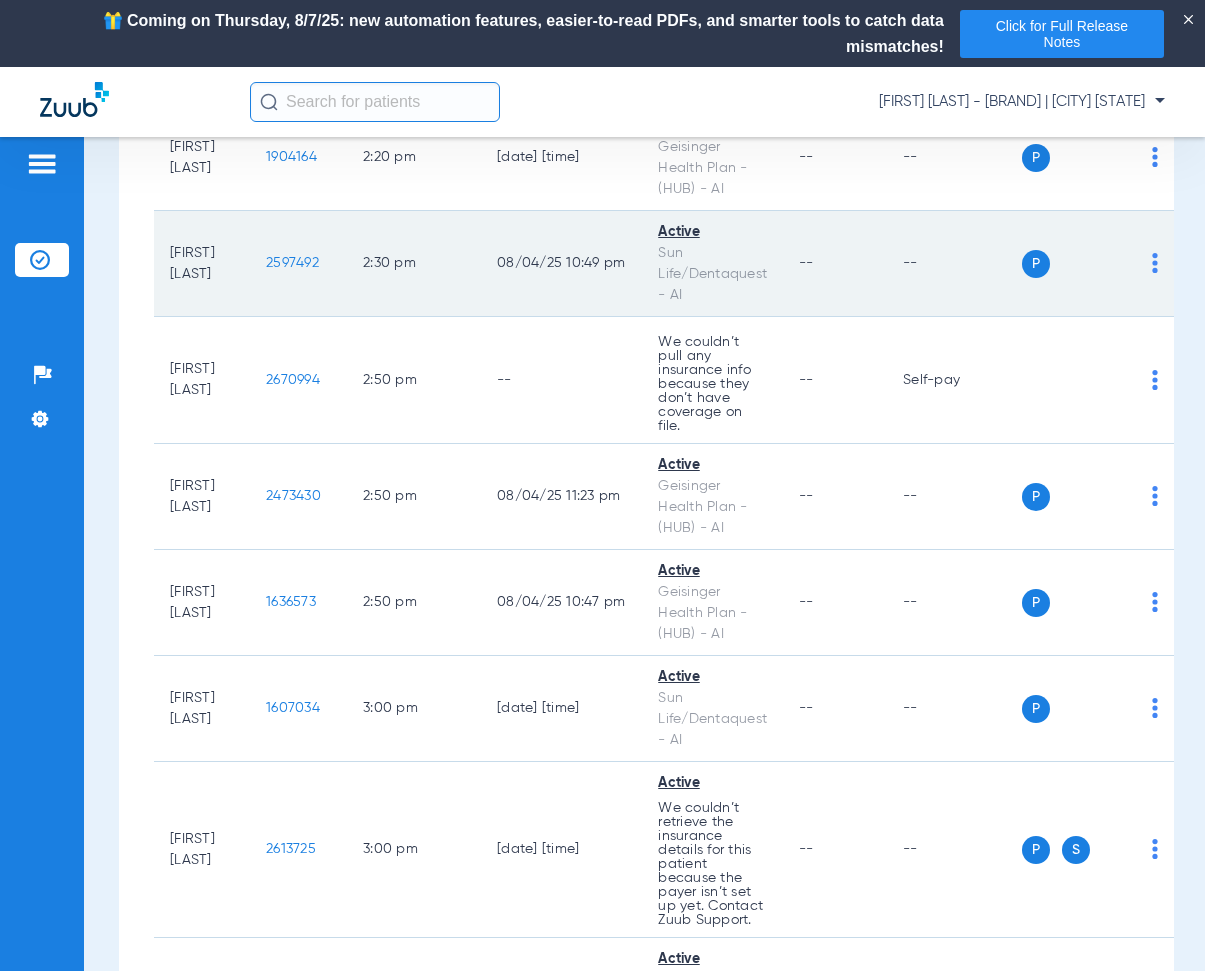 click on "2597492" 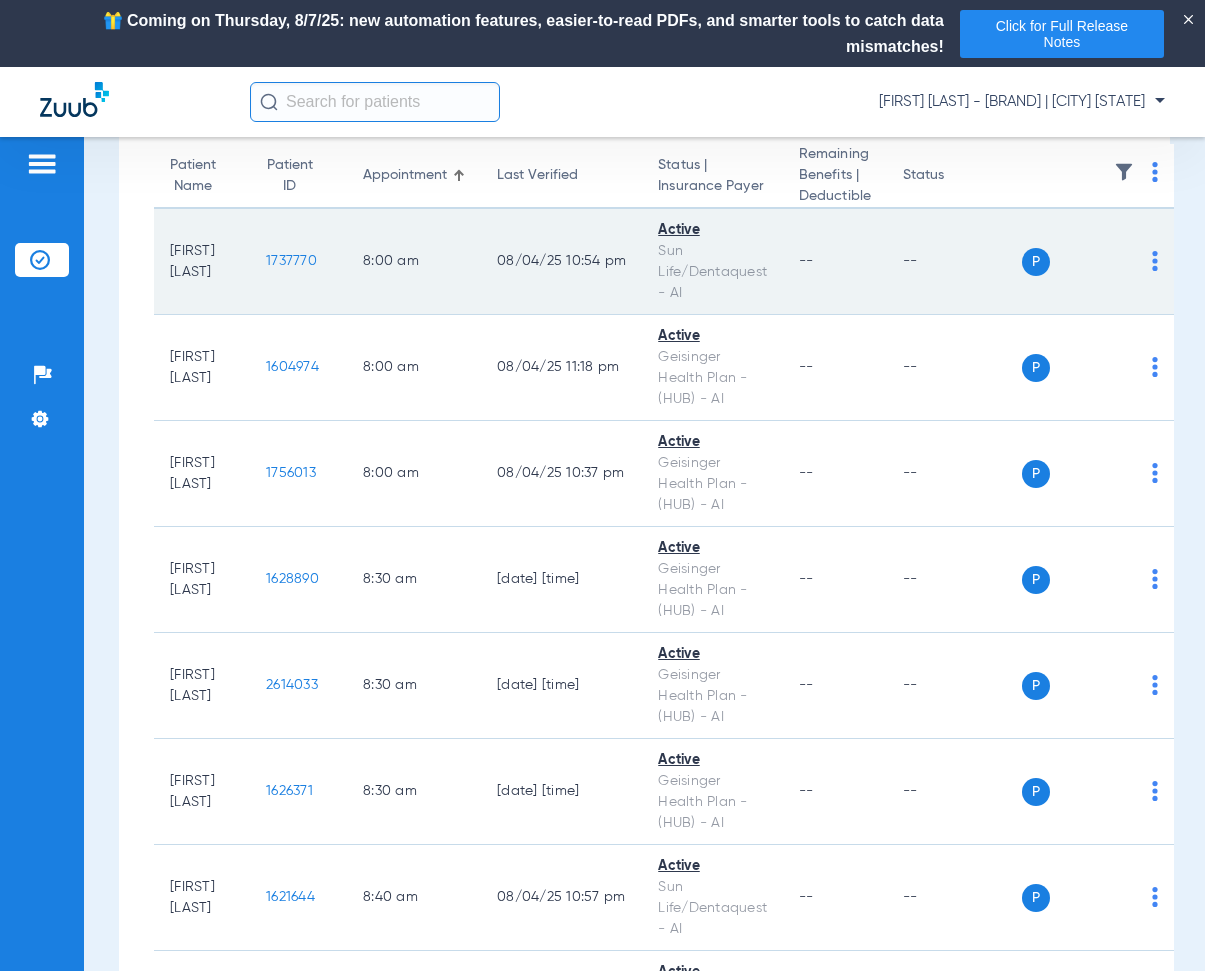 scroll, scrollTop: 300, scrollLeft: 0, axis: vertical 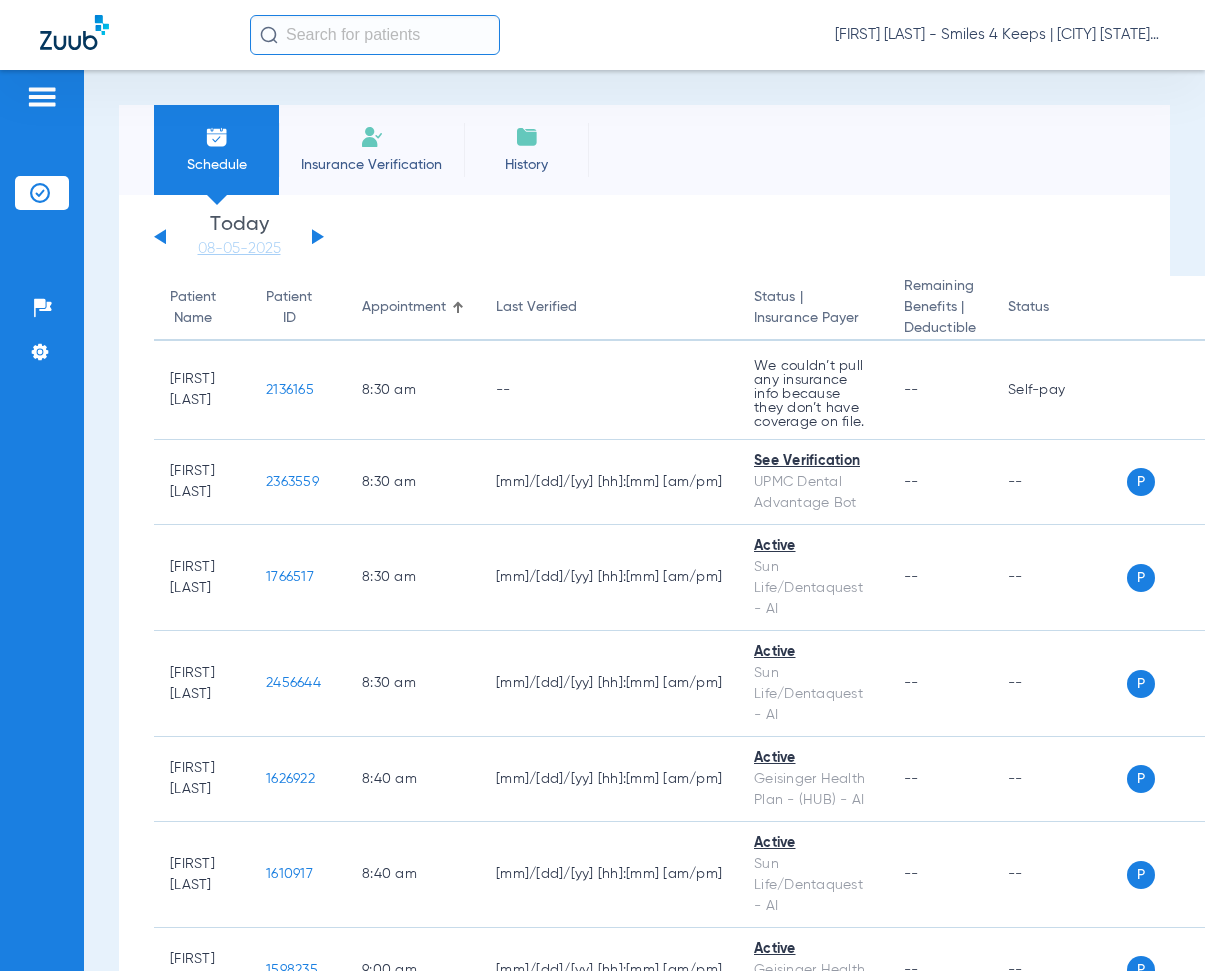 click 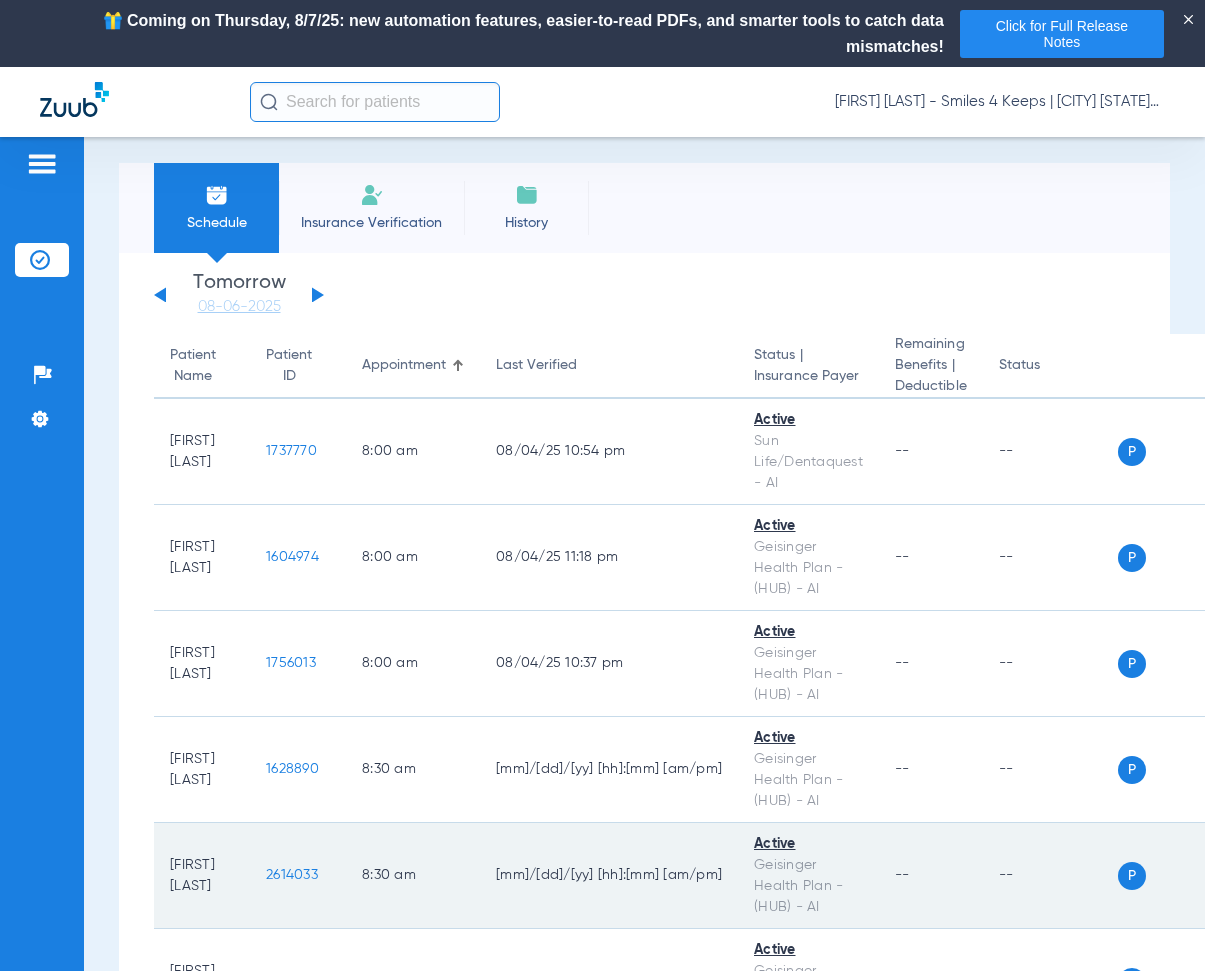 scroll, scrollTop: 0, scrollLeft: 0, axis: both 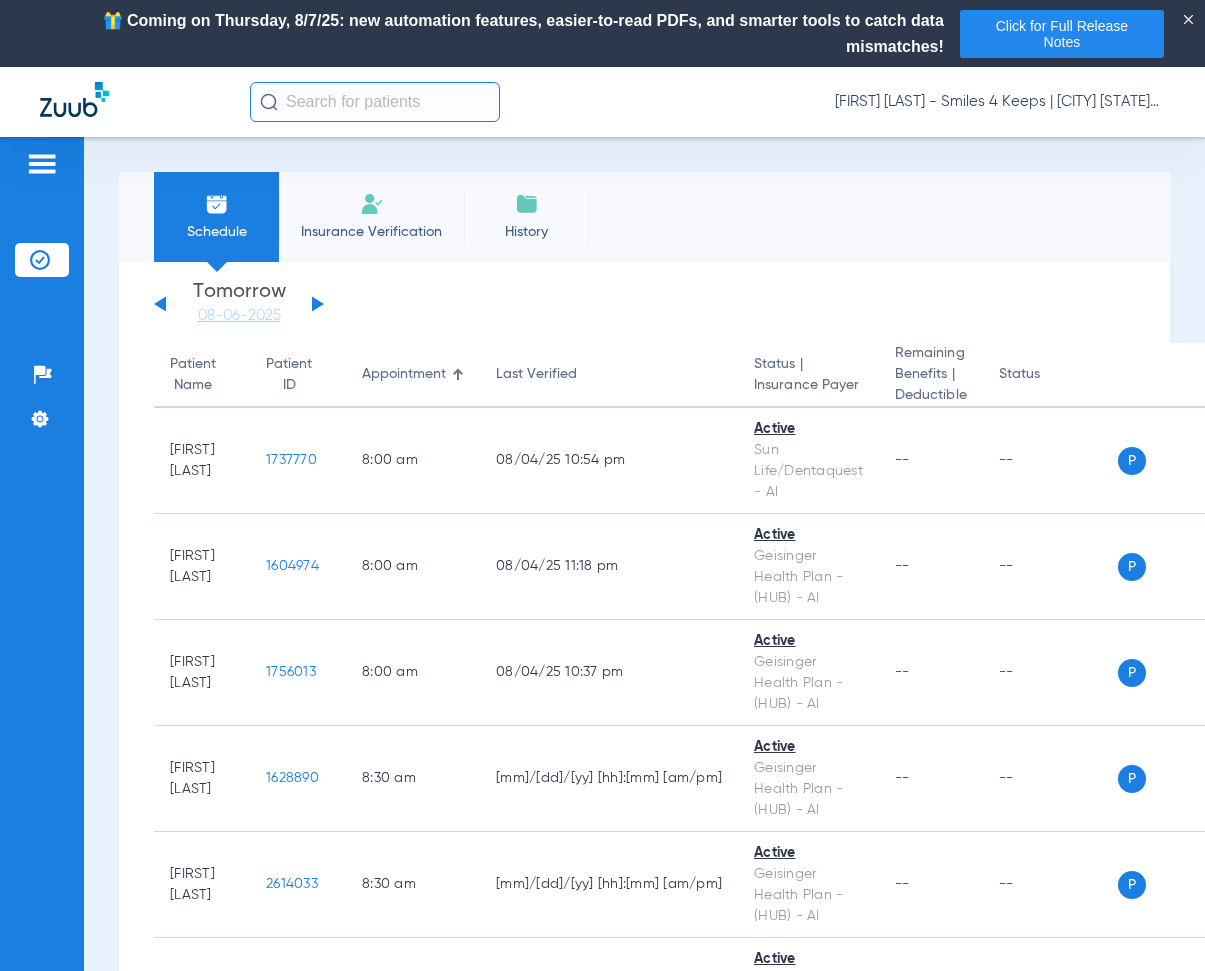 click 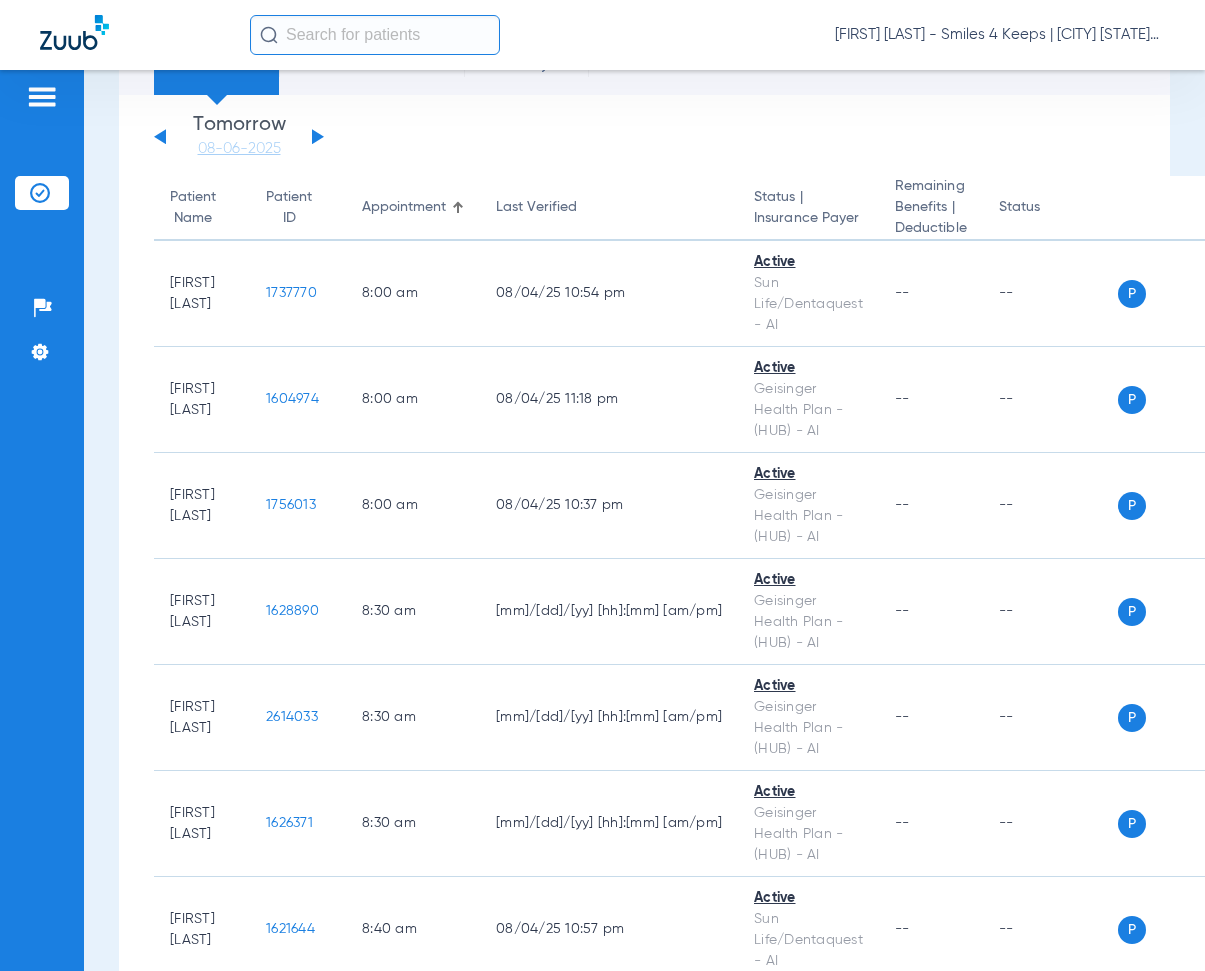 scroll, scrollTop: 0, scrollLeft: 0, axis: both 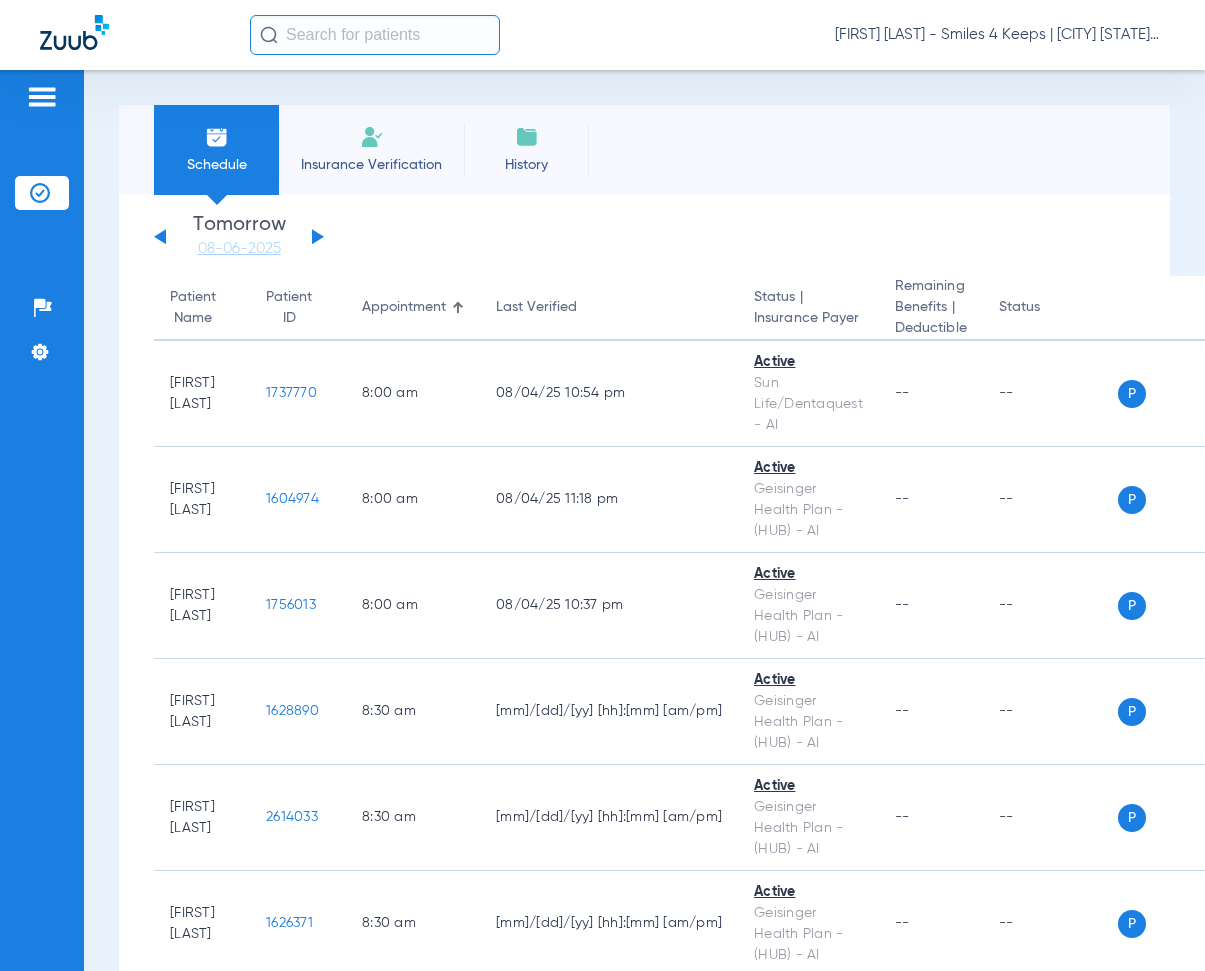 click on "Schedule" 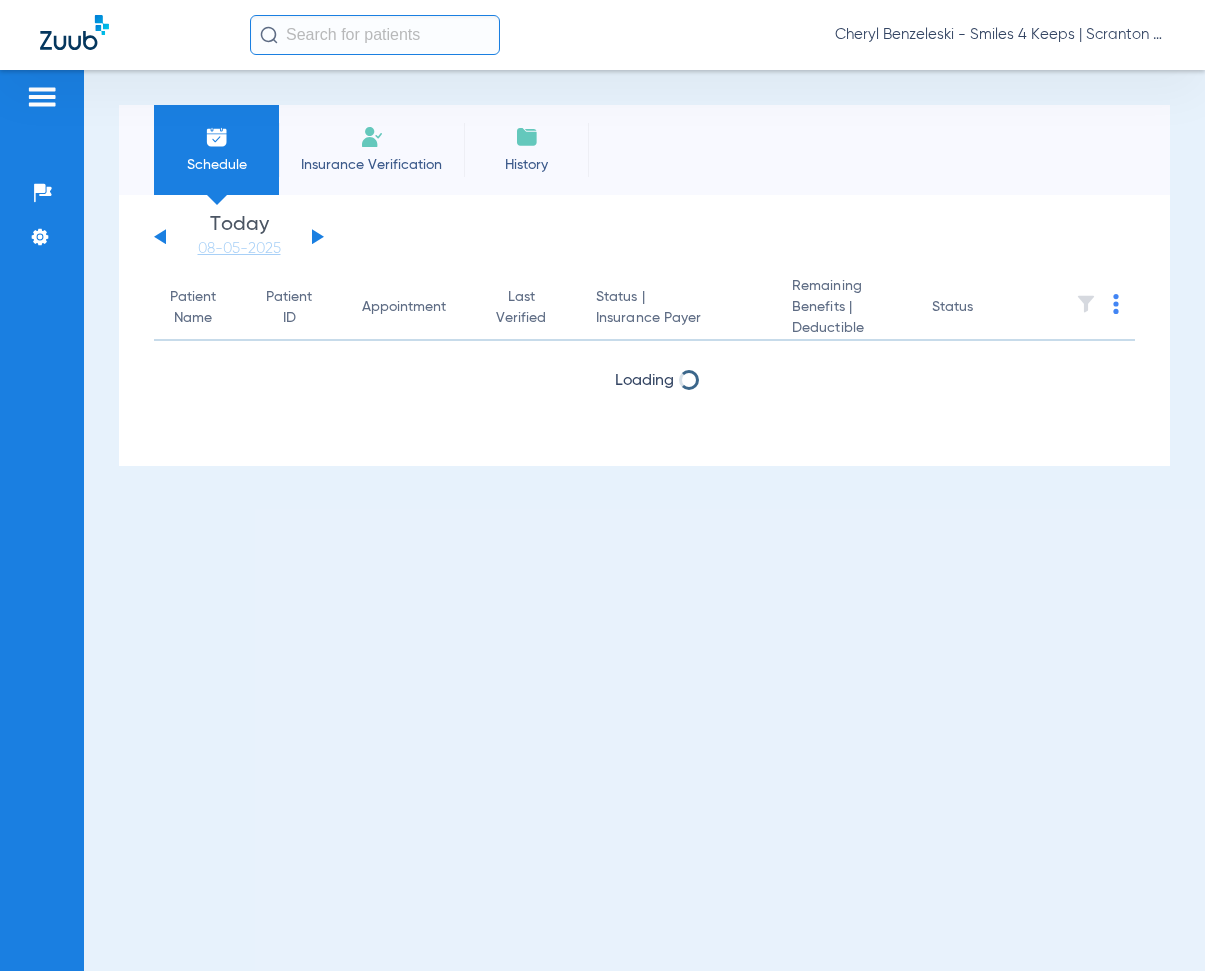 scroll, scrollTop: 0, scrollLeft: 0, axis: both 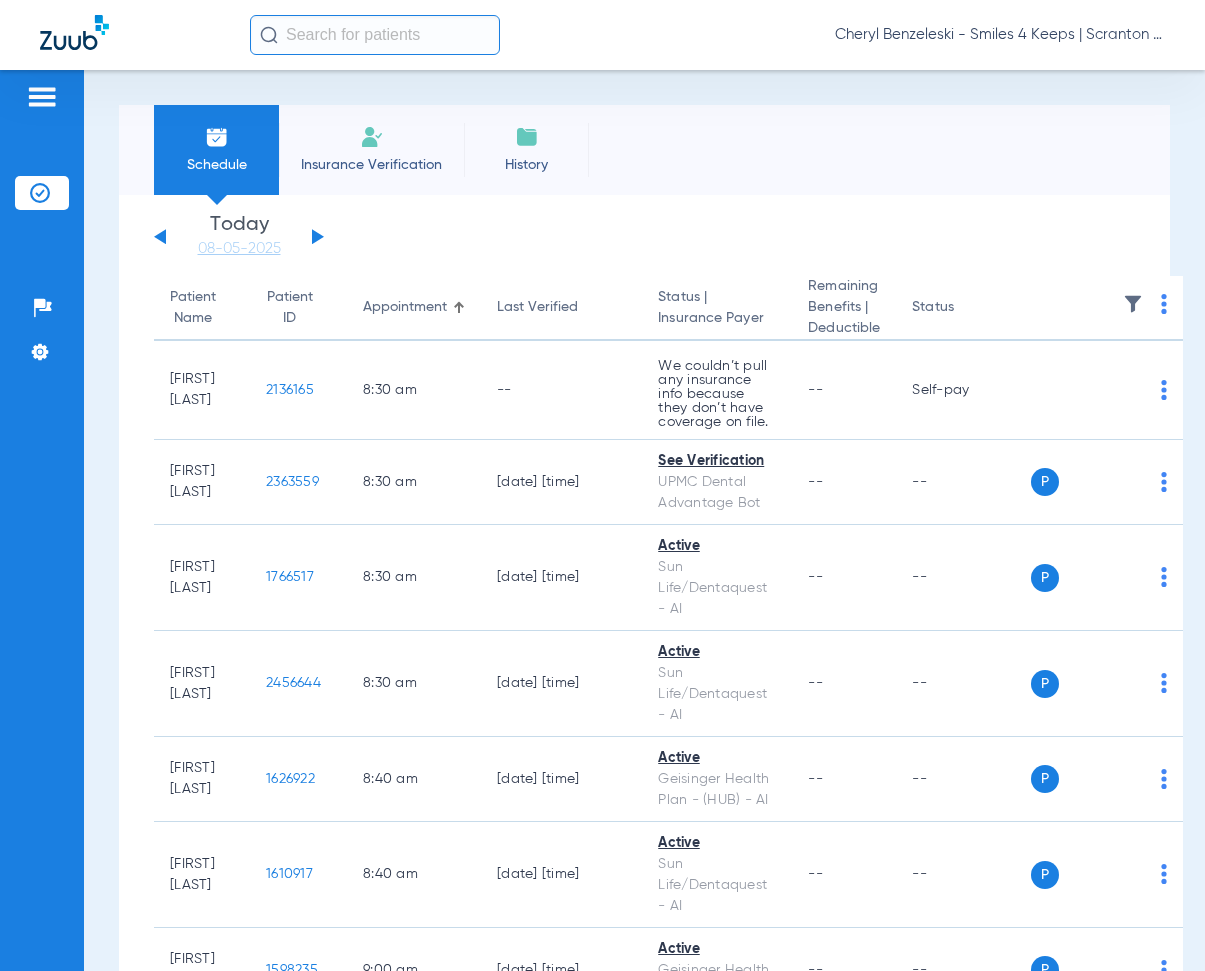 click 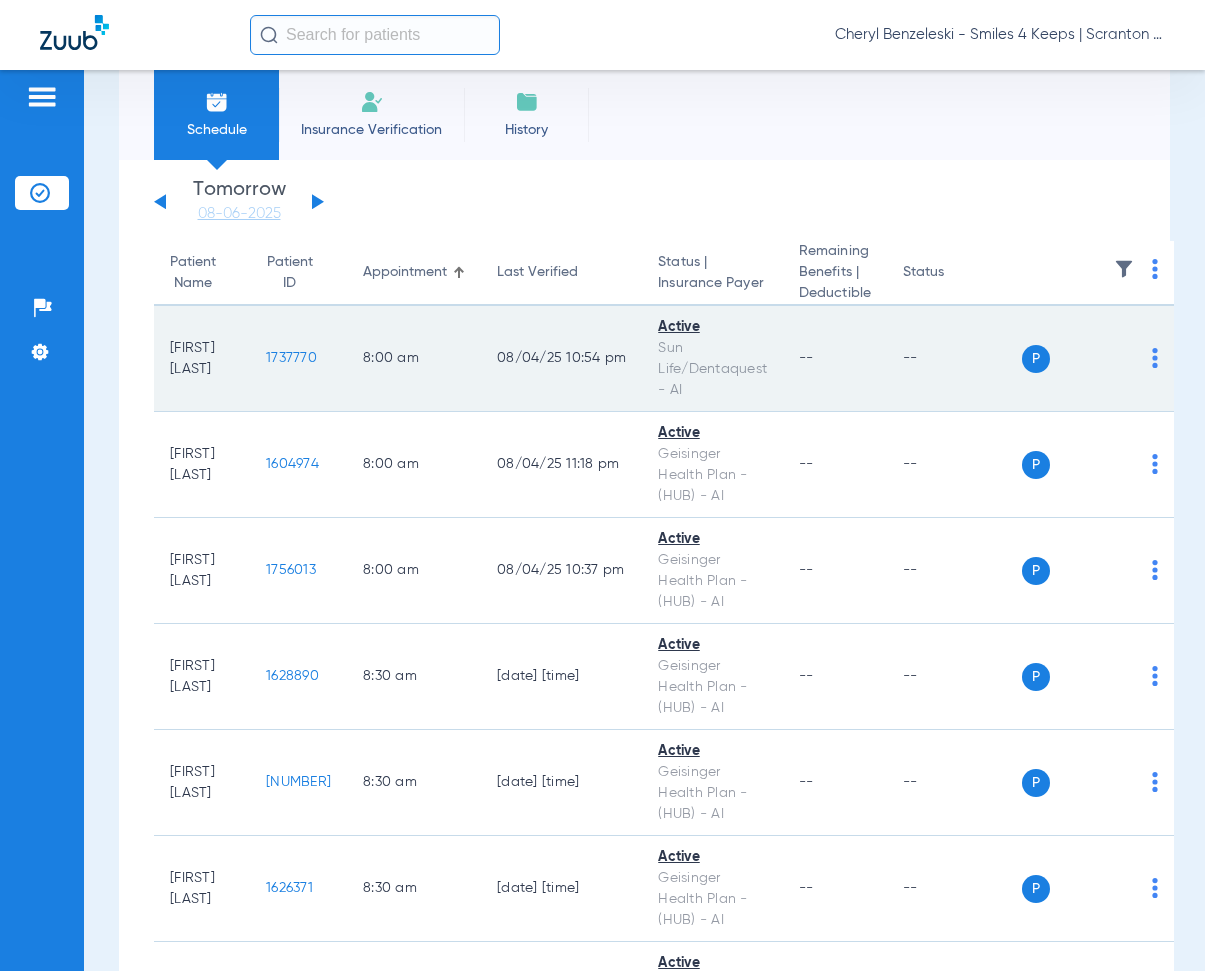scroll, scrollTop: 0, scrollLeft: 0, axis: both 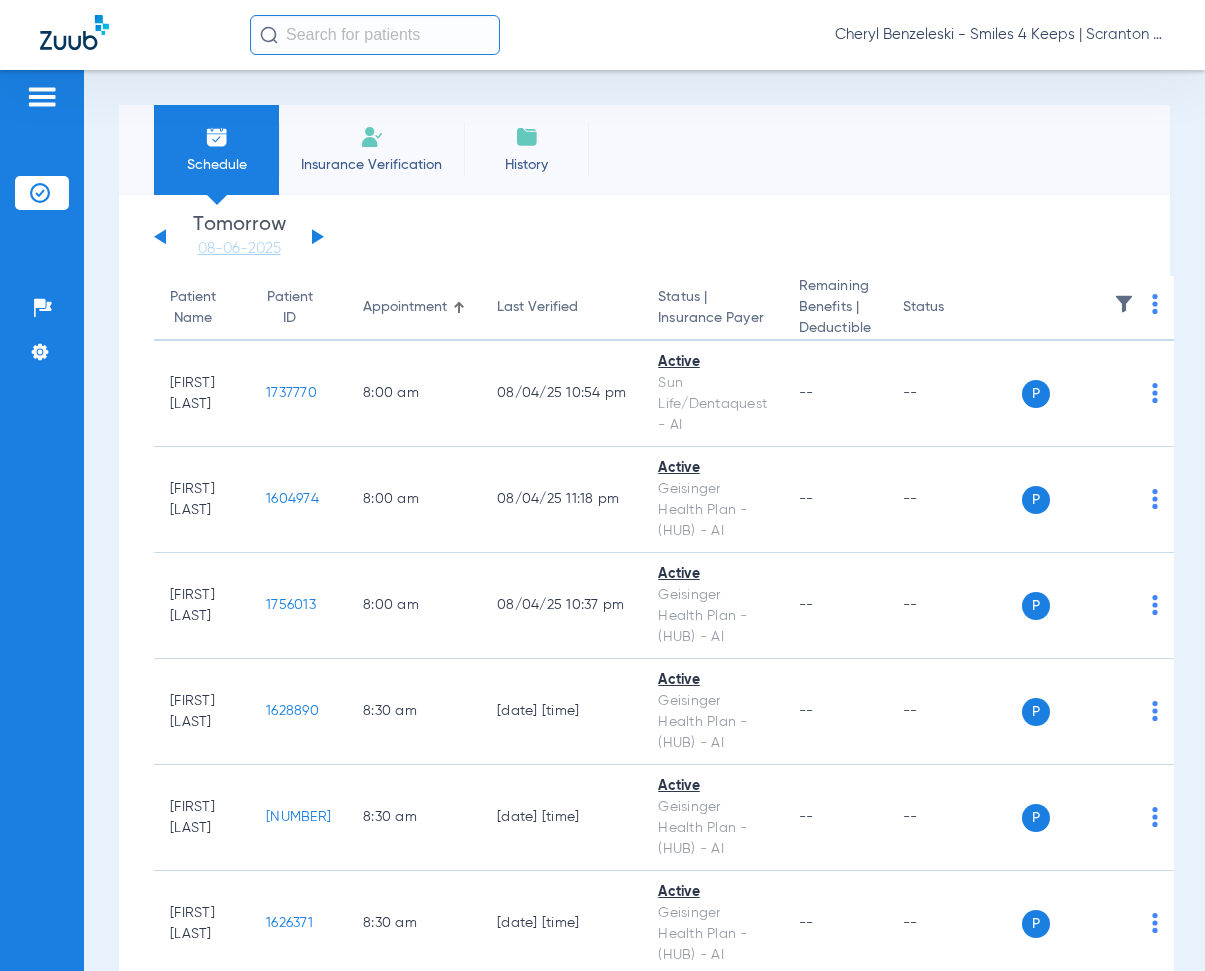click on "Schedule" 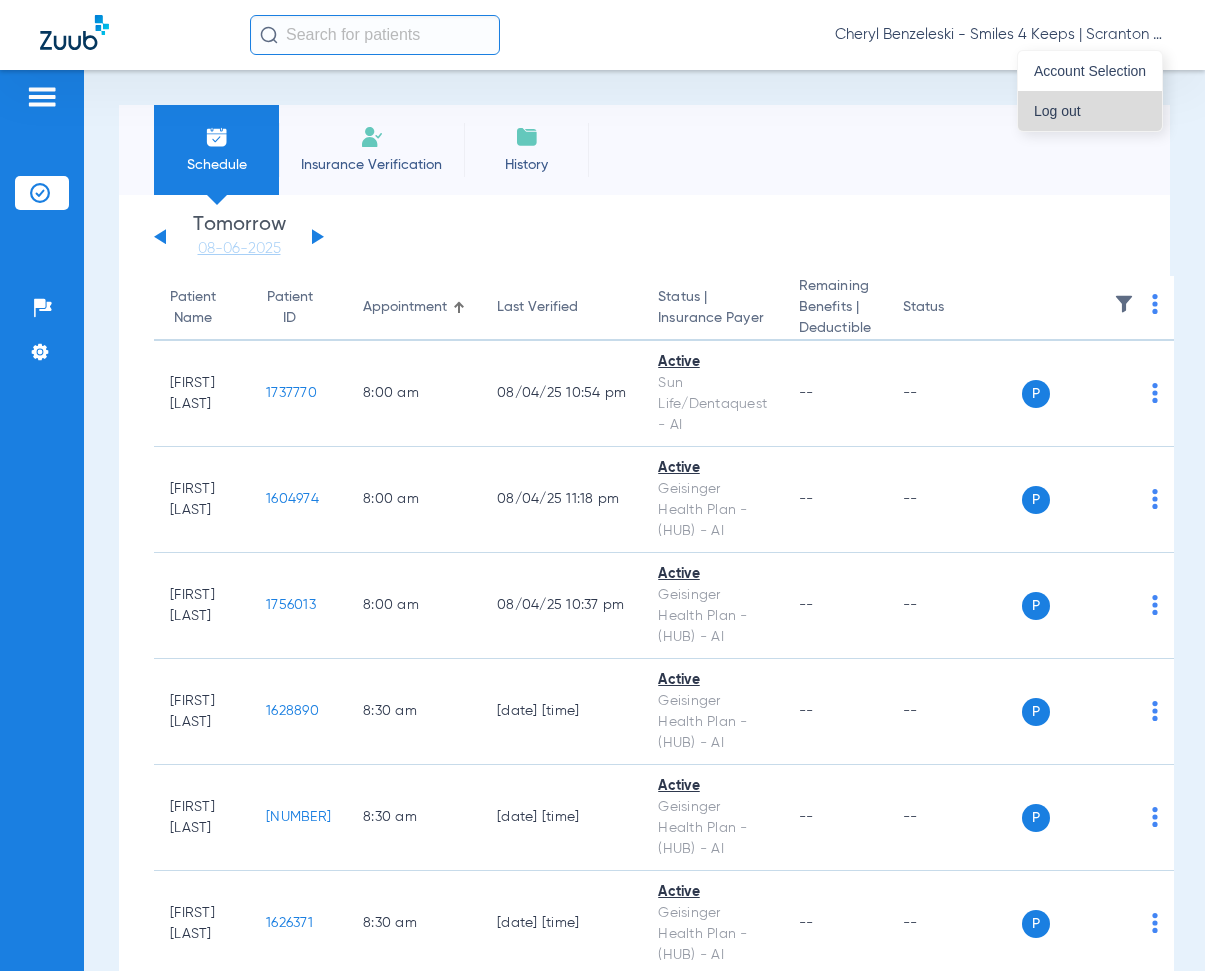 click on "Log out" at bounding box center (1090, 111) 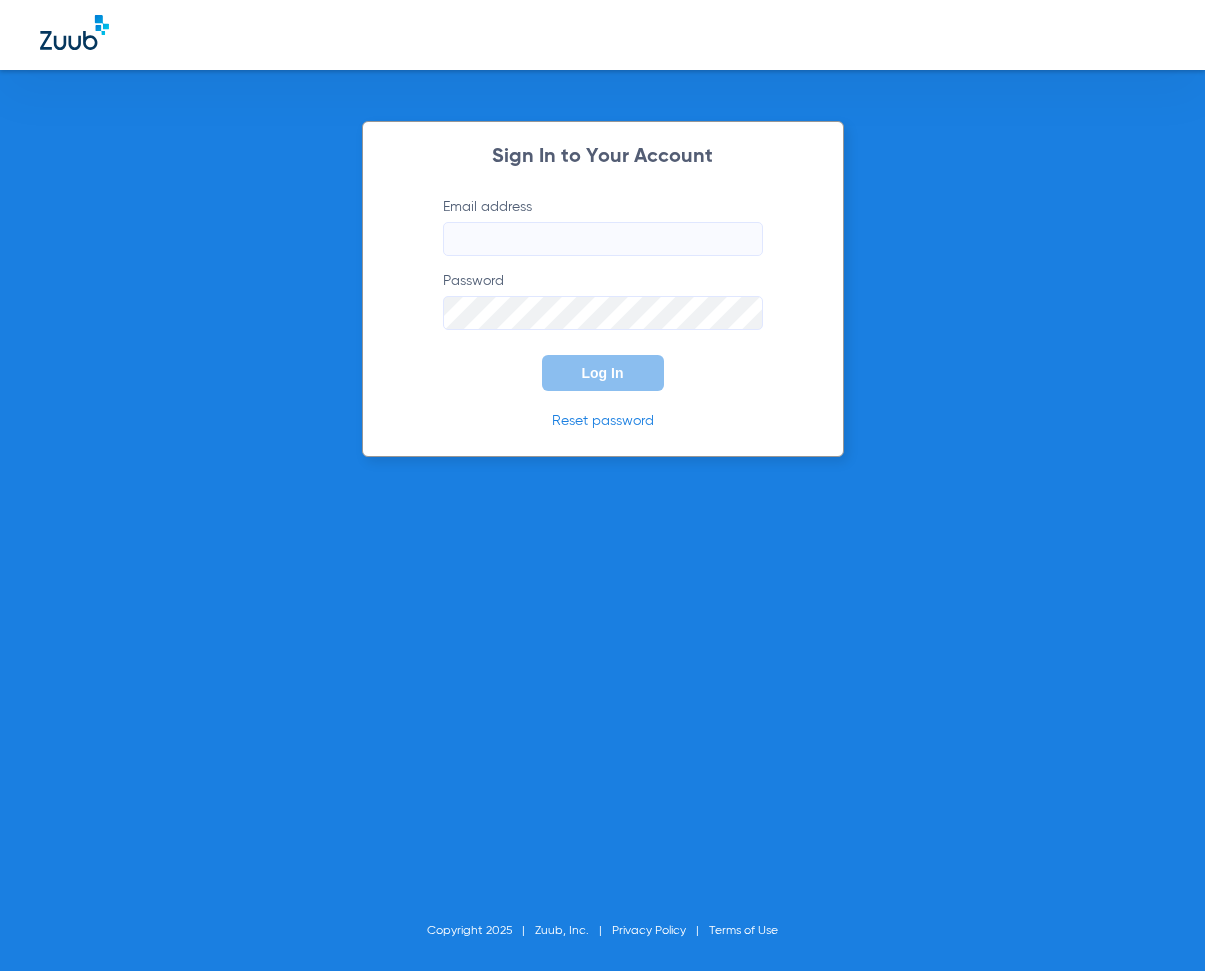 click on "Email address" 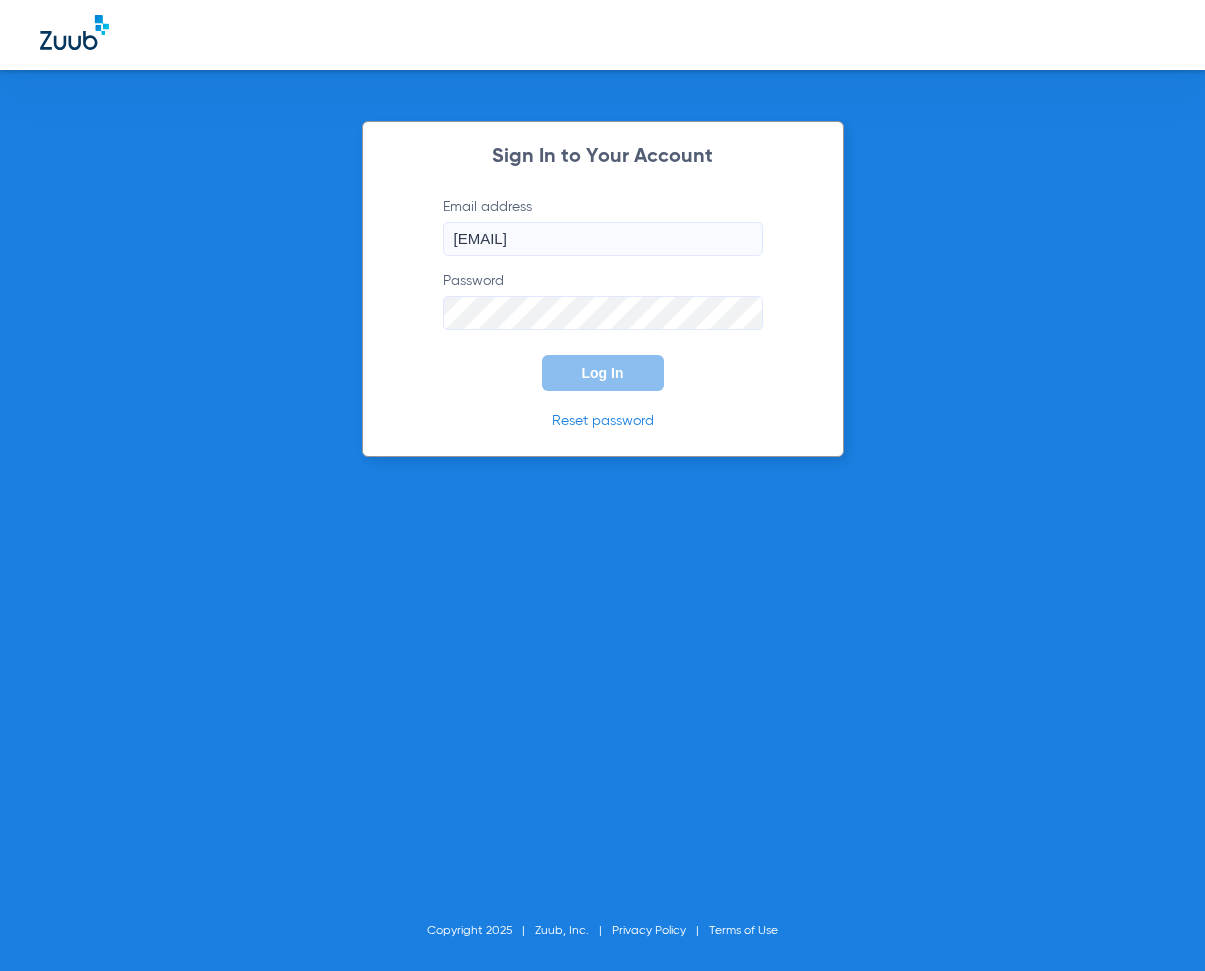 type on "[EMAIL]" 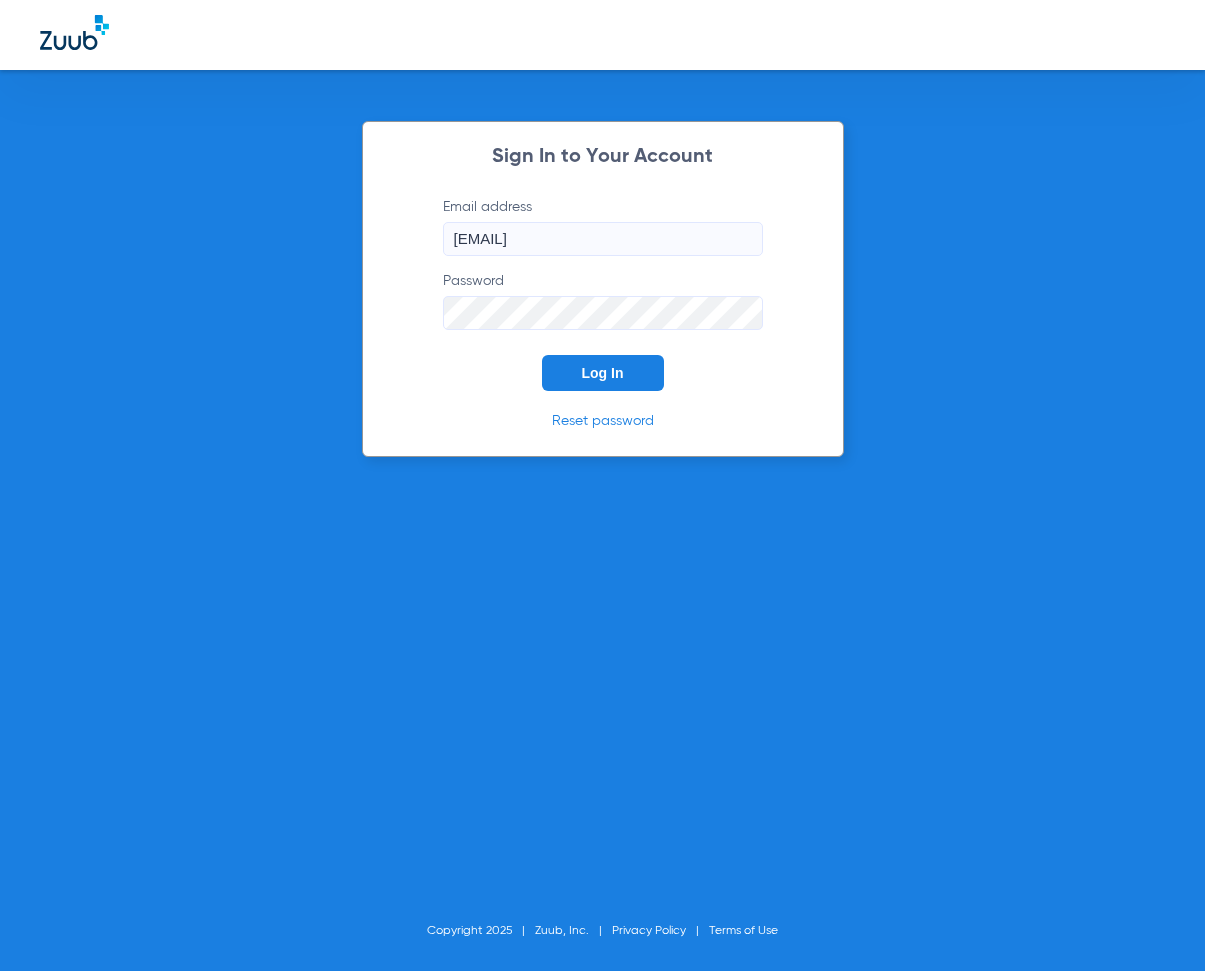 click on "Log In" 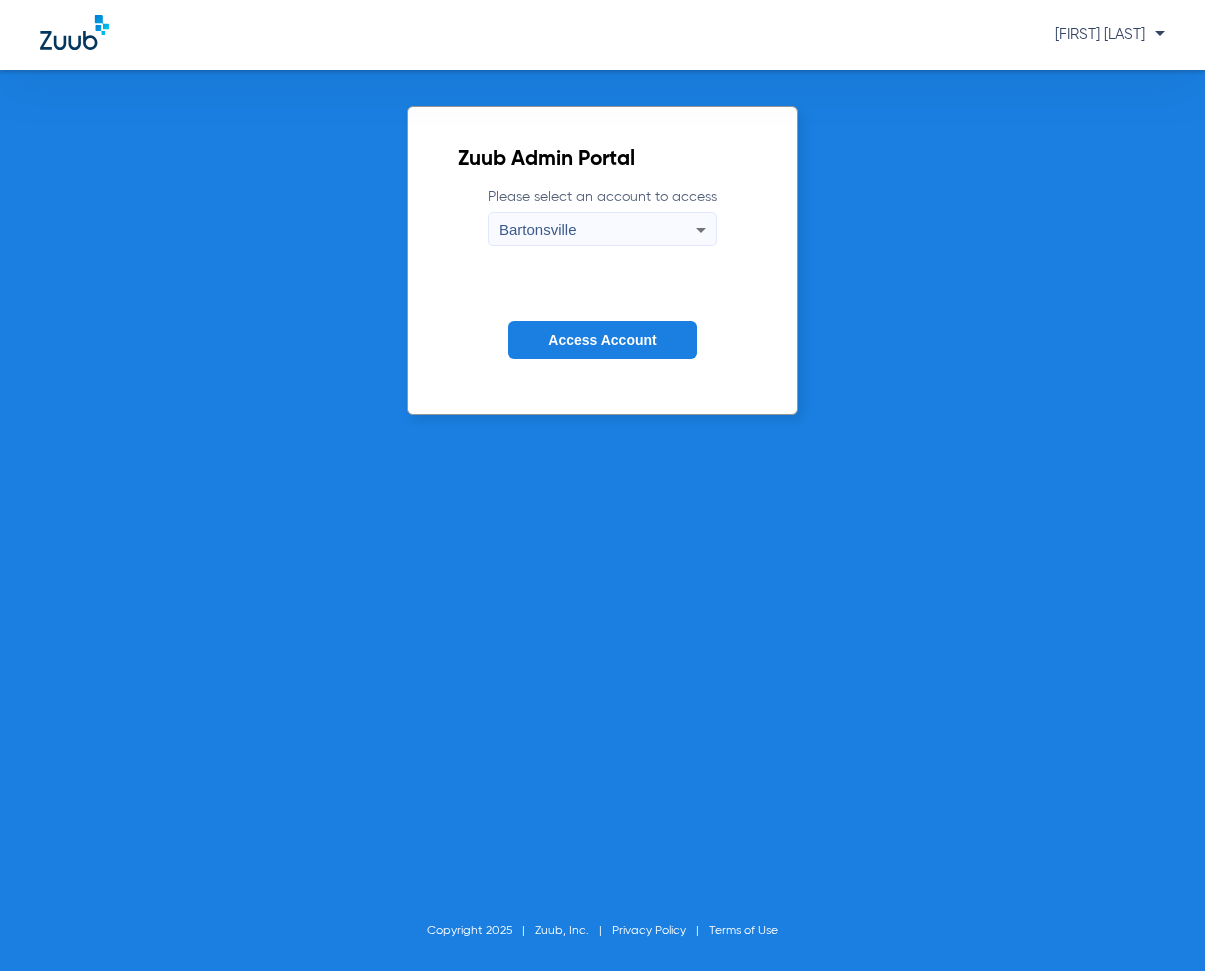 click 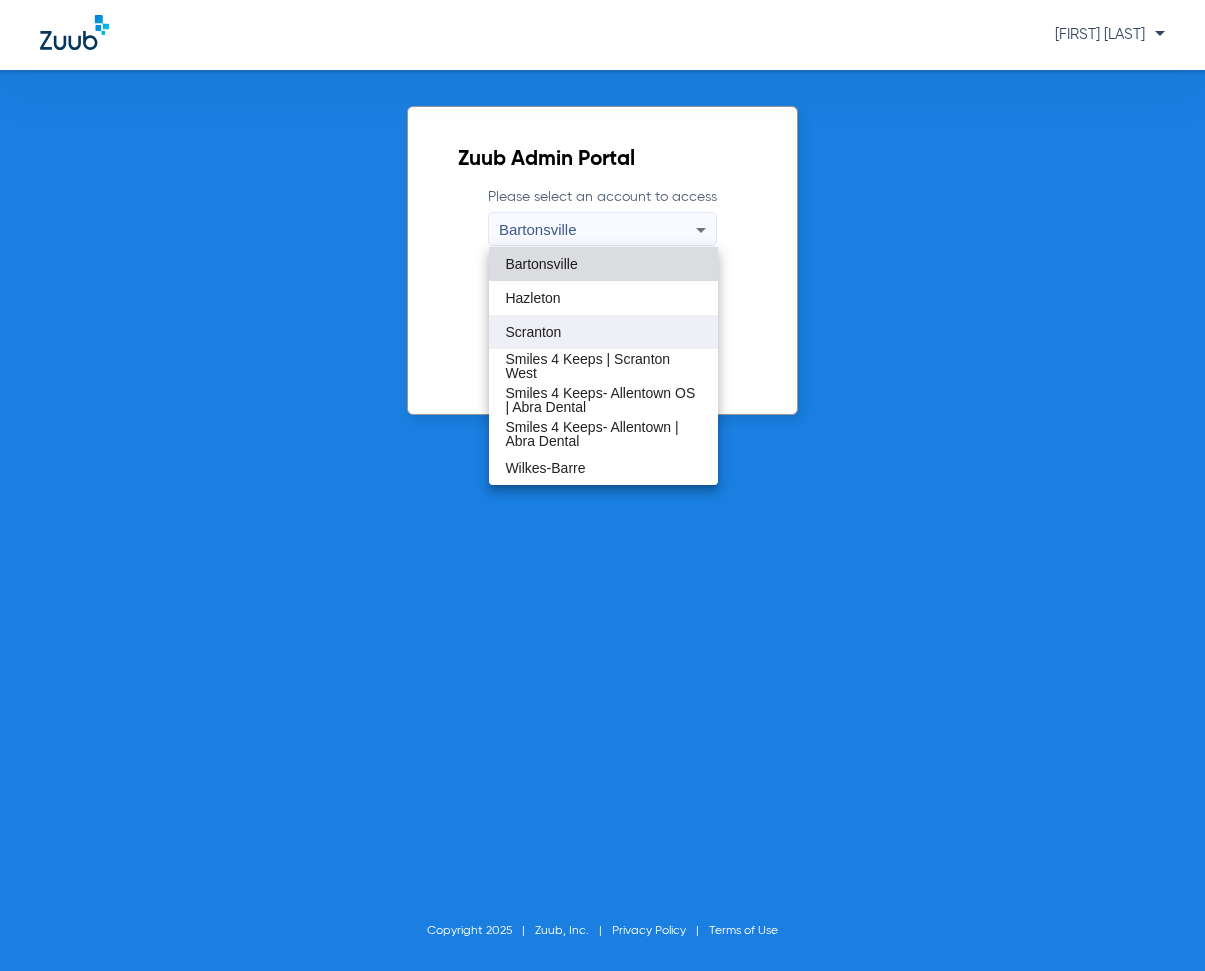 click on "Scranton" at bounding box center [533, 332] 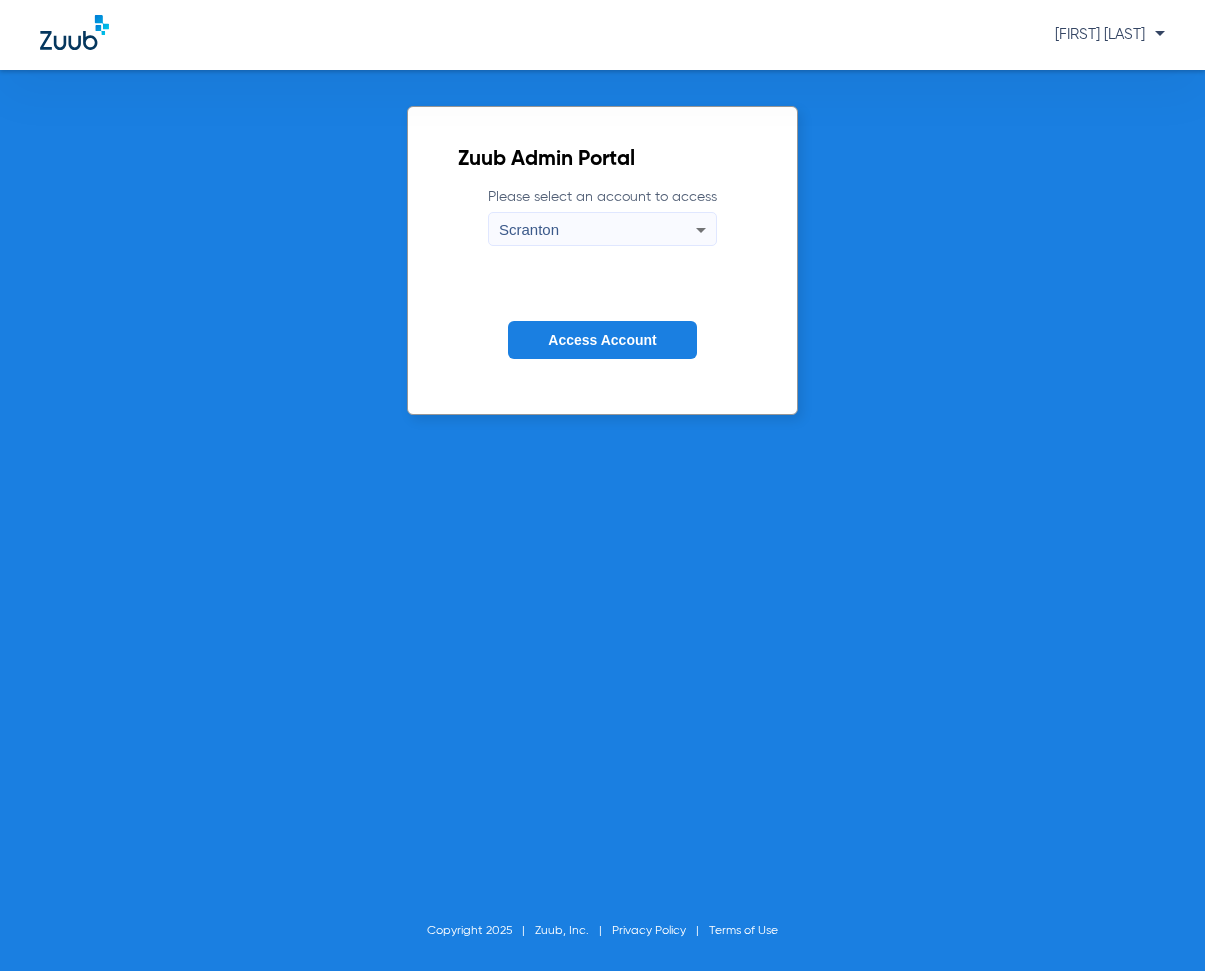 click on "Access Account" 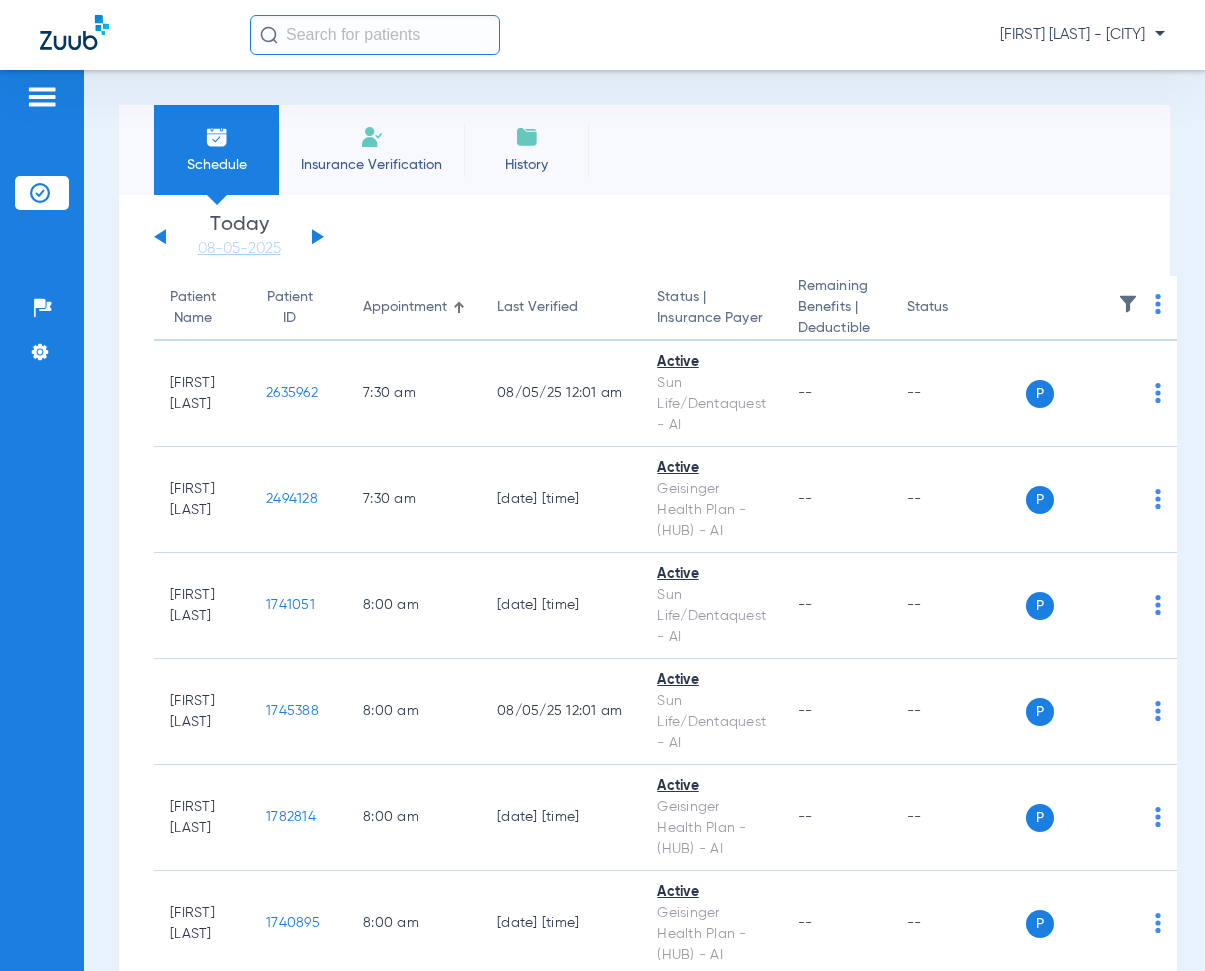 click 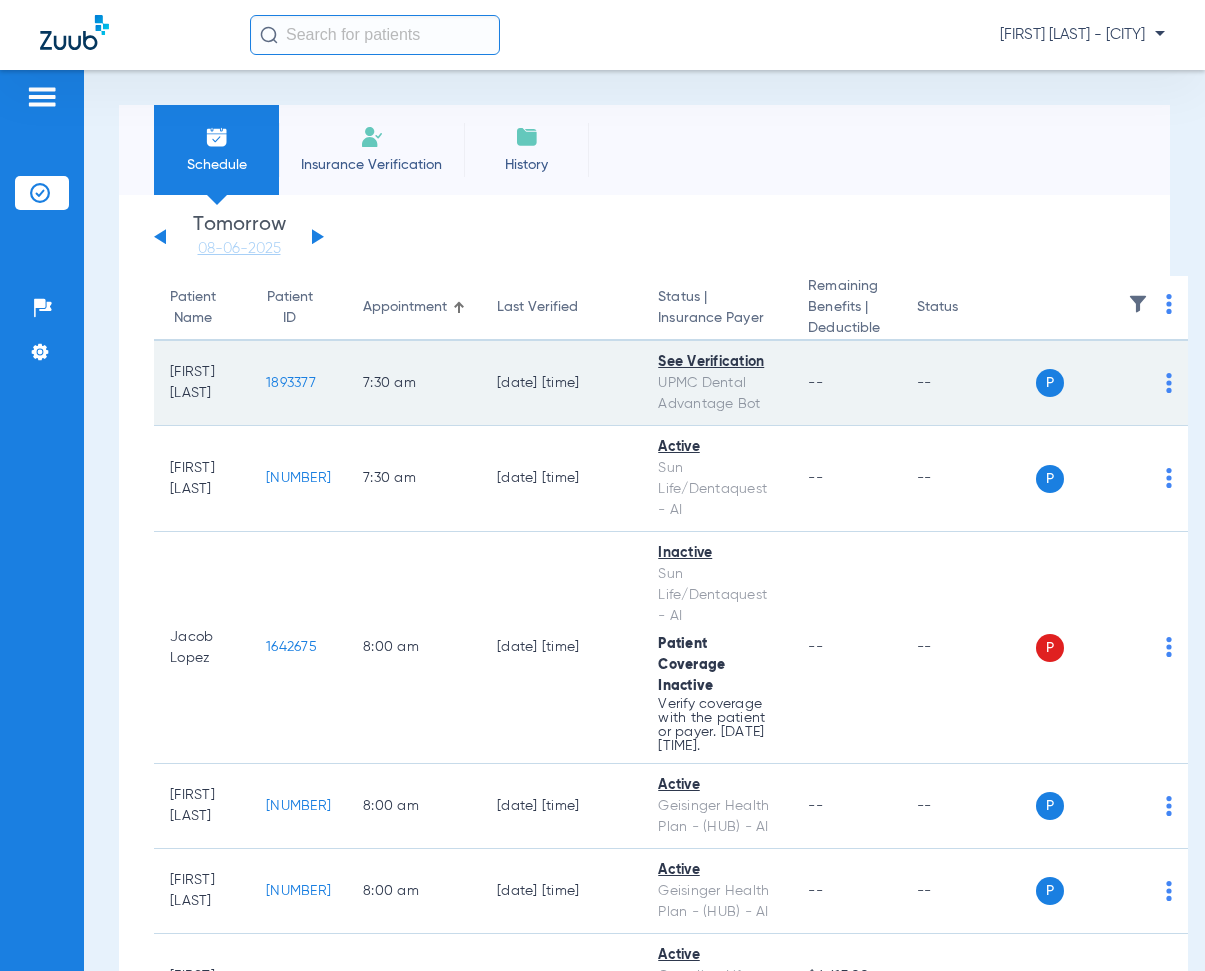 scroll, scrollTop: 300, scrollLeft: 0, axis: vertical 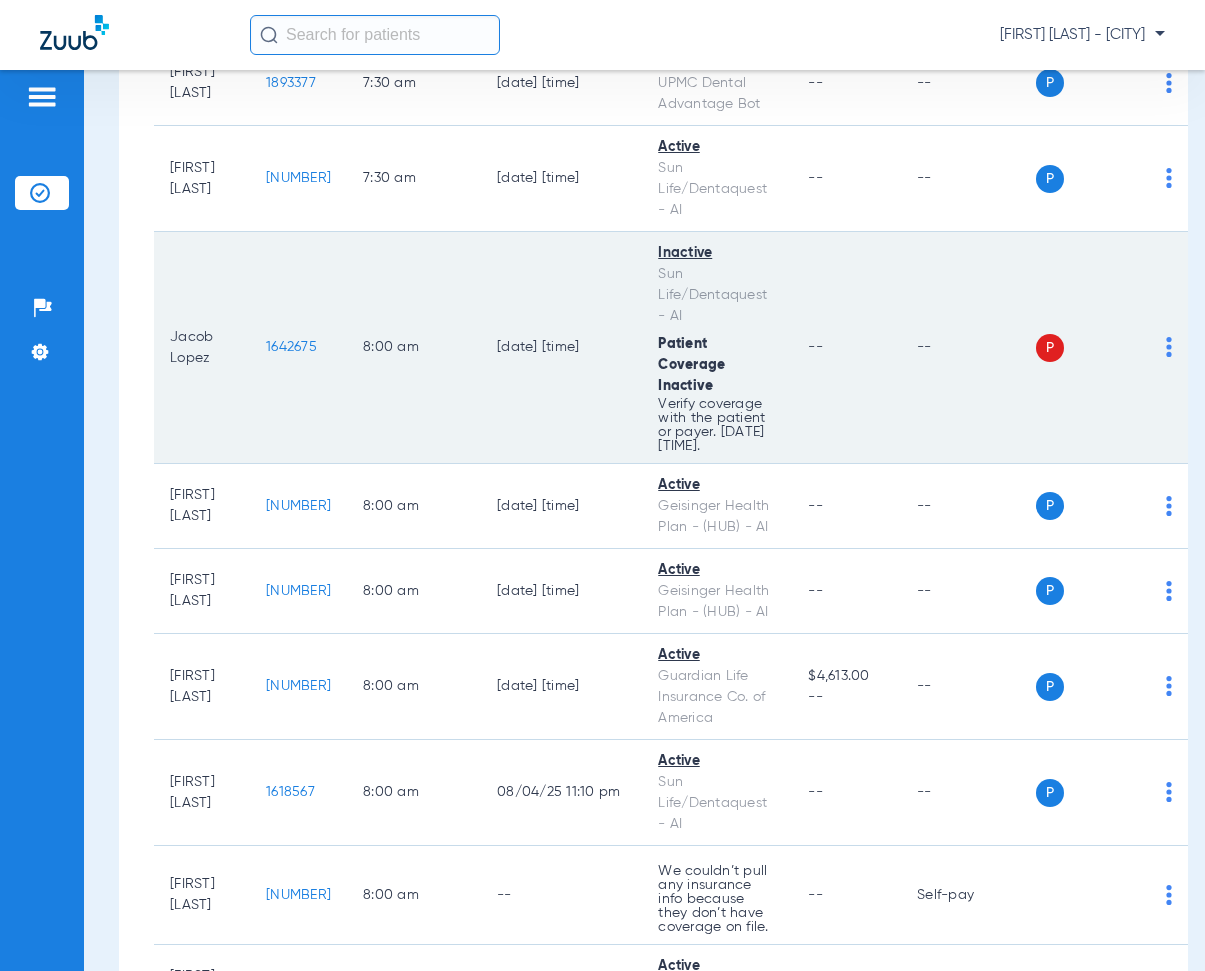 drag, startPoint x: 299, startPoint y: 352, endPoint x: 400, endPoint y: 365, distance: 101.8332 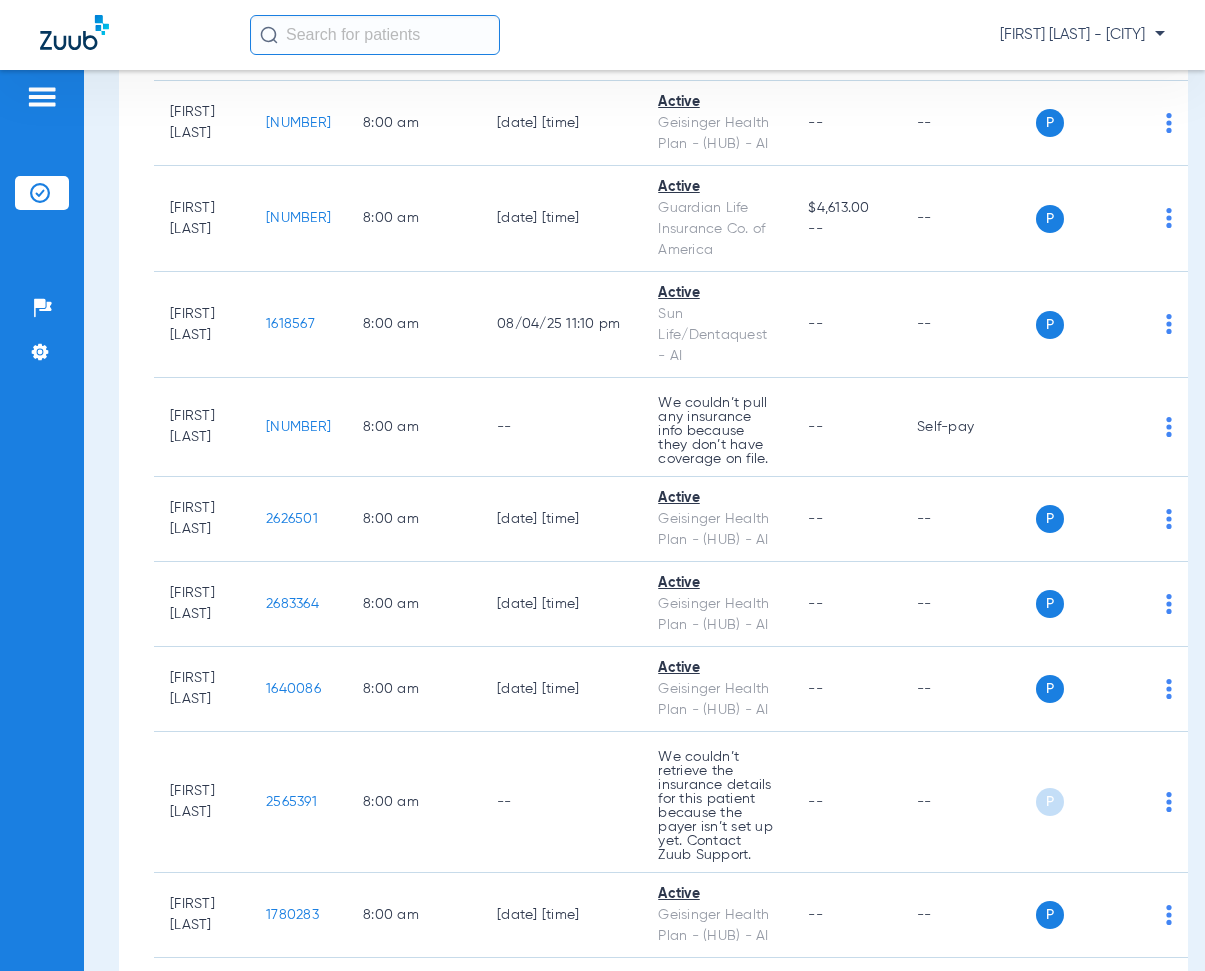 scroll, scrollTop: 800, scrollLeft: 0, axis: vertical 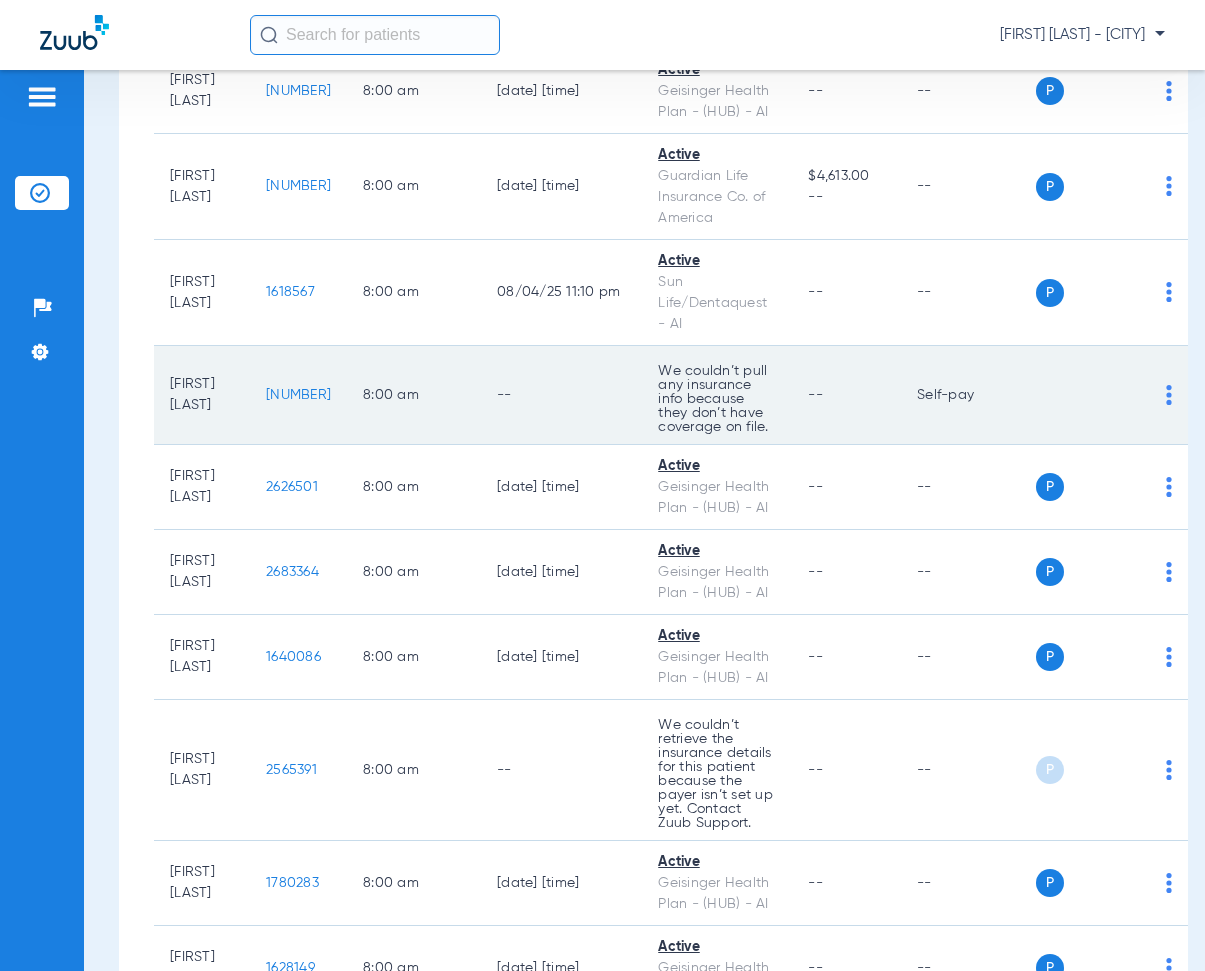 drag, startPoint x: 294, startPoint y: 408, endPoint x: 361, endPoint y: 422, distance: 68.44706 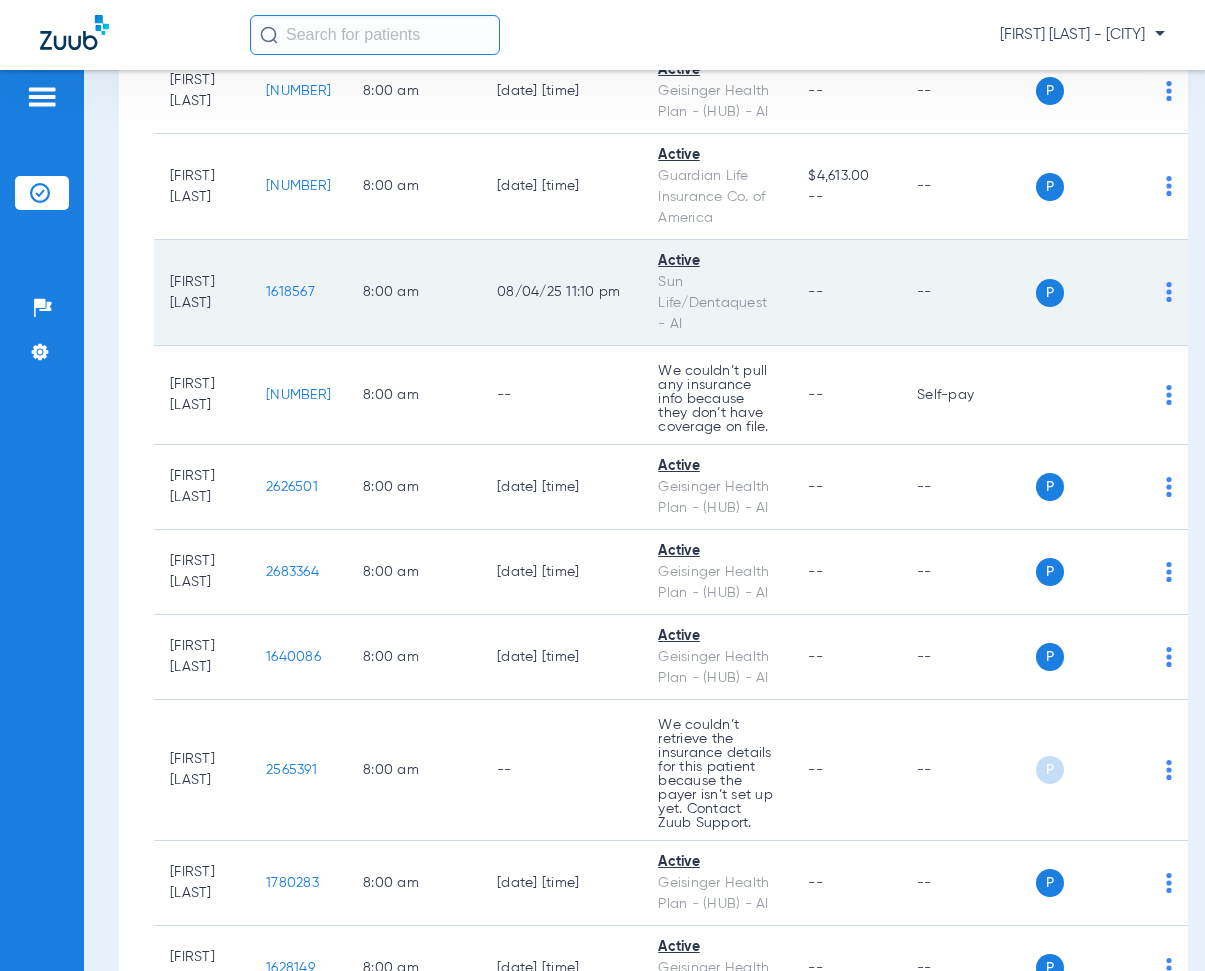 drag, startPoint x: 468, startPoint y: 348, endPoint x: 524, endPoint y: 316, distance: 64.49806 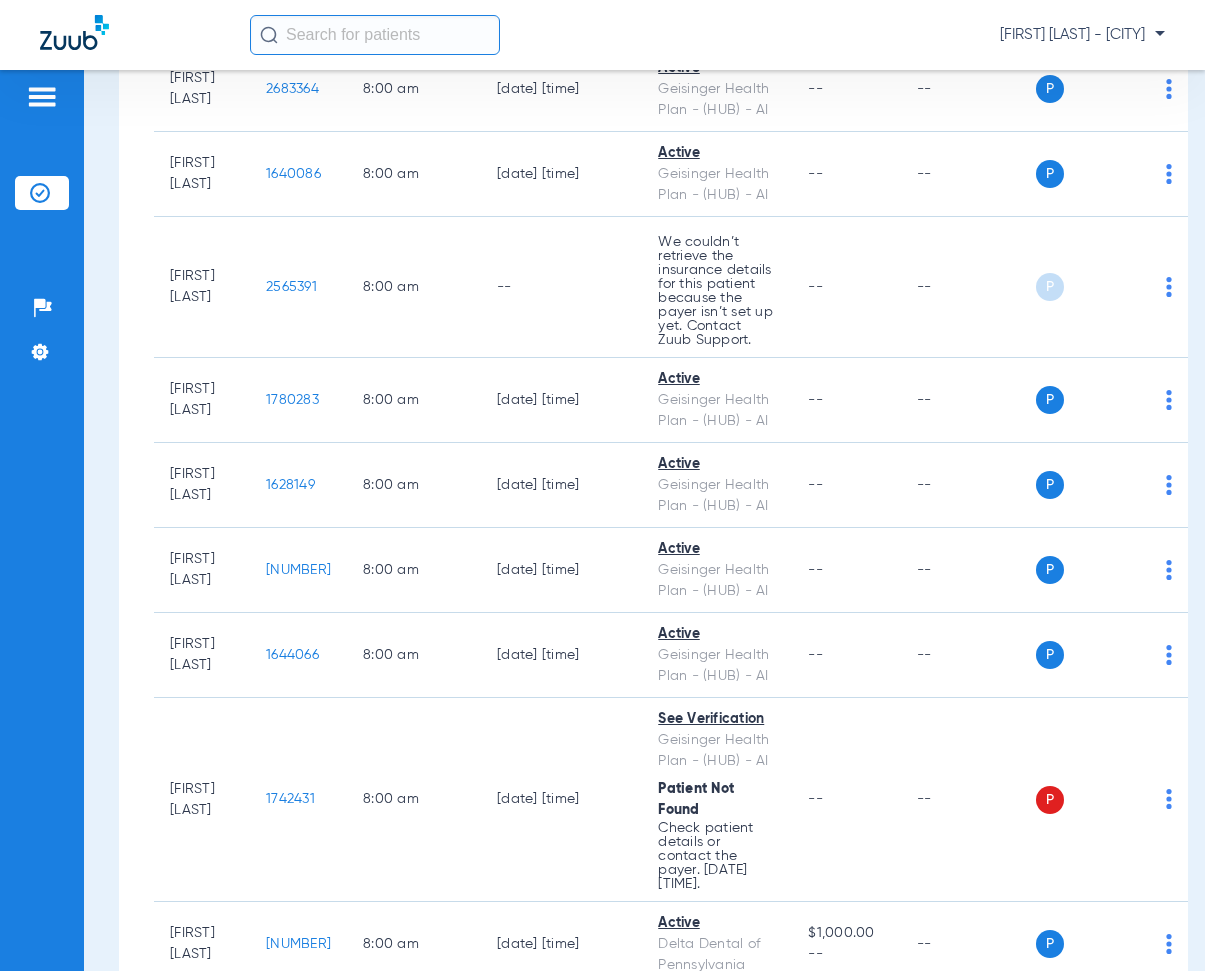 scroll, scrollTop: 1300, scrollLeft: 0, axis: vertical 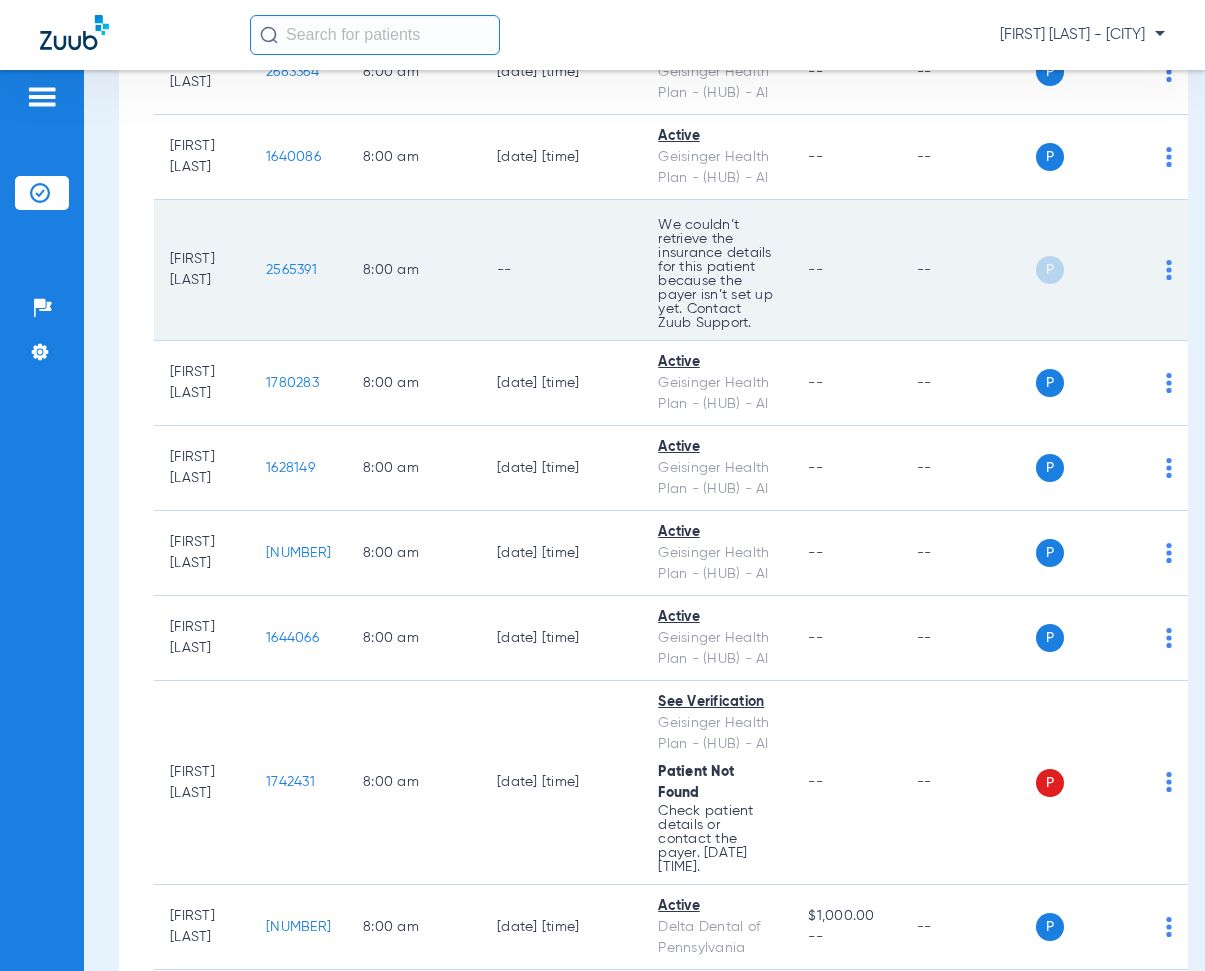 drag, startPoint x: 297, startPoint y: 282, endPoint x: 375, endPoint y: 297, distance: 79.429214 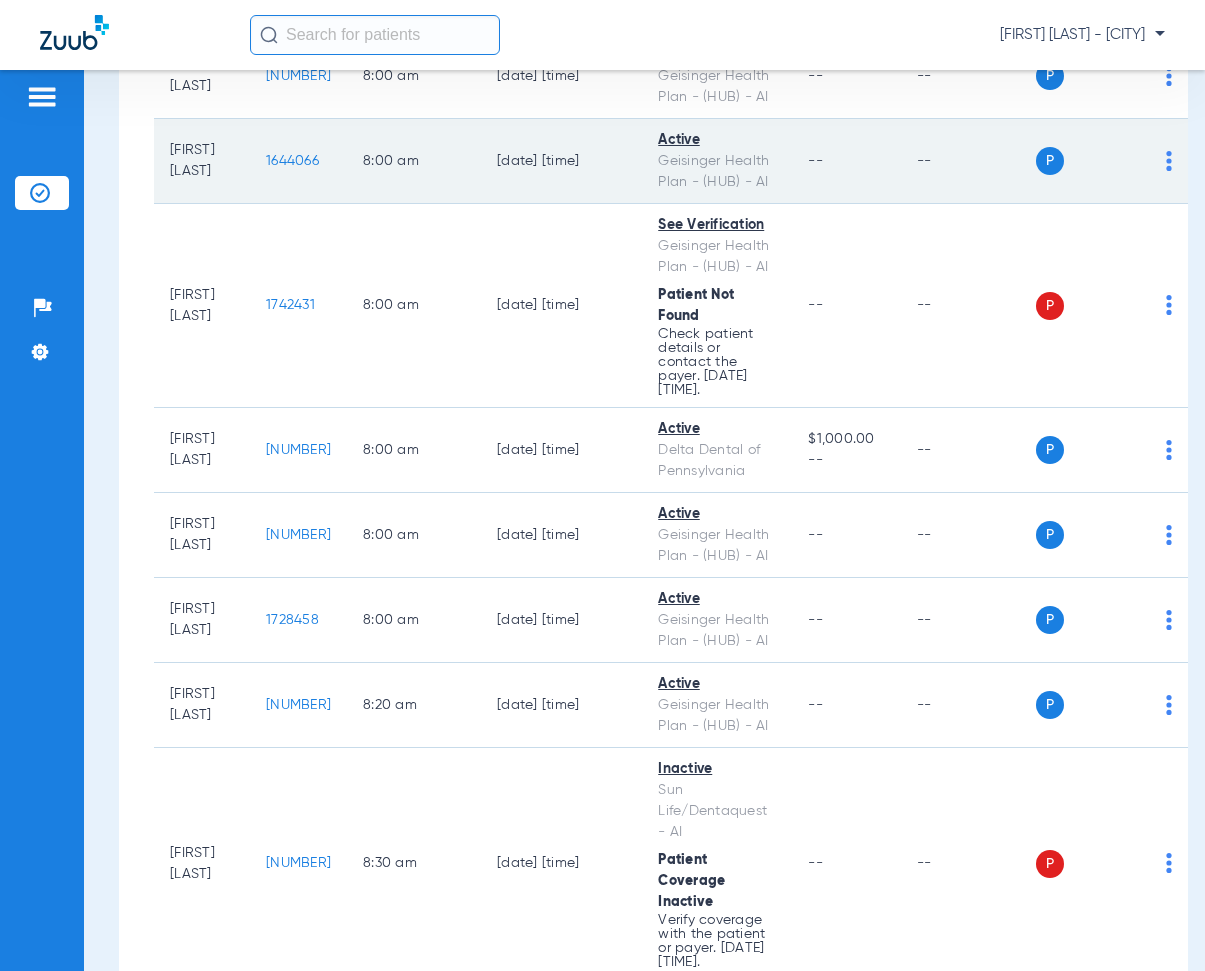 scroll, scrollTop: 1800, scrollLeft: 0, axis: vertical 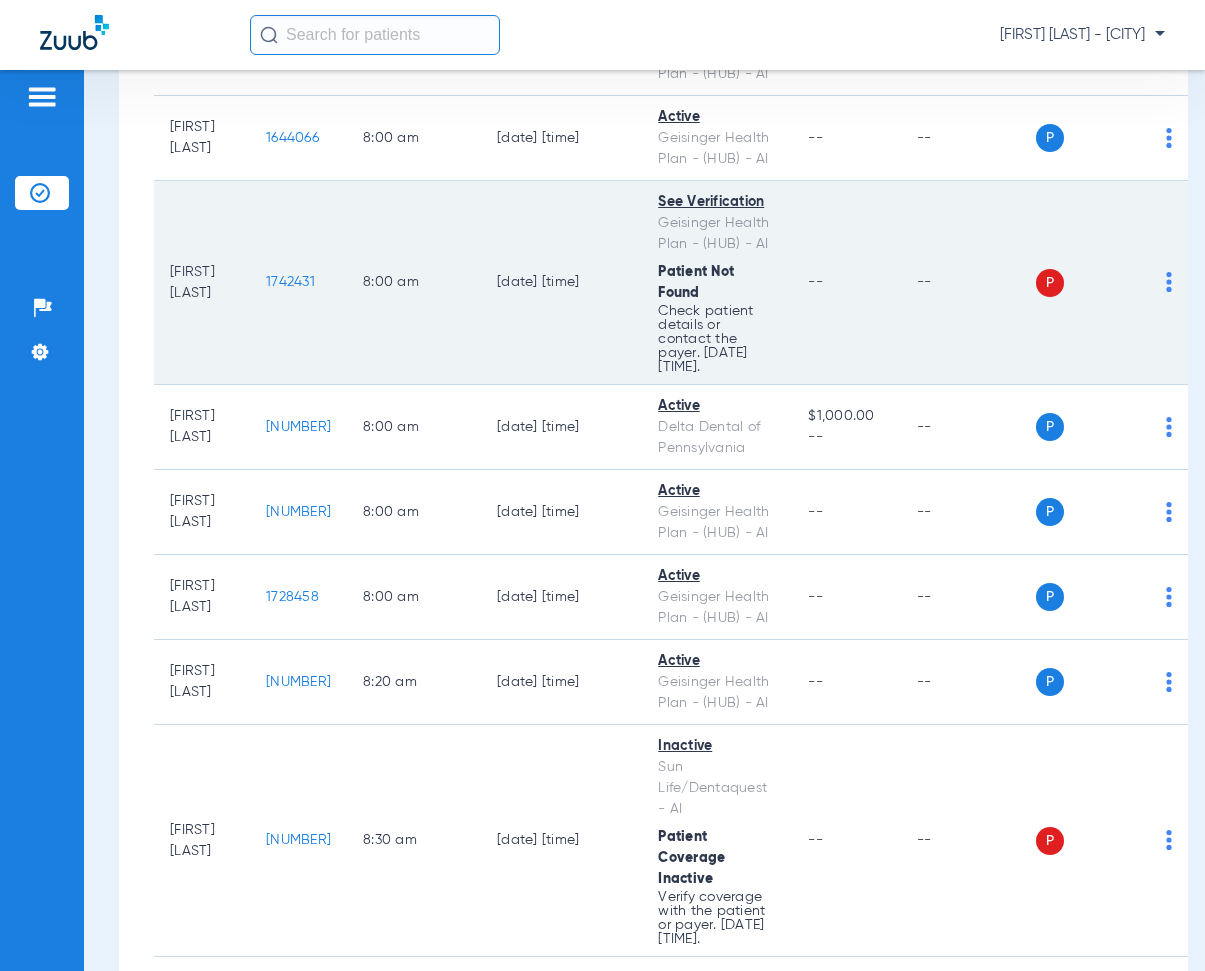 drag, startPoint x: 296, startPoint y: 293, endPoint x: 360, endPoint y: 305, distance: 65.11528 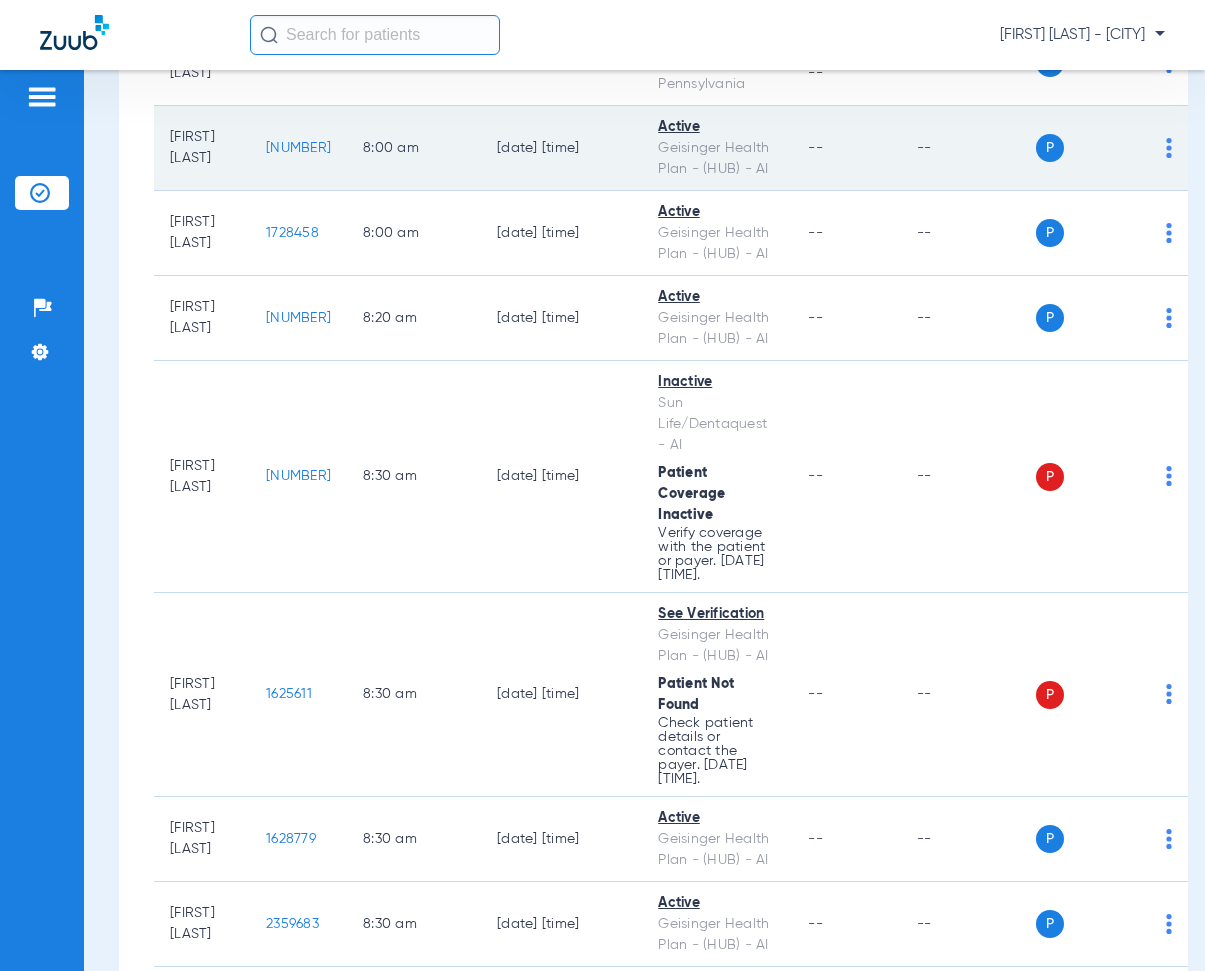 scroll, scrollTop: 2200, scrollLeft: 0, axis: vertical 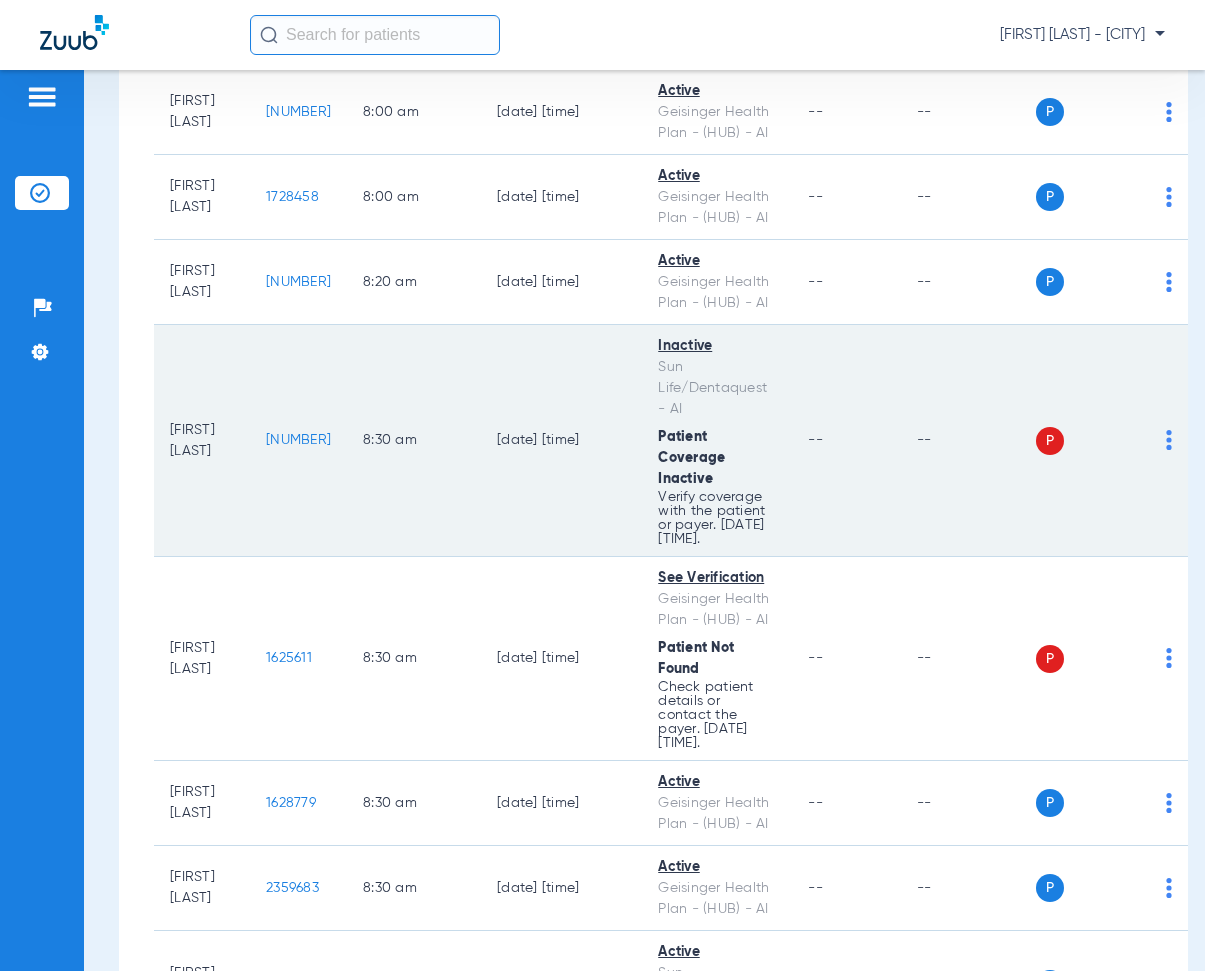 drag, startPoint x: 300, startPoint y: 462, endPoint x: 360, endPoint y: 470, distance: 60.530983 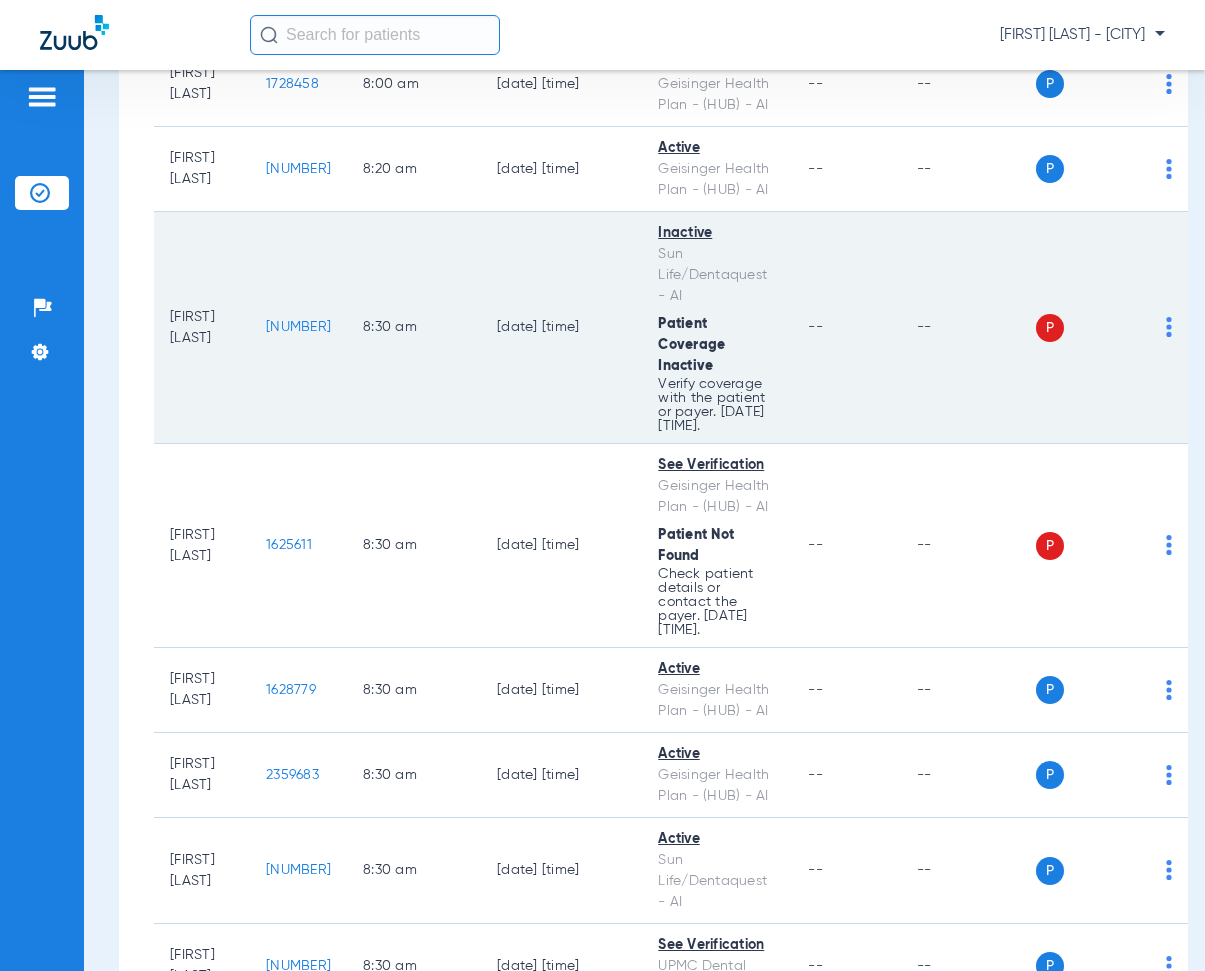 scroll, scrollTop: 2400, scrollLeft: 0, axis: vertical 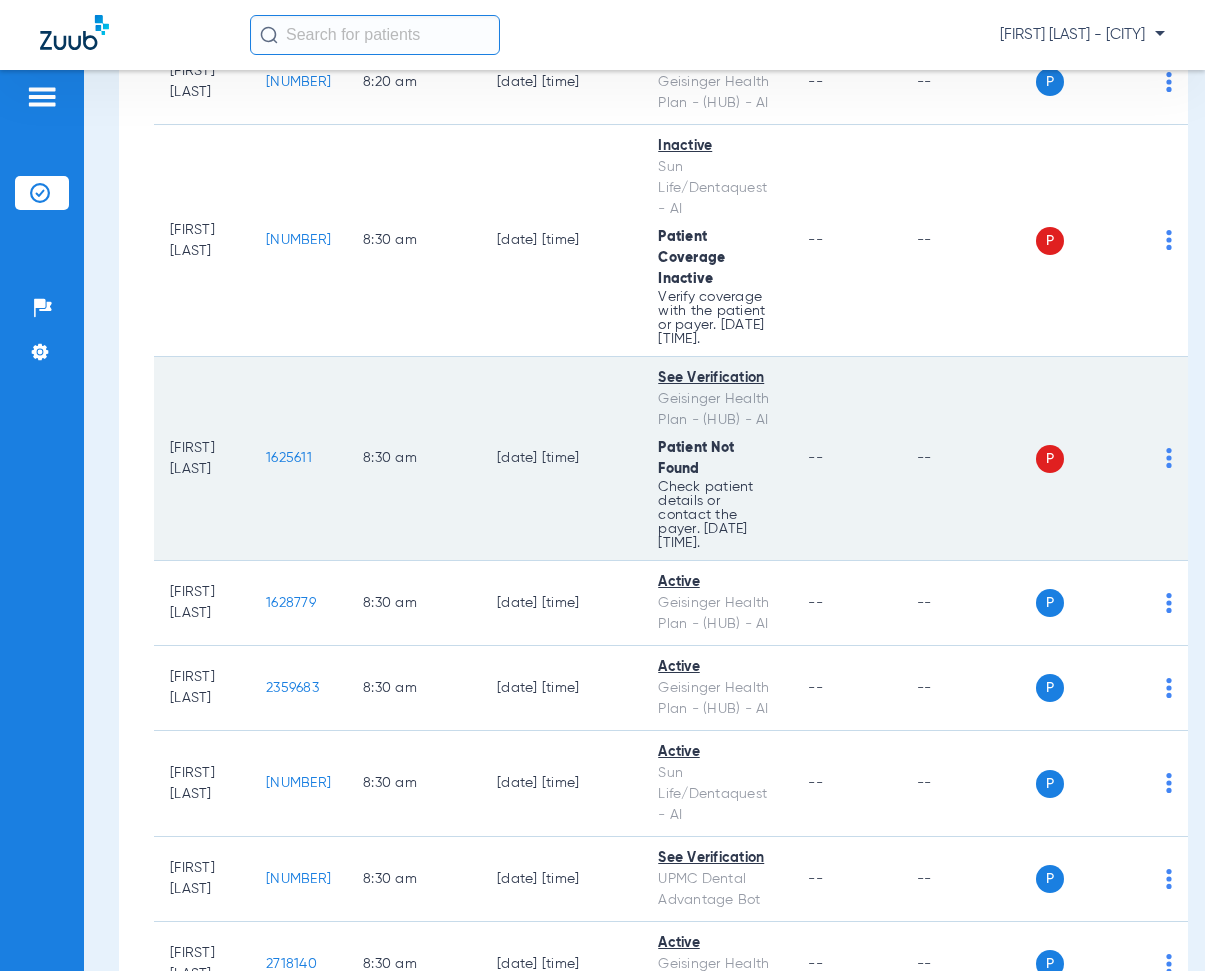 drag, startPoint x: 297, startPoint y: 484, endPoint x: 366, endPoint y: 491, distance: 69.354164 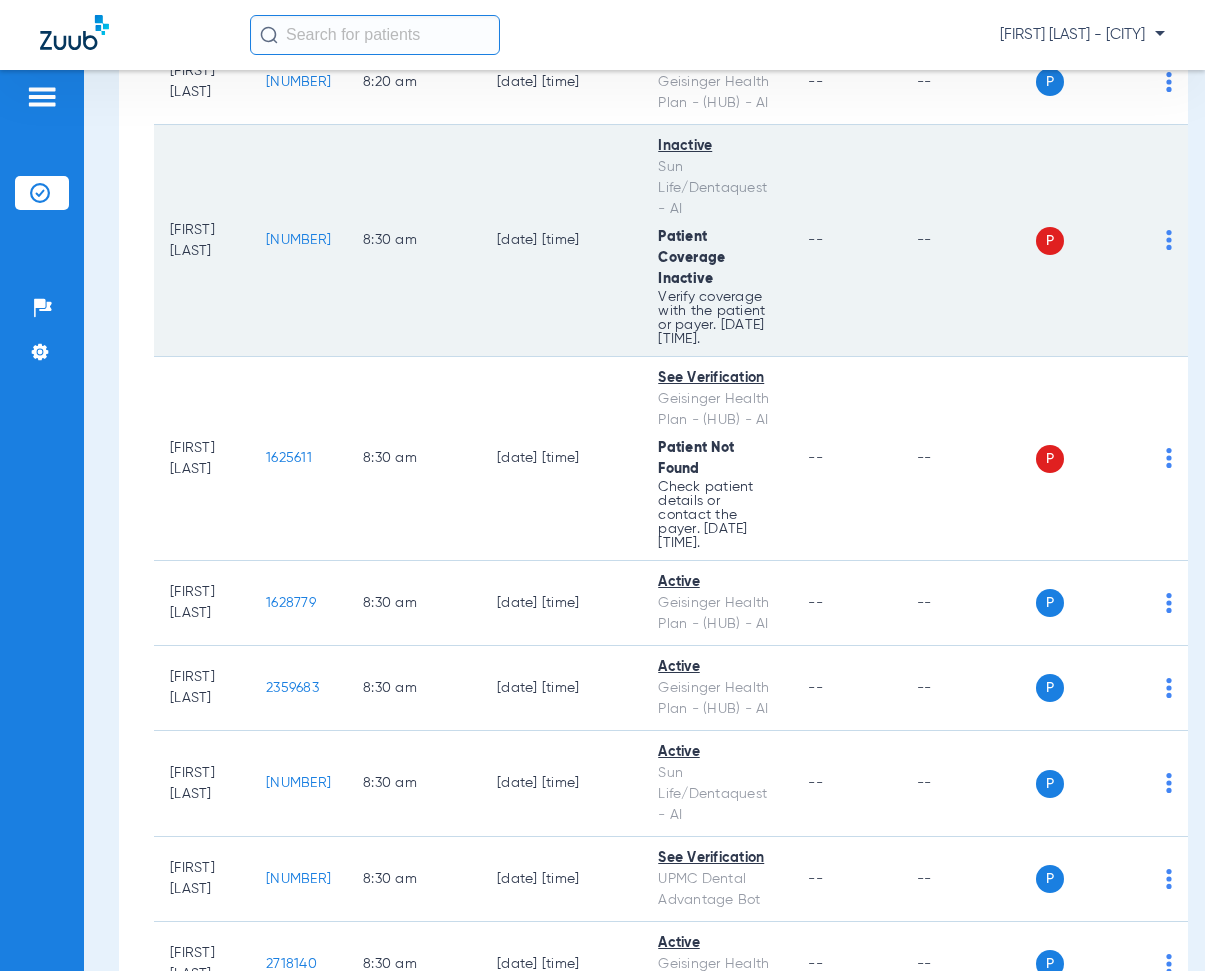 click on "[NUMBER]" 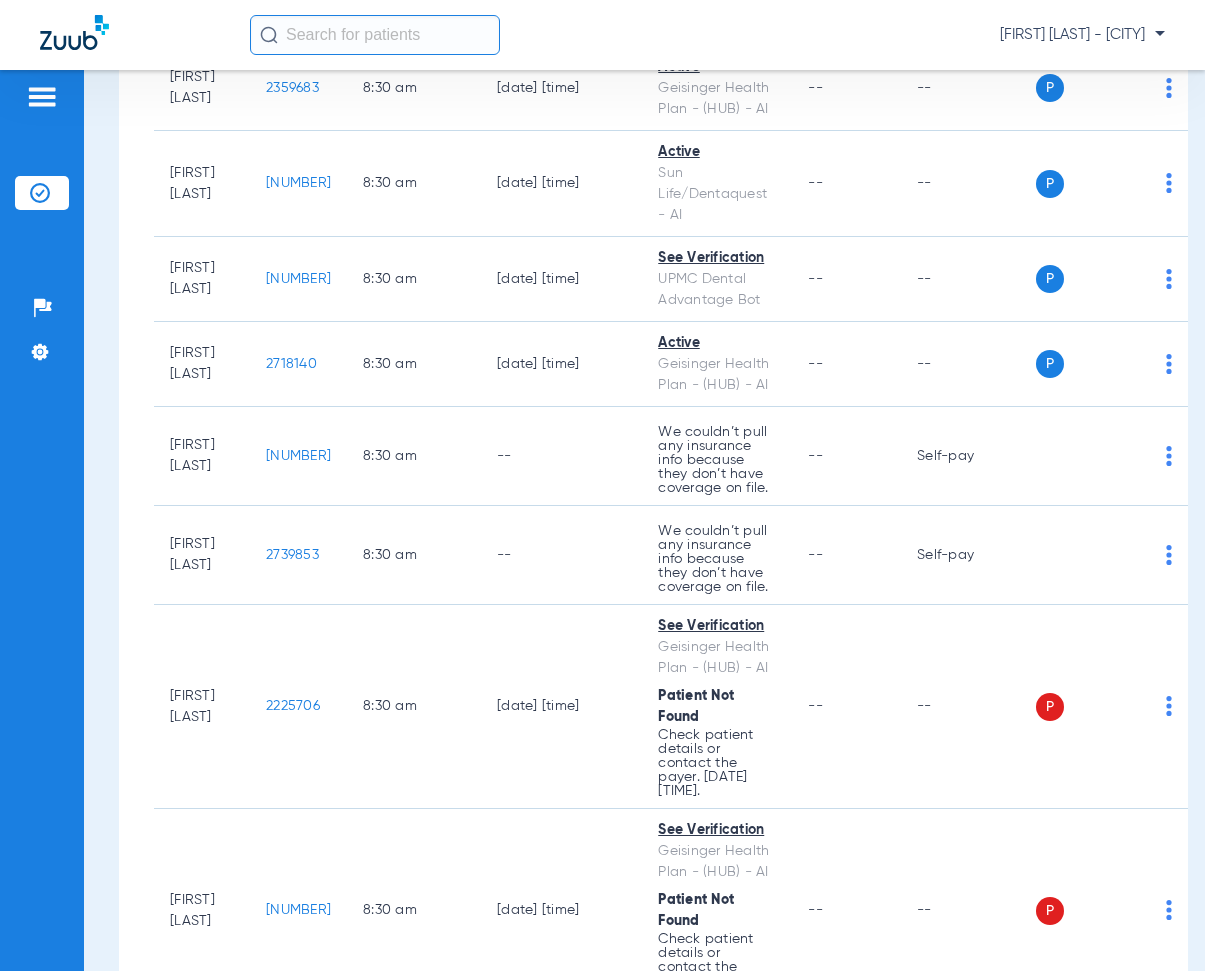scroll, scrollTop: 3100, scrollLeft: 0, axis: vertical 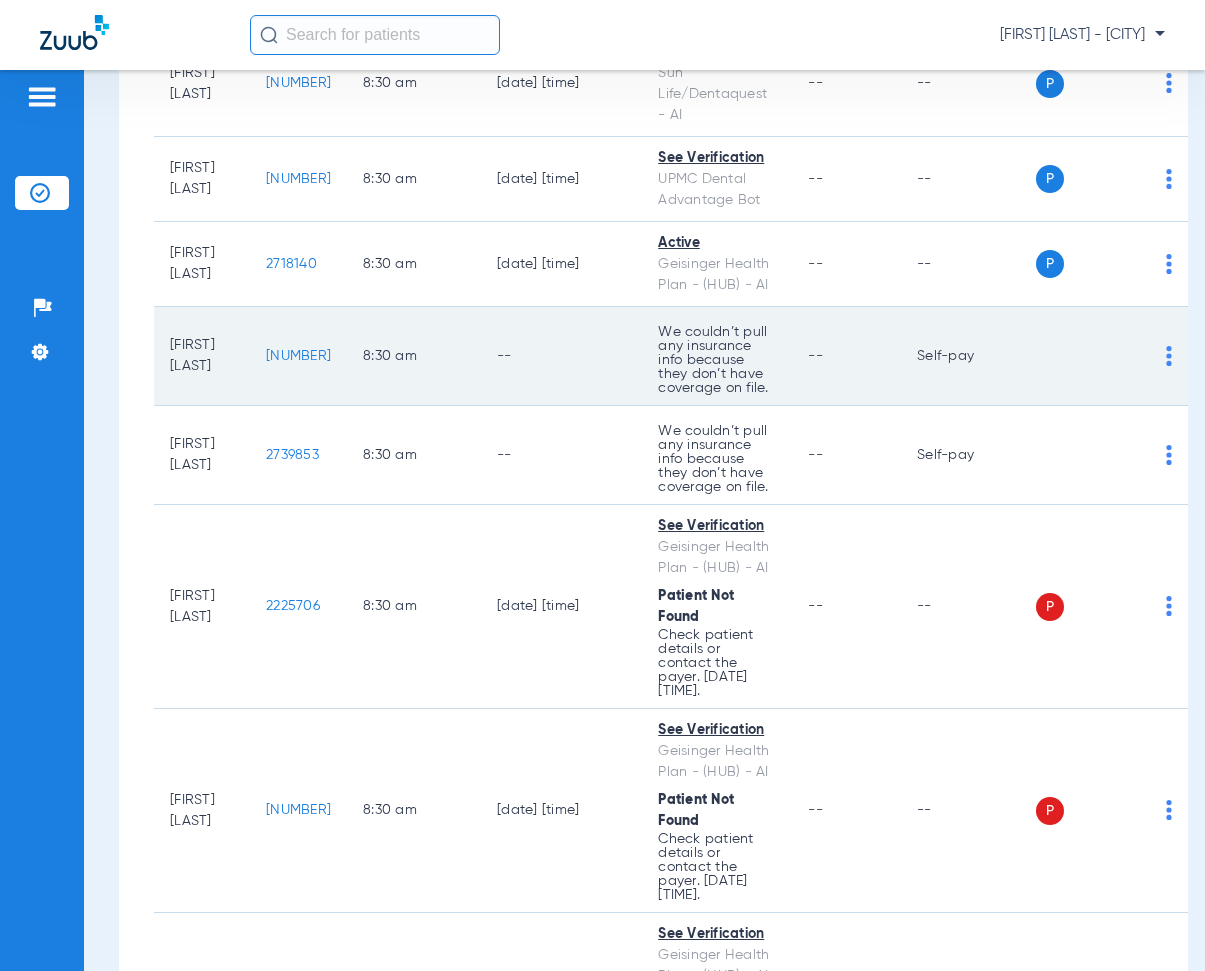 drag, startPoint x: 292, startPoint y: 381, endPoint x: 379, endPoint y: 392, distance: 87.69264 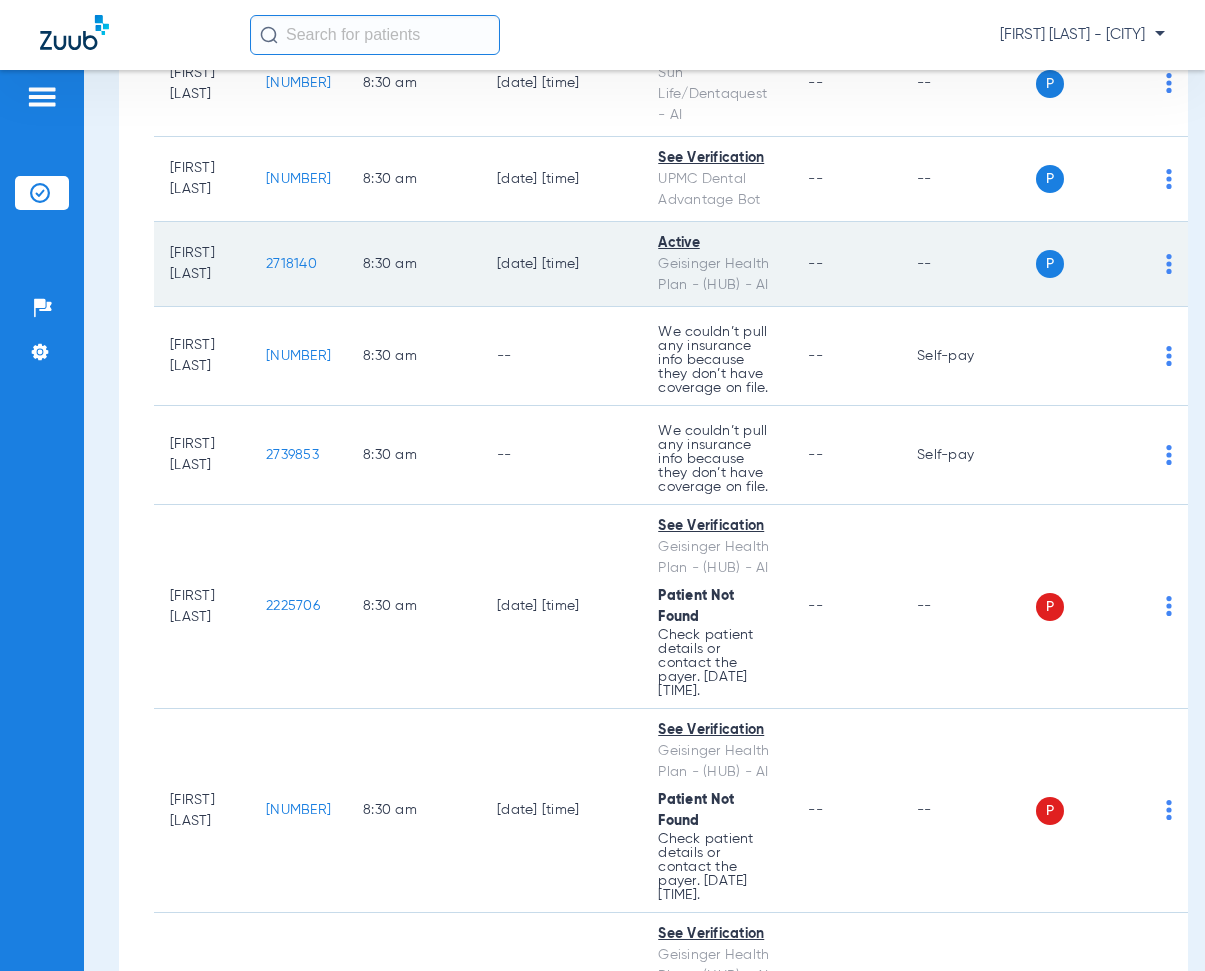 click on "8:30 AM" 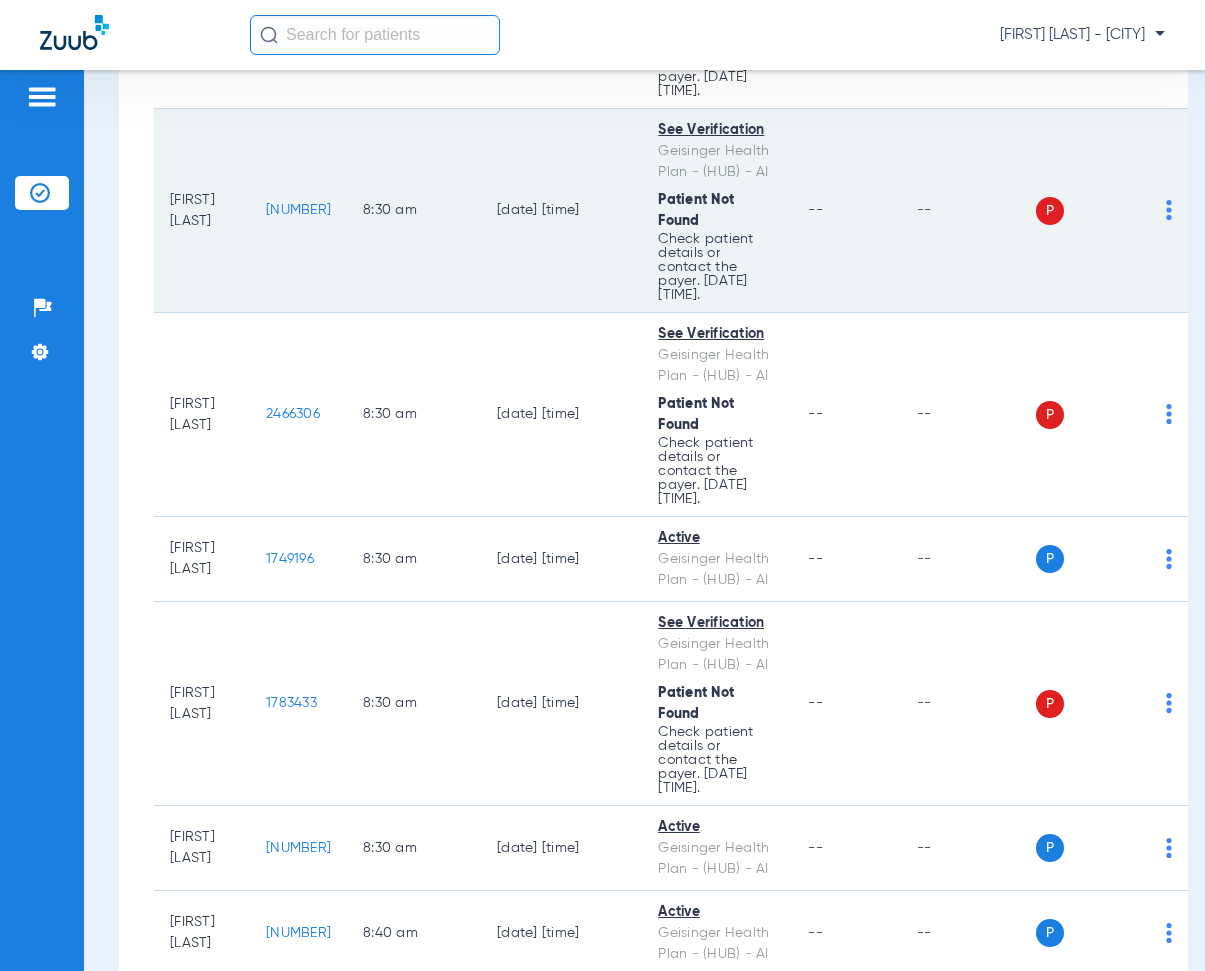 scroll, scrollTop: 3500, scrollLeft: 0, axis: vertical 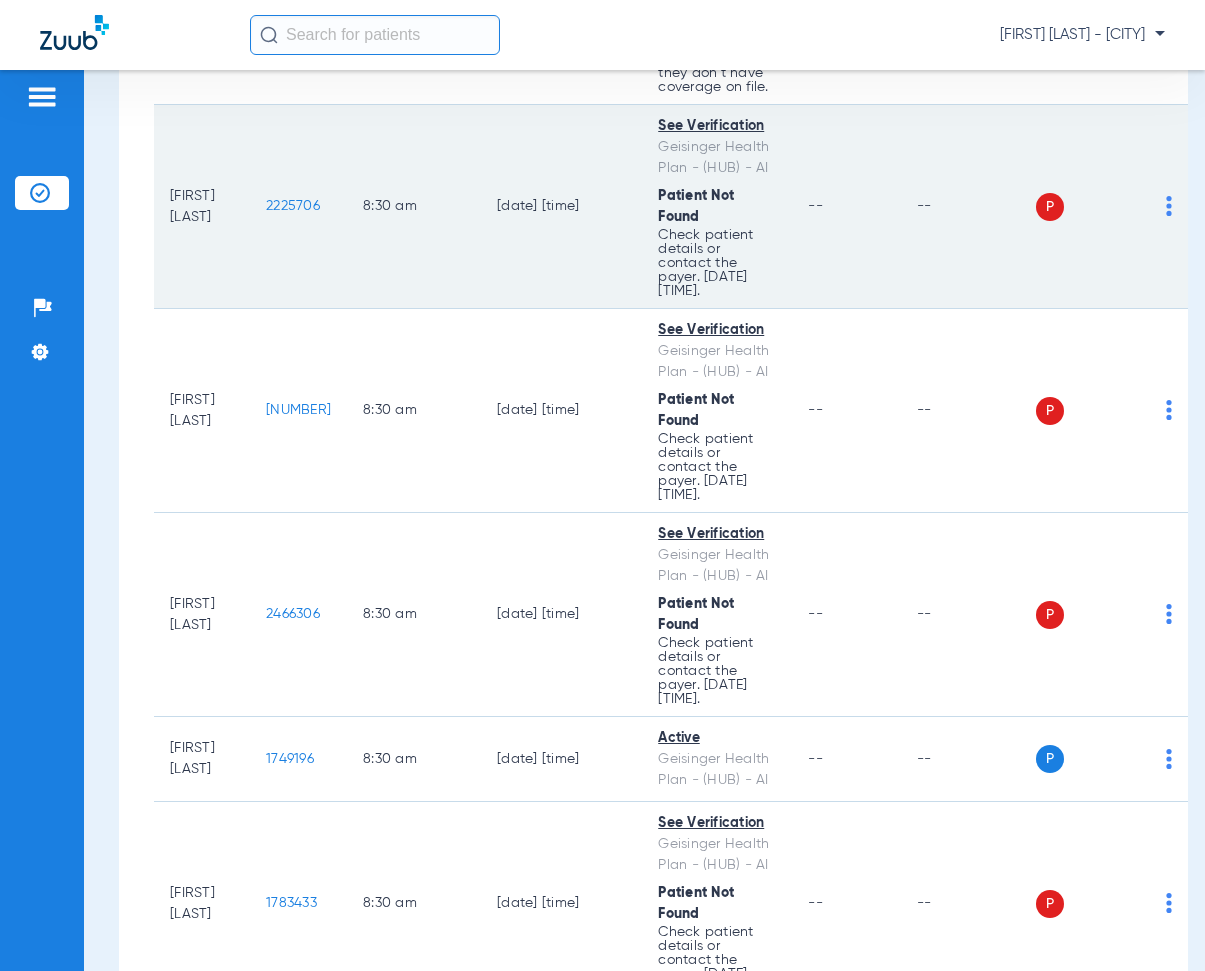 drag, startPoint x: 295, startPoint y: 233, endPoint x: 368, endPoint y: 254, distance: 75.96052 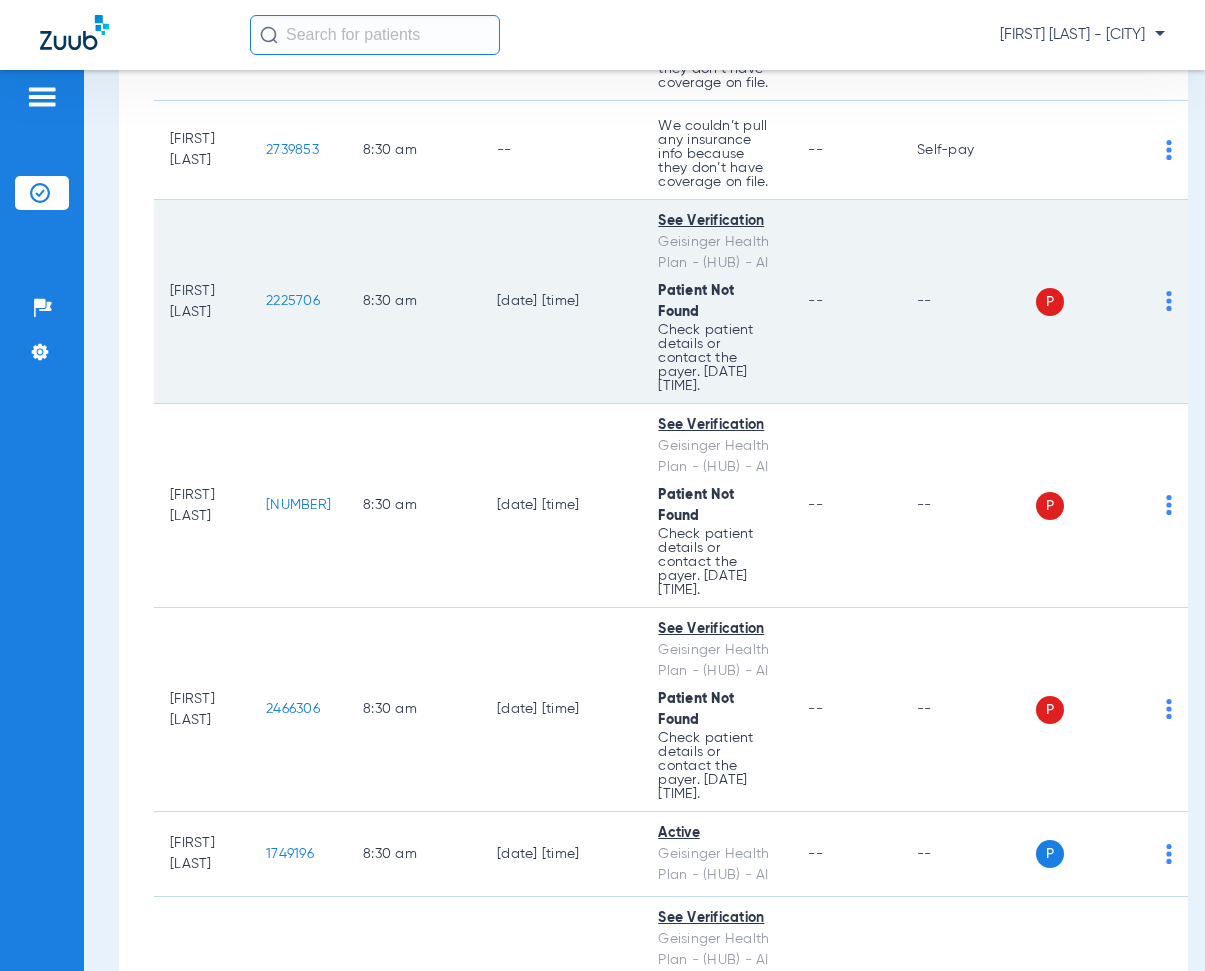 scroll, scrollTop: 3400, scrollLeft: 0, axis: vertical 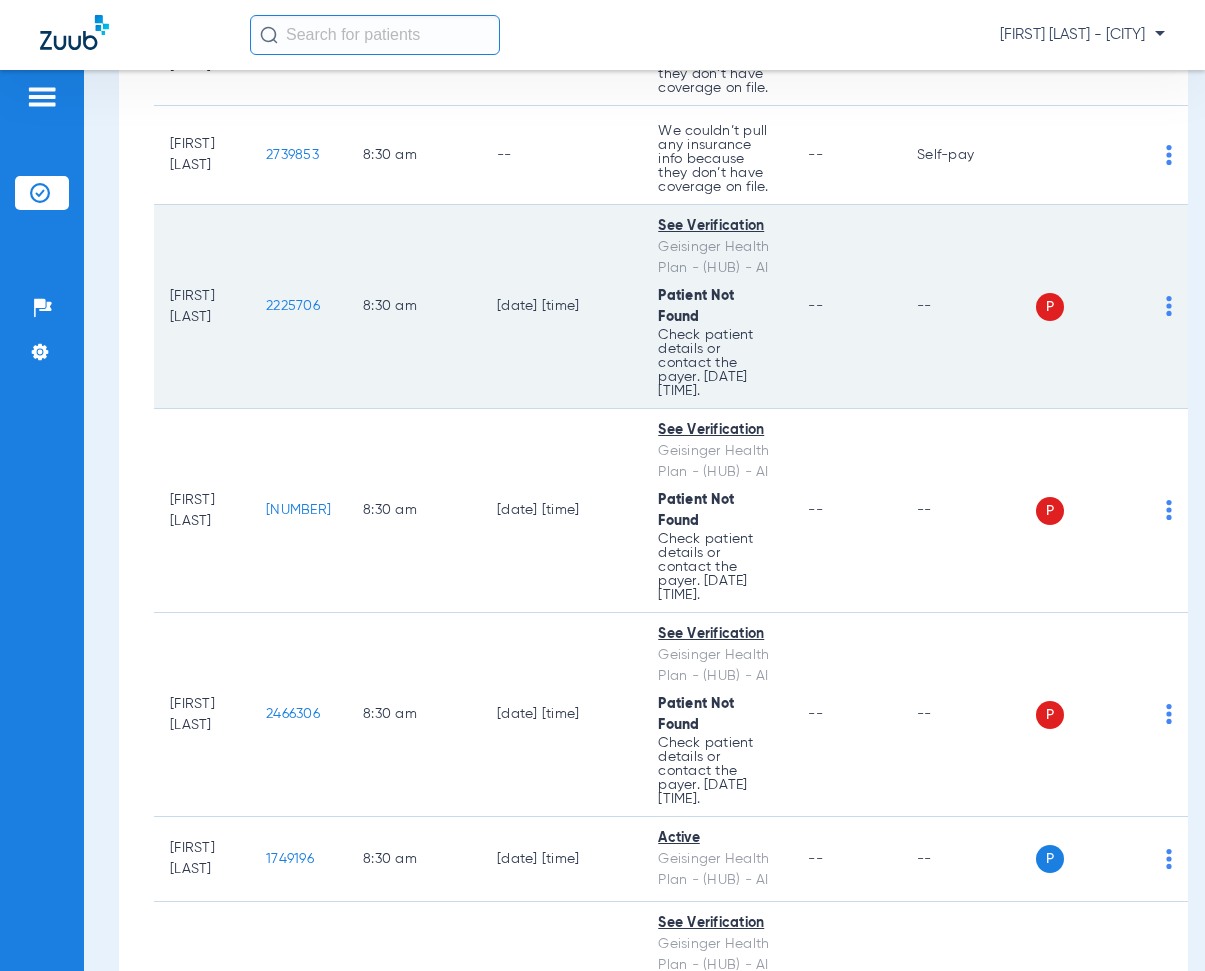 copy on "2225706" 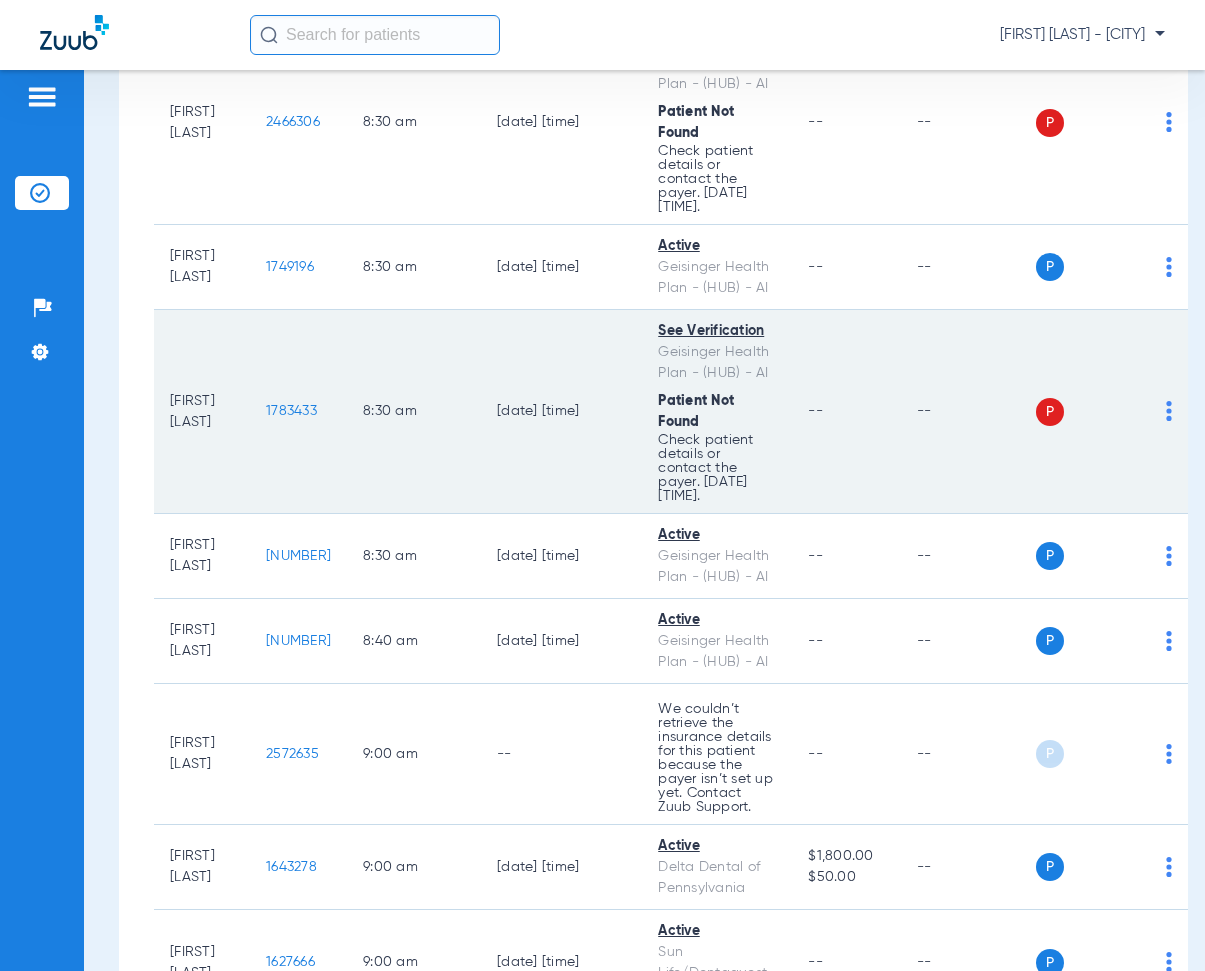 scroll, scrollTop: 4000, scrollLeft: 0, axis: vertical 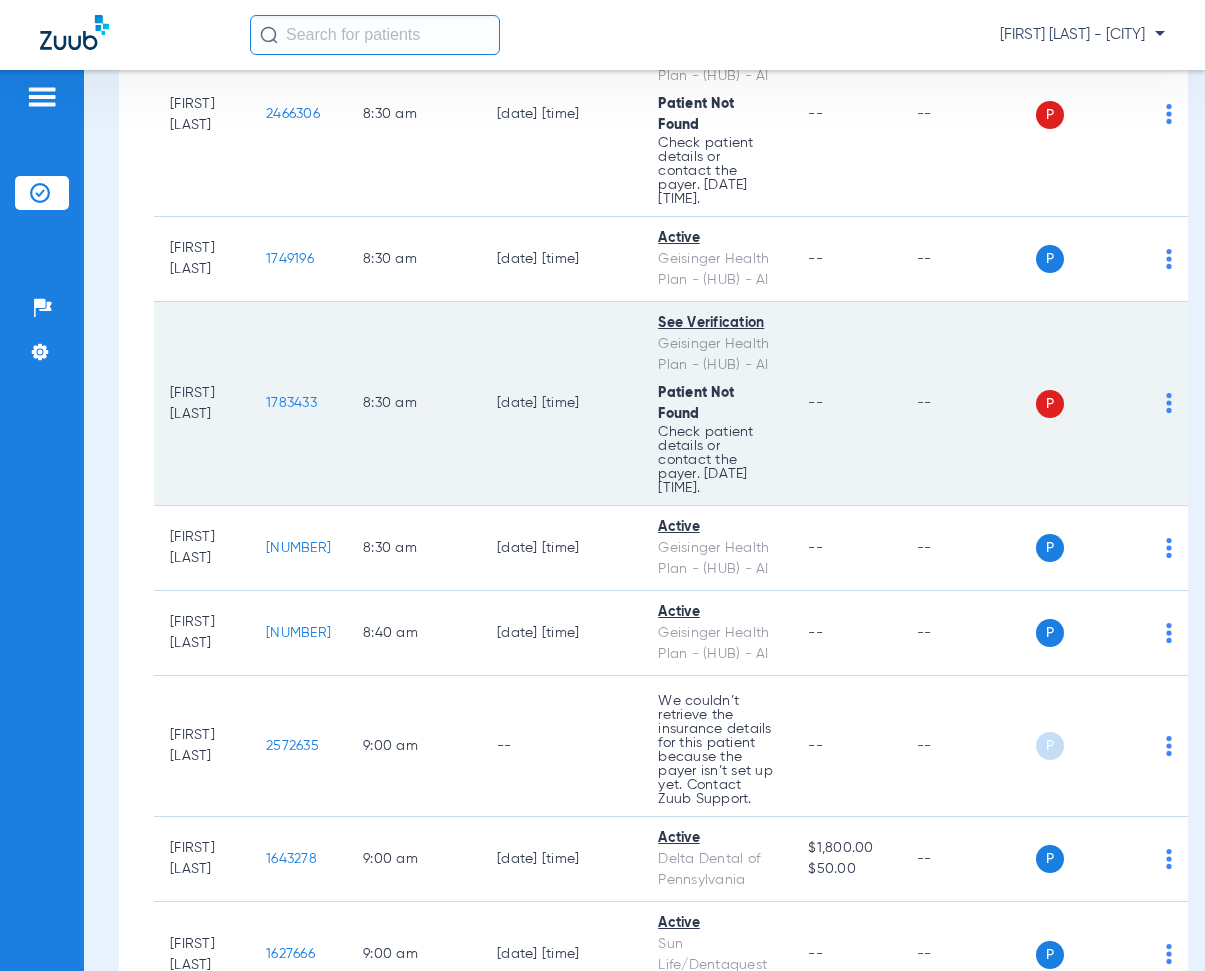 drag, startPoint x: 301, startPoint y: 428, endPoint x: 397, endPoint y: 448, distance: 98.0612 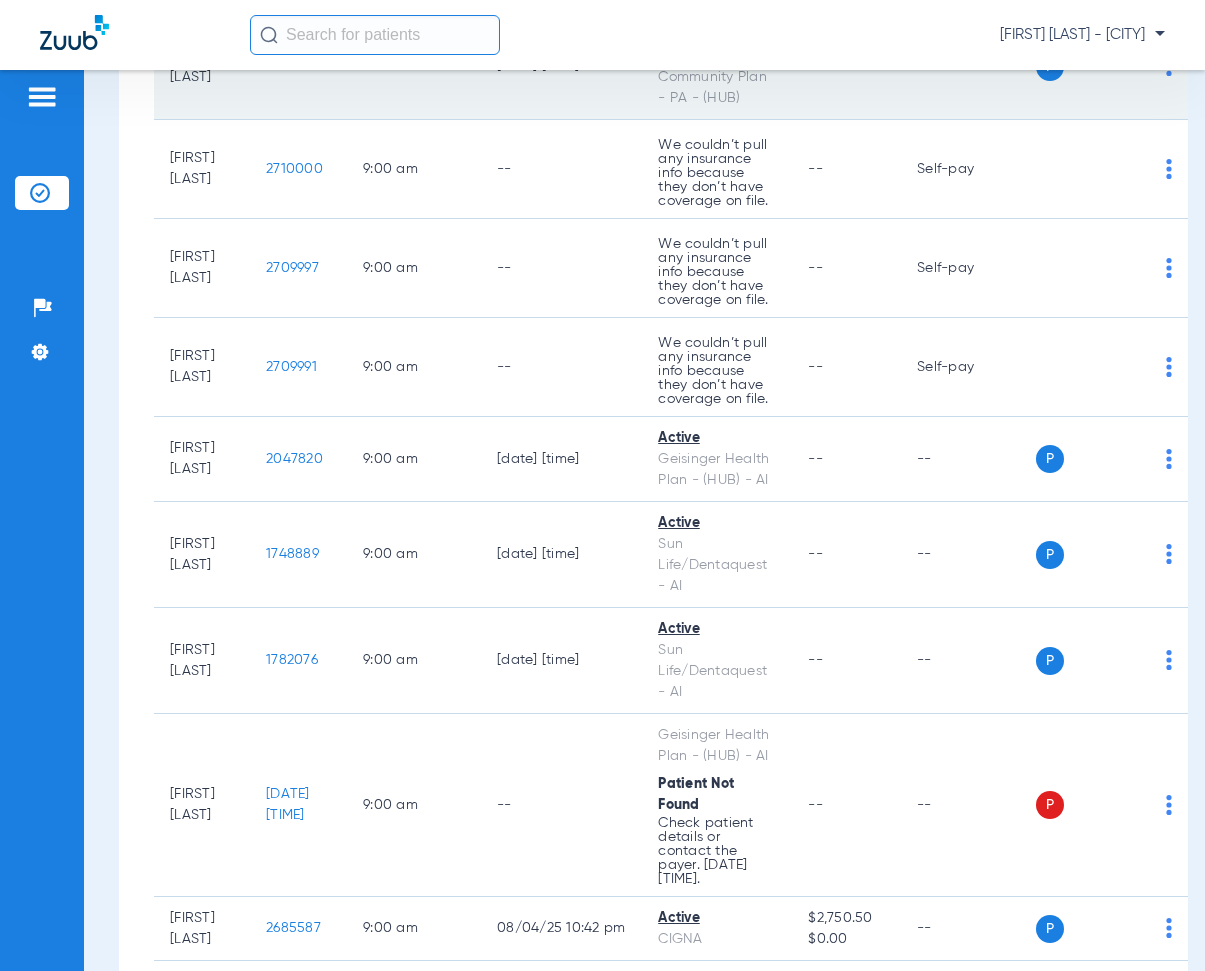 scroll, scrollTop: 5000, scrollLeft: 0, axis: vertical 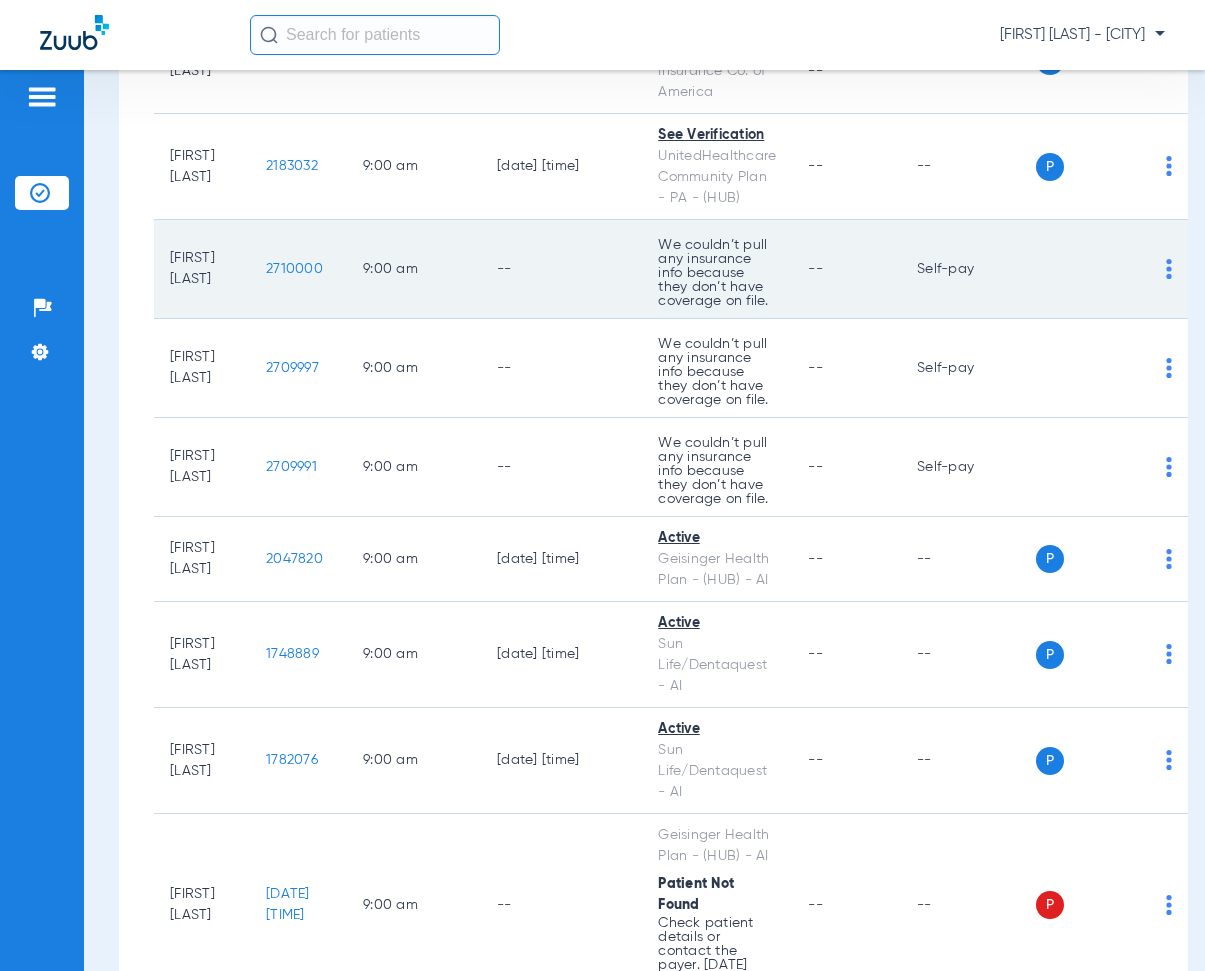 drag, startPoint x: 301, startPoint y: 298, endPoint x: 366, endPoint y: 314, distance: 66.94027 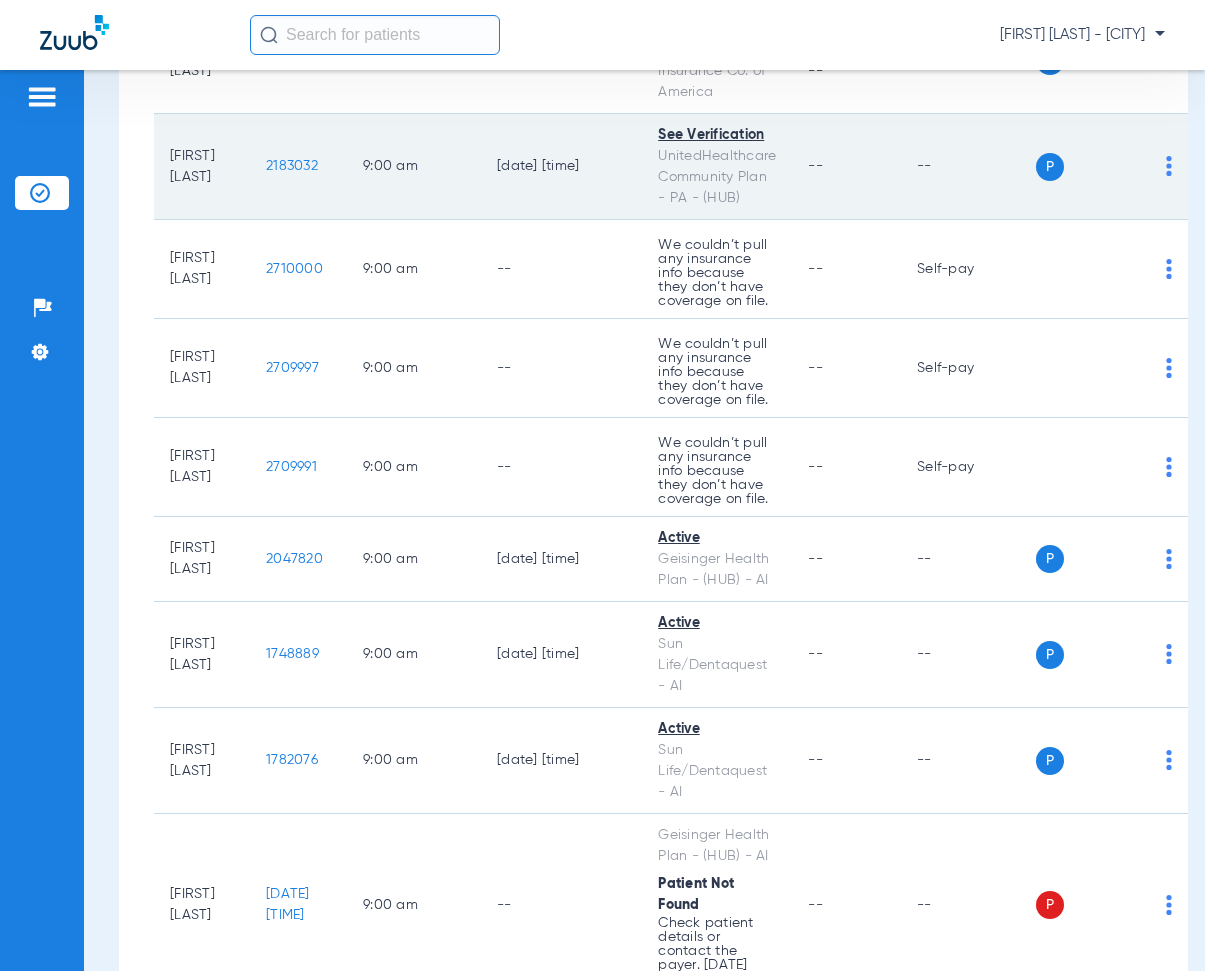 click on "9:00 AM" 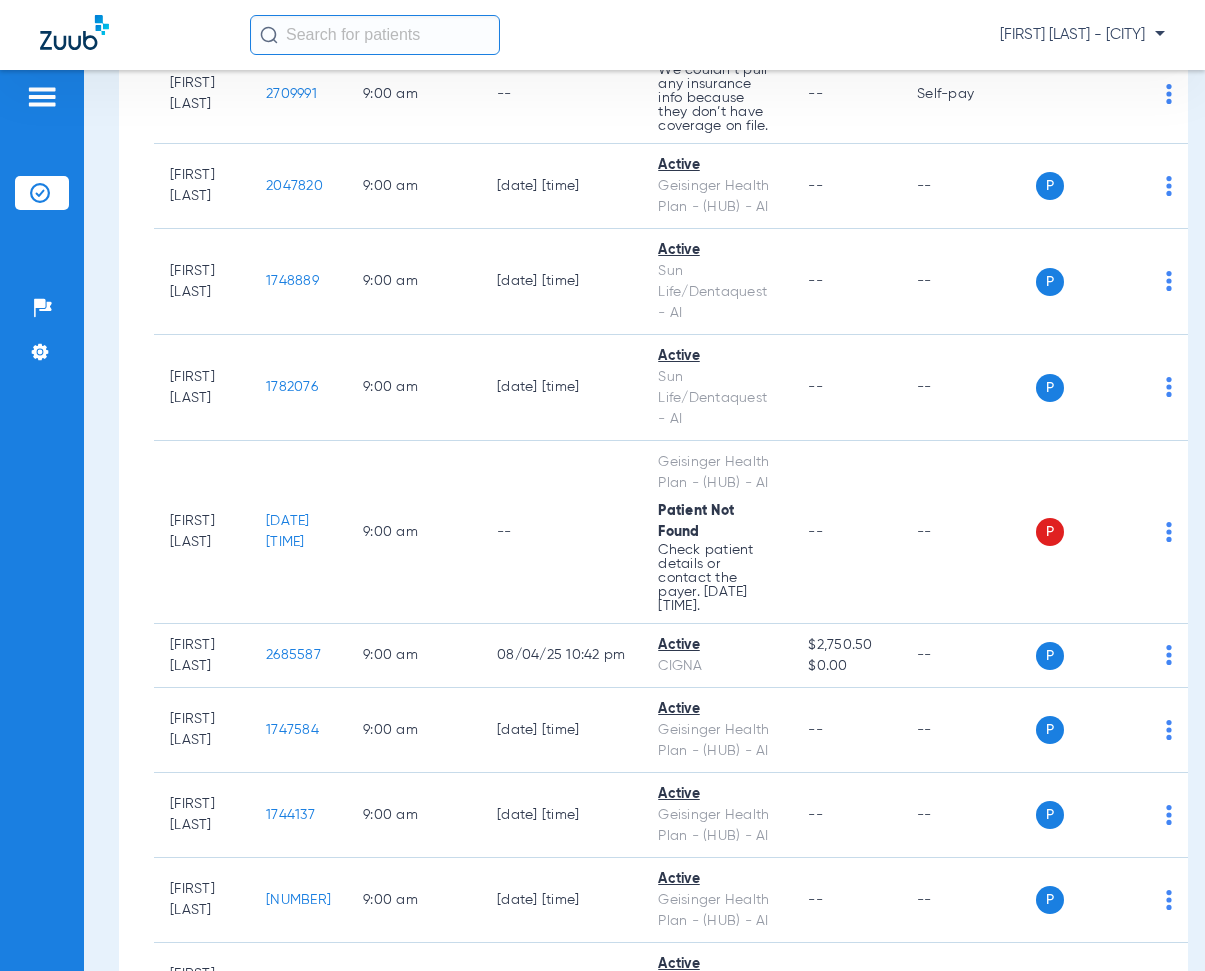 scroll, scrollTop: 5500, scrollLeft: 0, axis: vertical 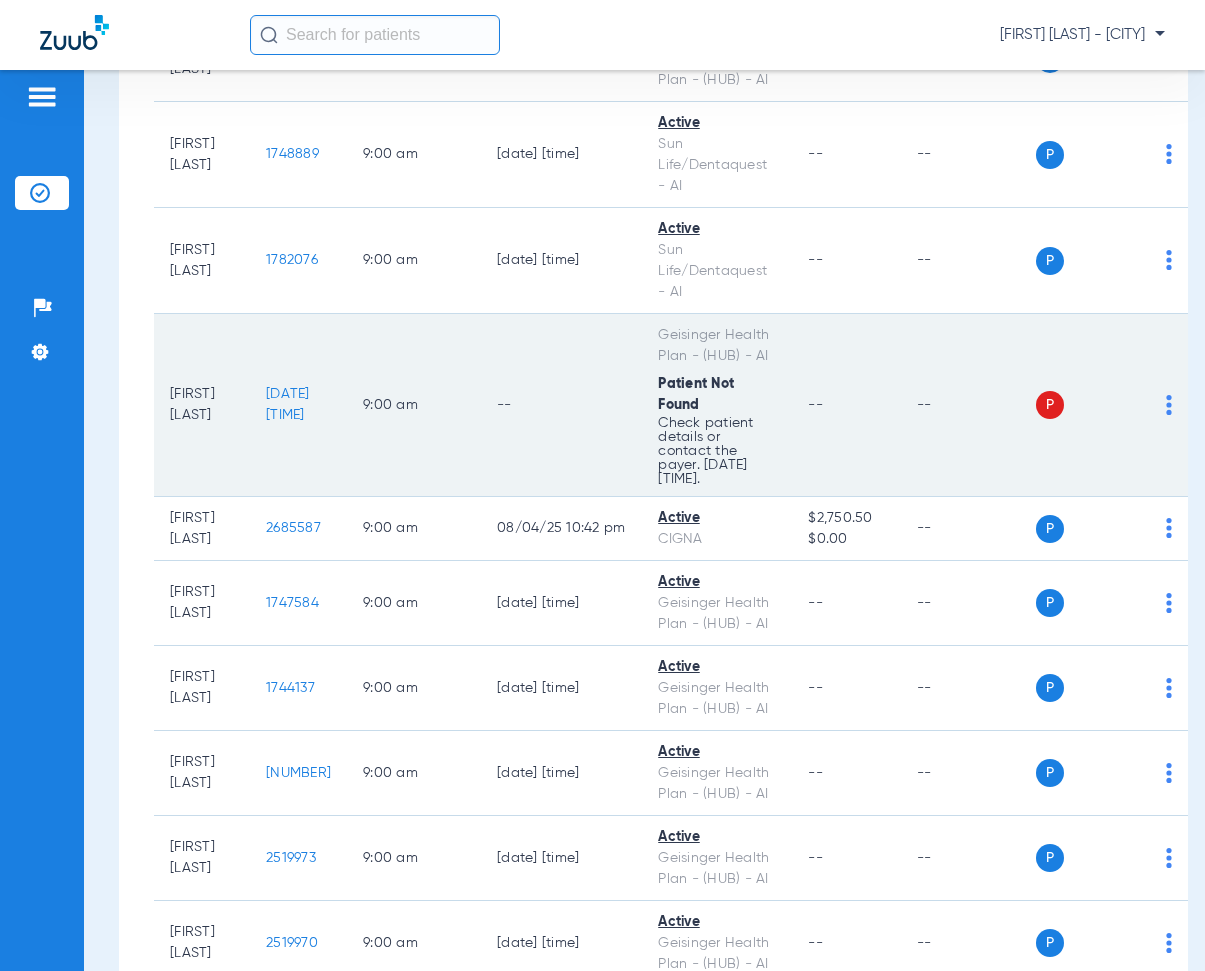 drag, startPoint x: 299, startPoint y: 435, endPoint x: 355, endPoint y: 443, distance: 56.568542 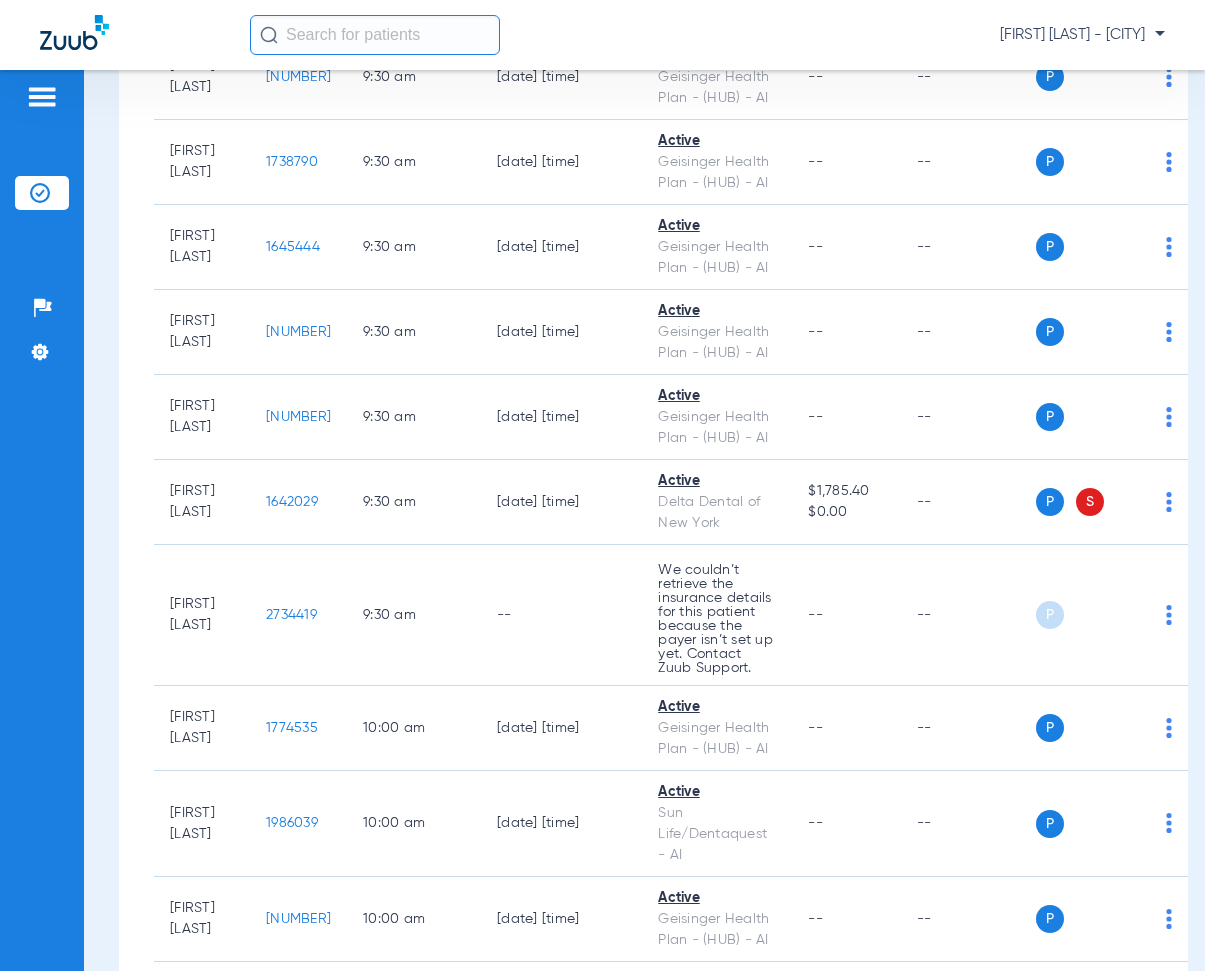 scroll, scrollTop: 7400, scrollLeft: 0, axis: vertical 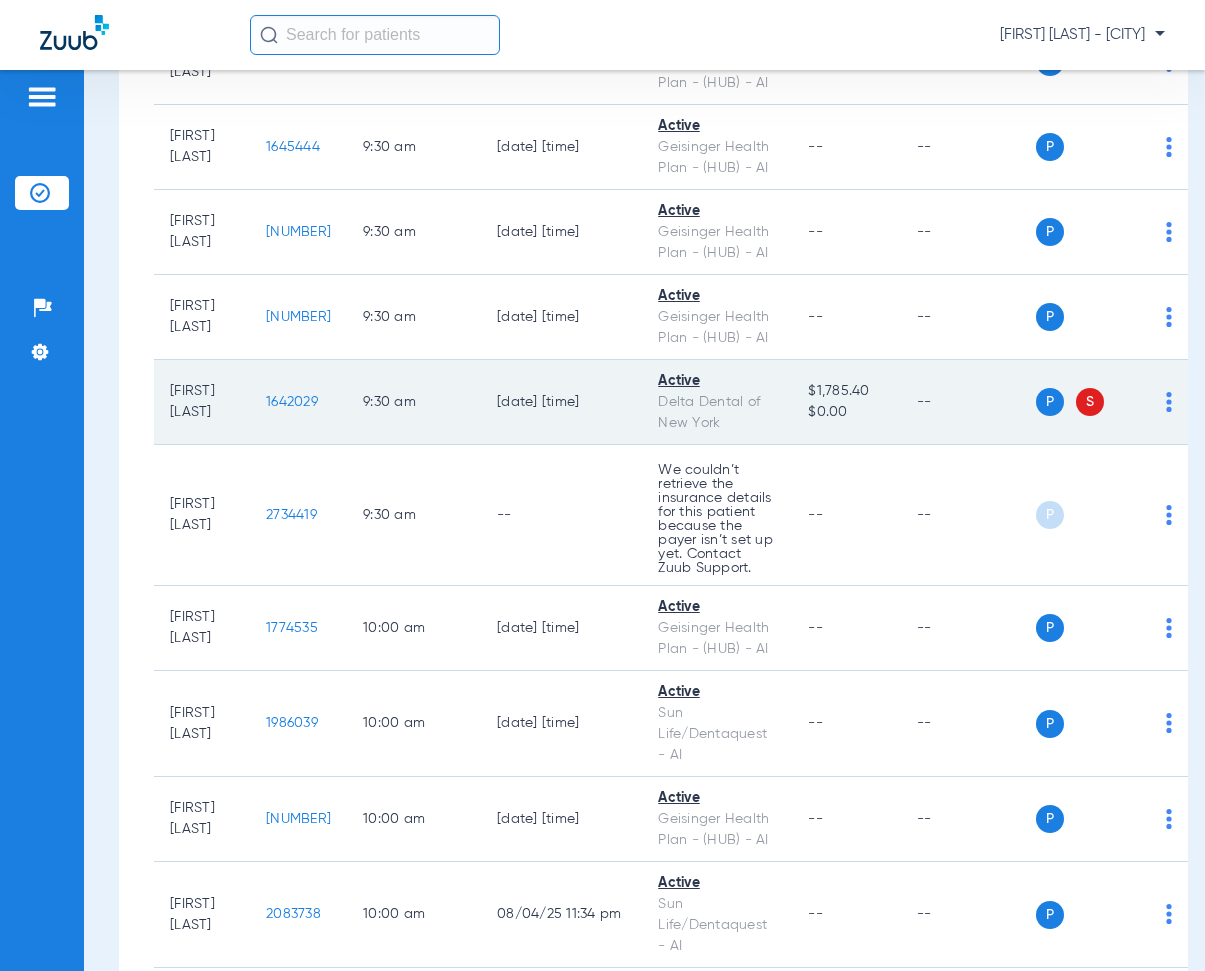 drag, startPoint x: 295, startPoint y: 428, endPoint x: 377, endPoint y: 442, distance: 83.18654 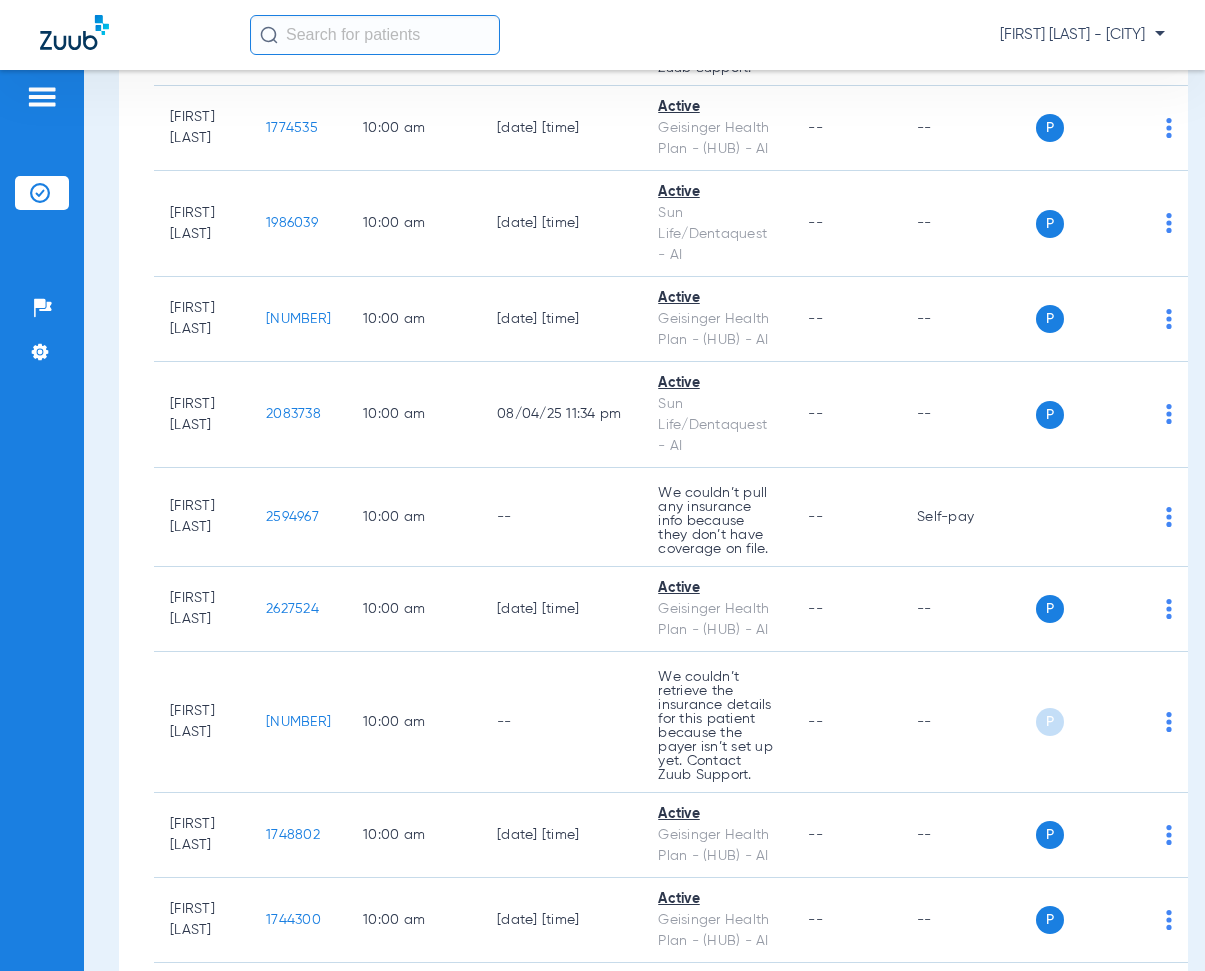 scroll, scrollTop: 8000, scrollLeft: 0, axis: vertical 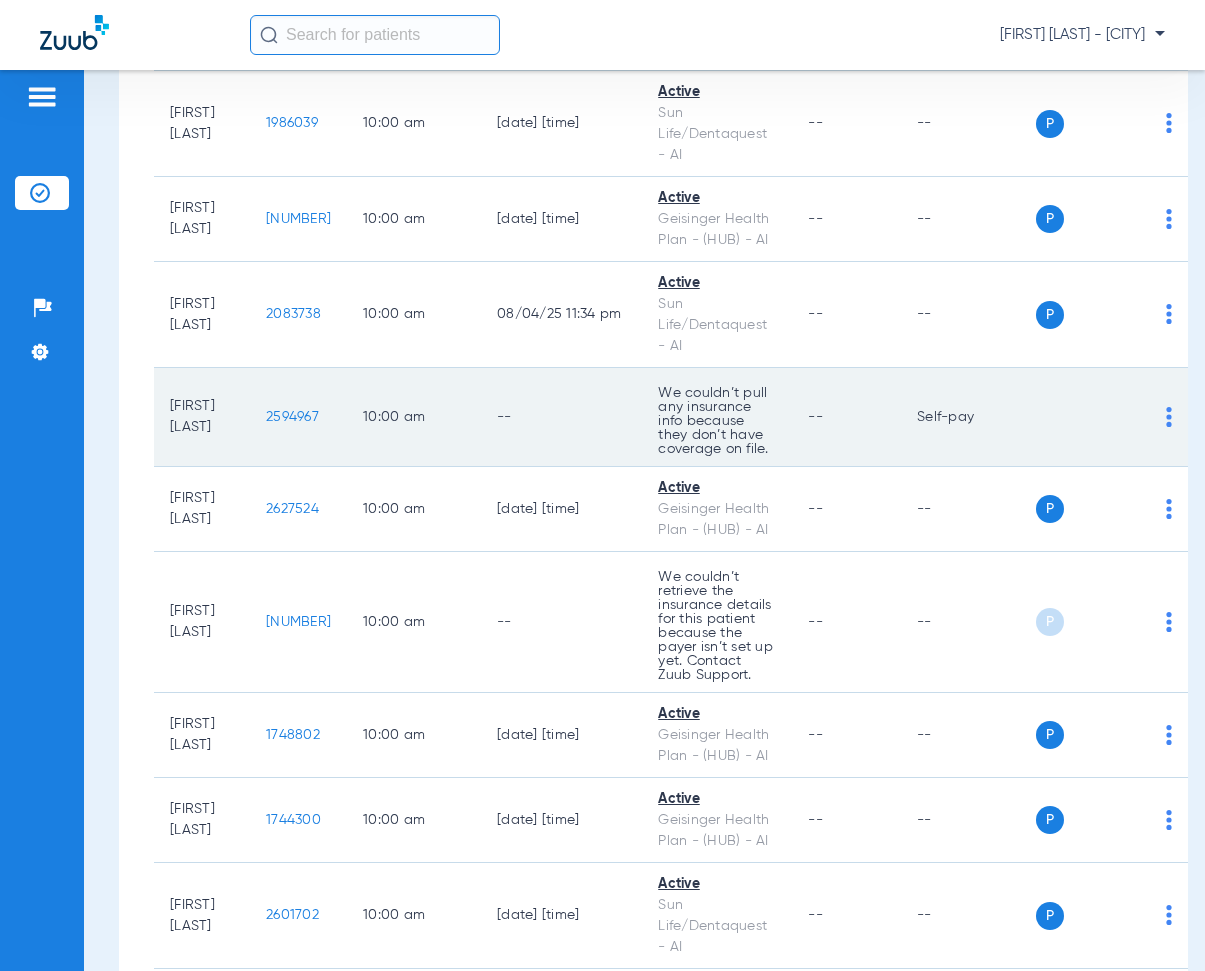 drag, startPoint x: 297, startPoint y: 445, endPoint x: 366, endPoint y: 455, distance: 69.72087 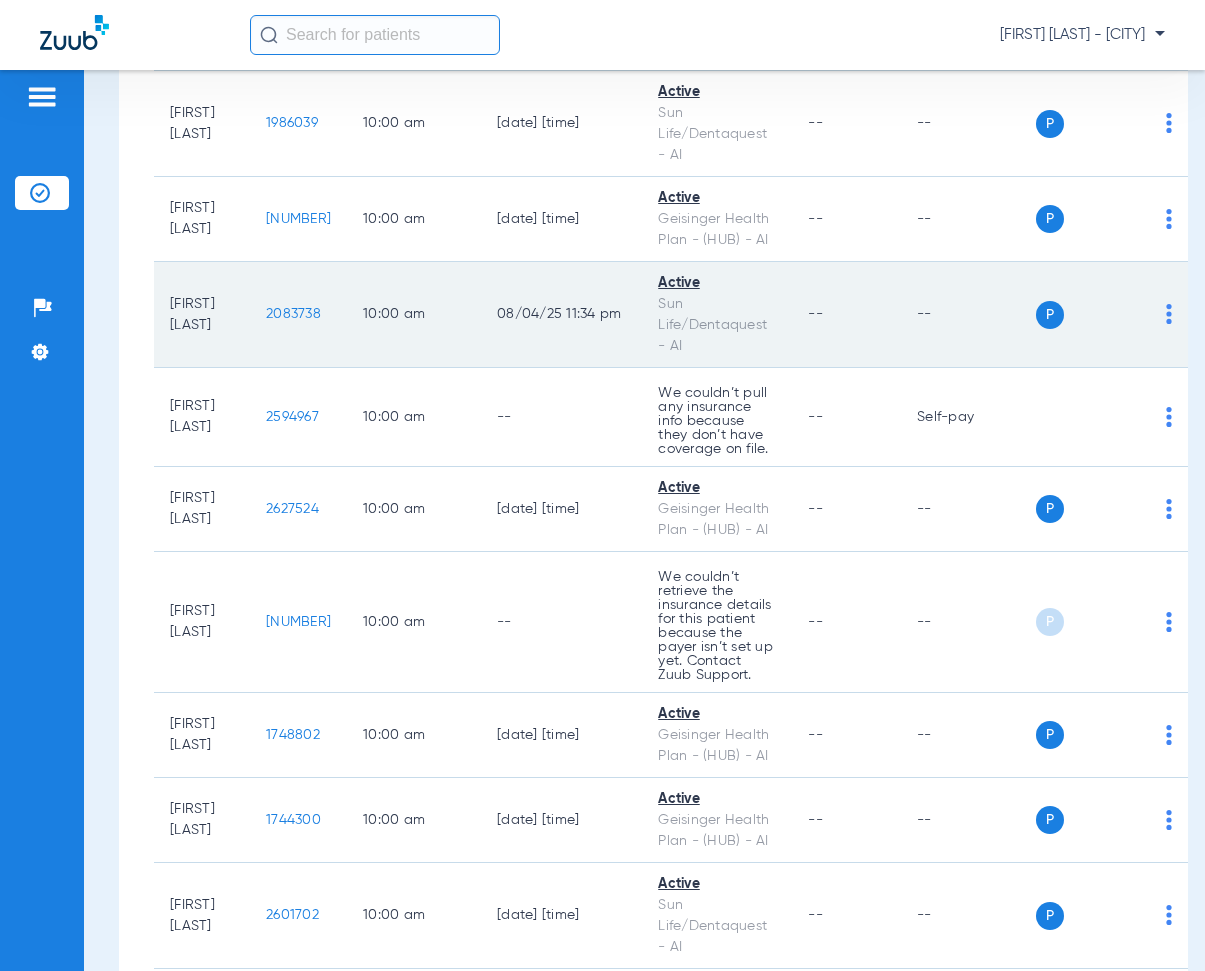 drag, startPoint x: 436, startPoint y: 378, endPoint x: 448, endPoint y: 359, distance: 22.472204 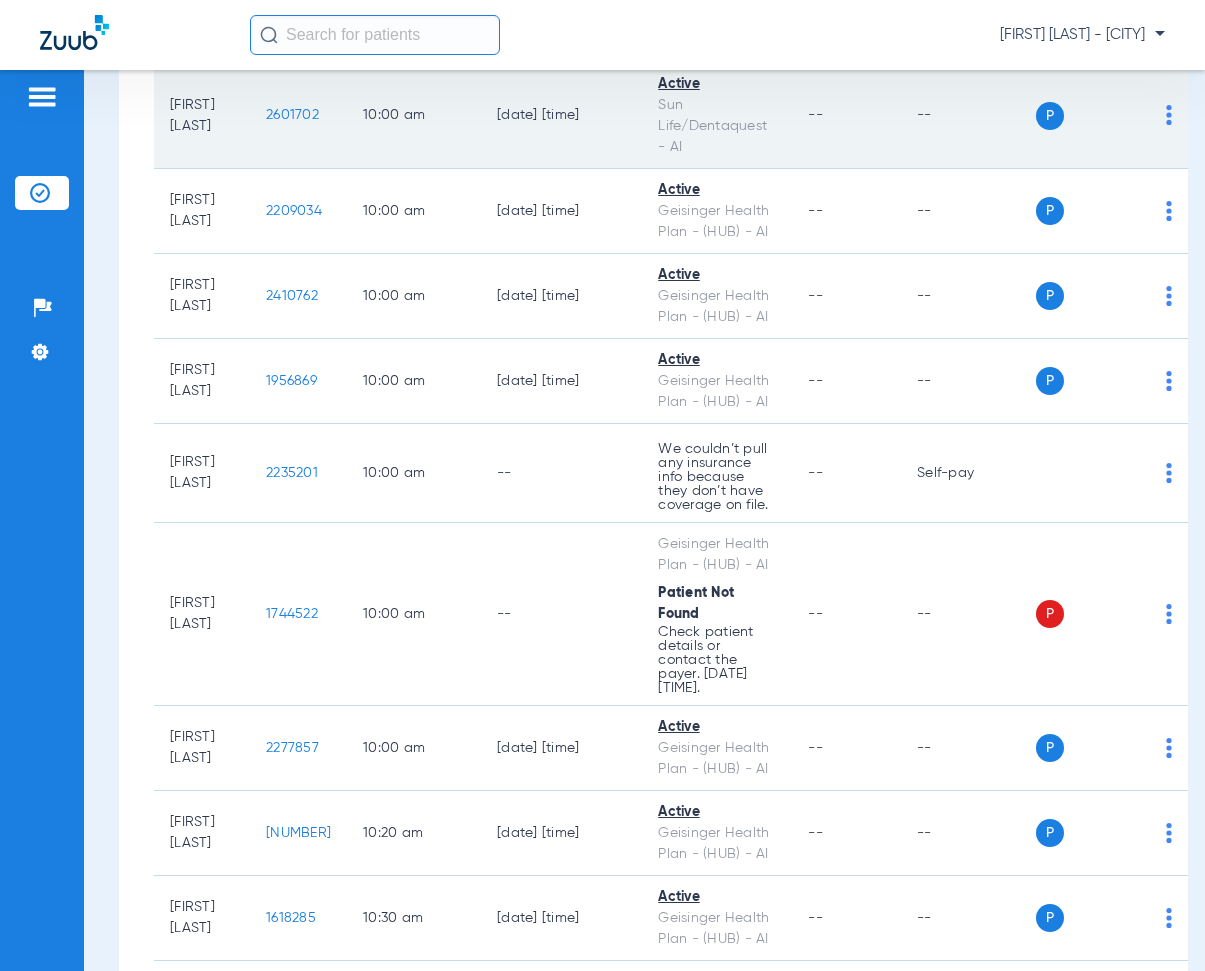 scroll, scrollTop: 8900, scrollLeft: 0, axis: vertical 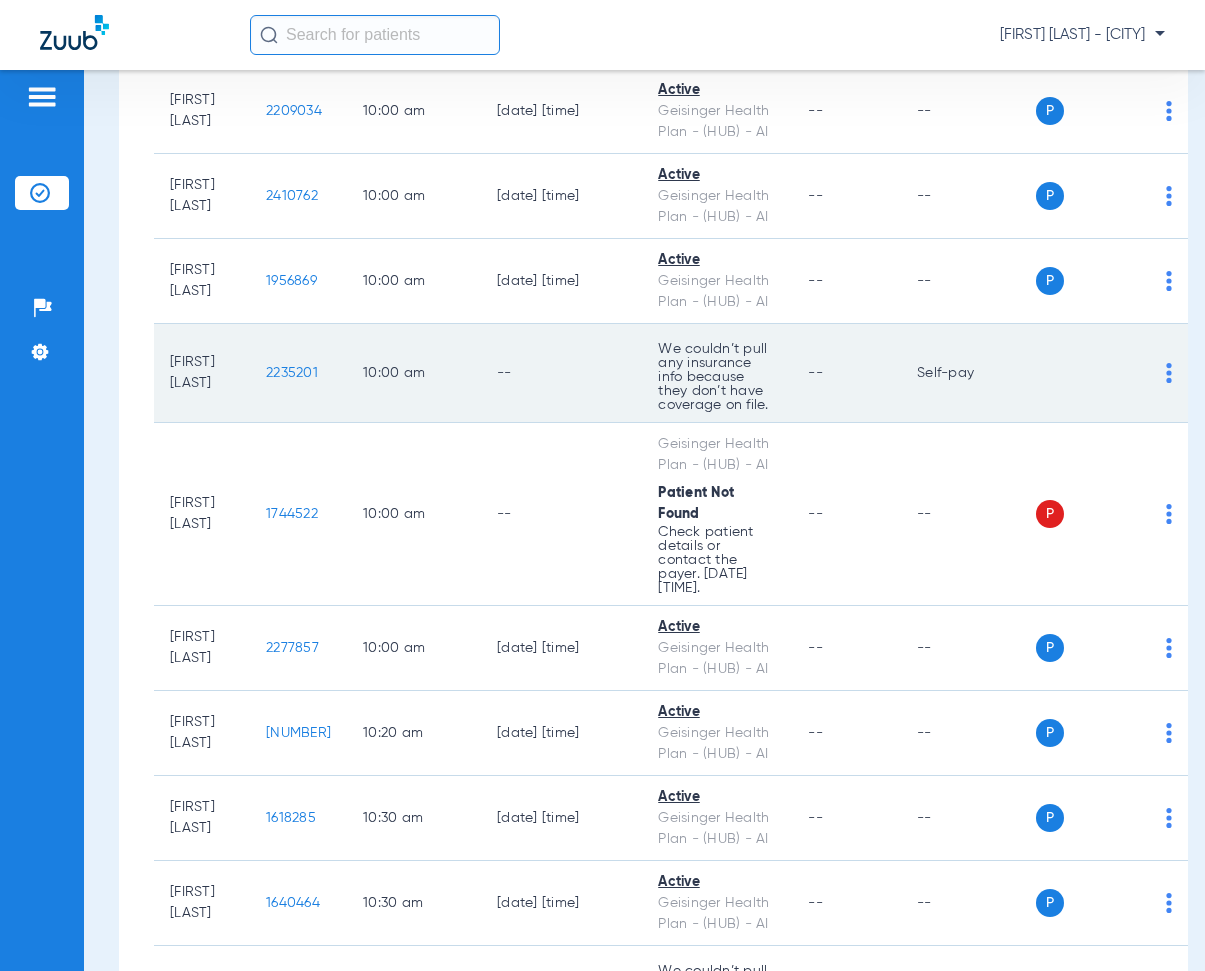 drag, startPoint x: 299, startPoint y: 402, endPoint x: 377, endPoint y: 413, distance: 78.77182 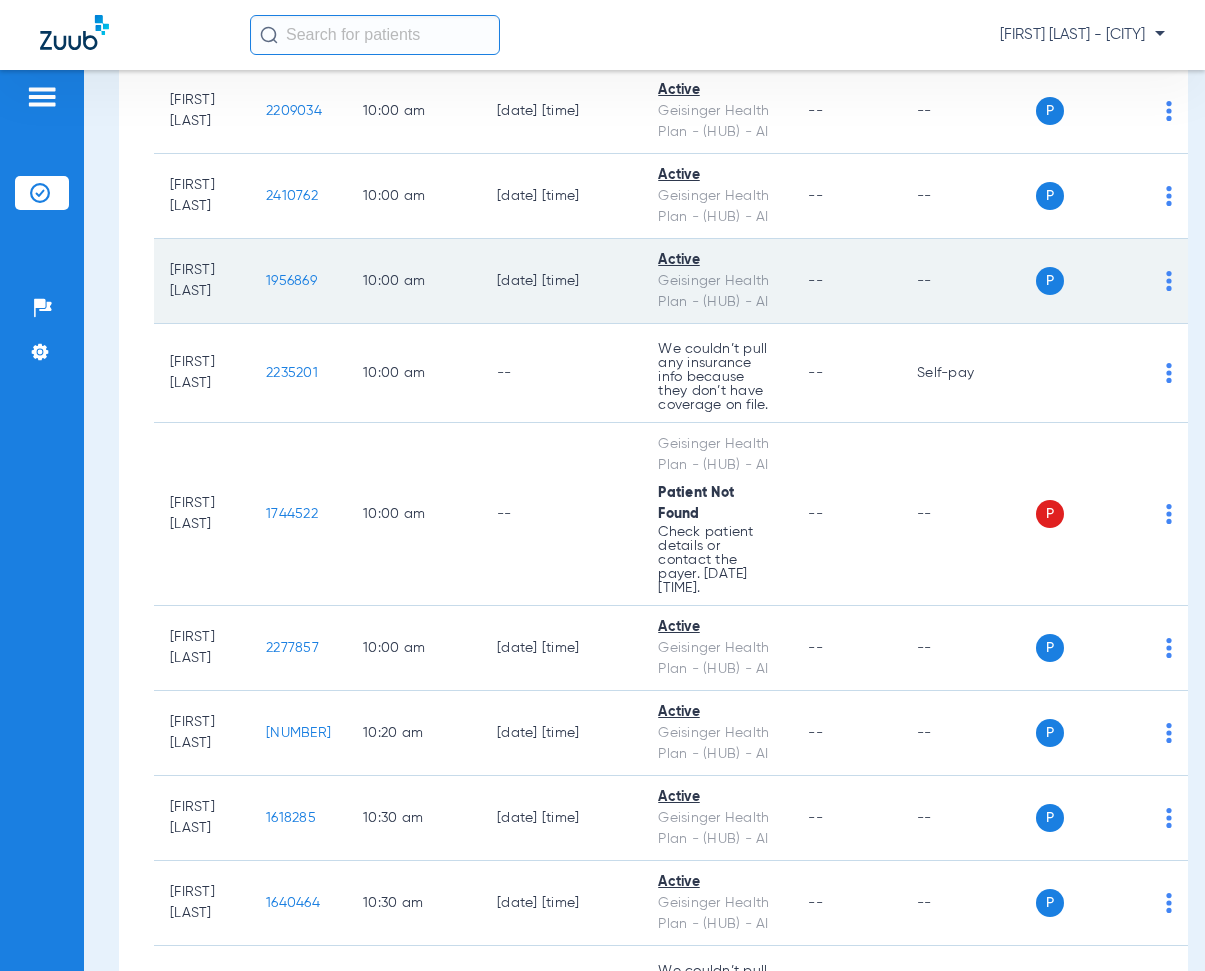 click on "10:00 AM" 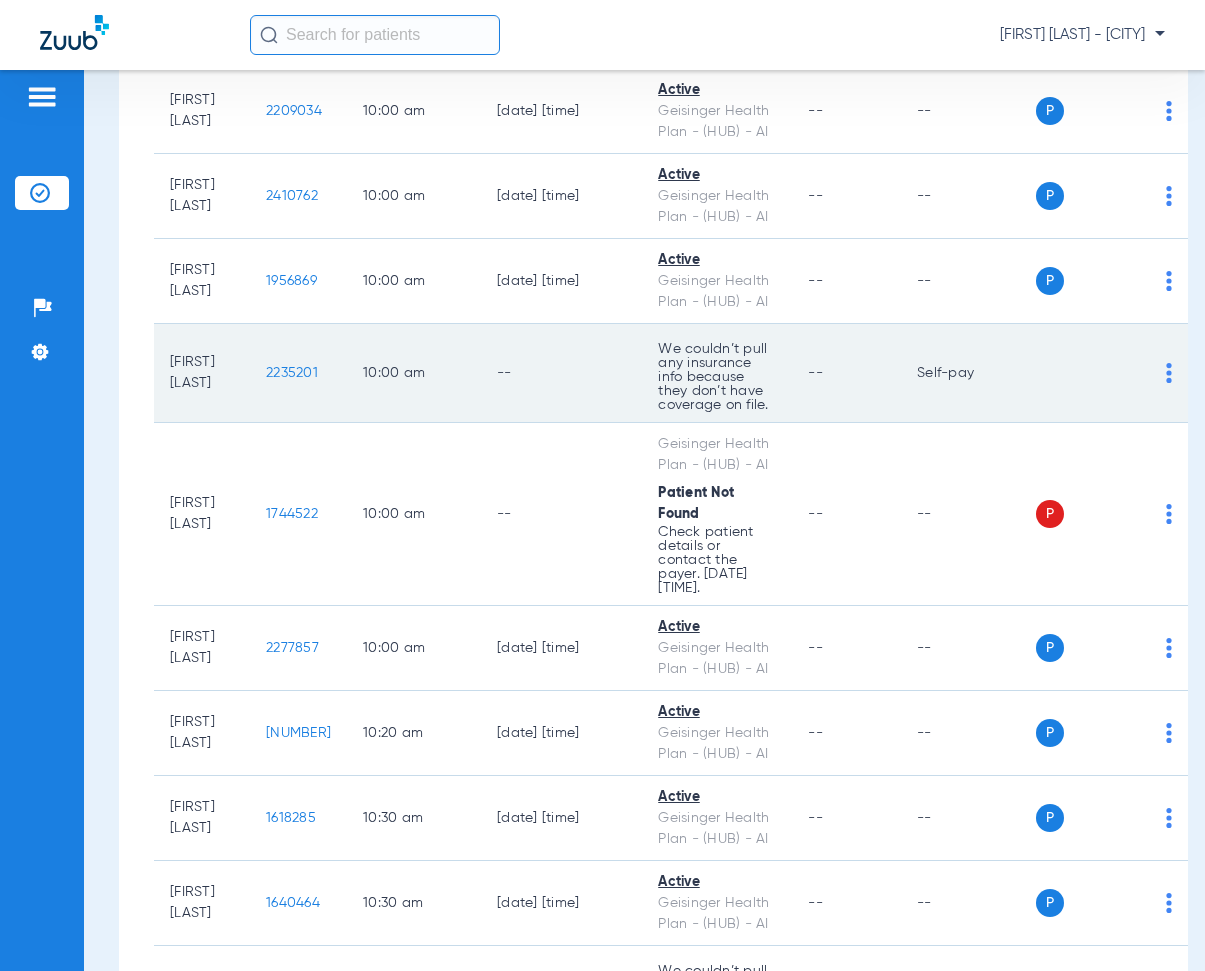 scroll, scrollTop: 9000, scrollLeft: 0, axis: vertical 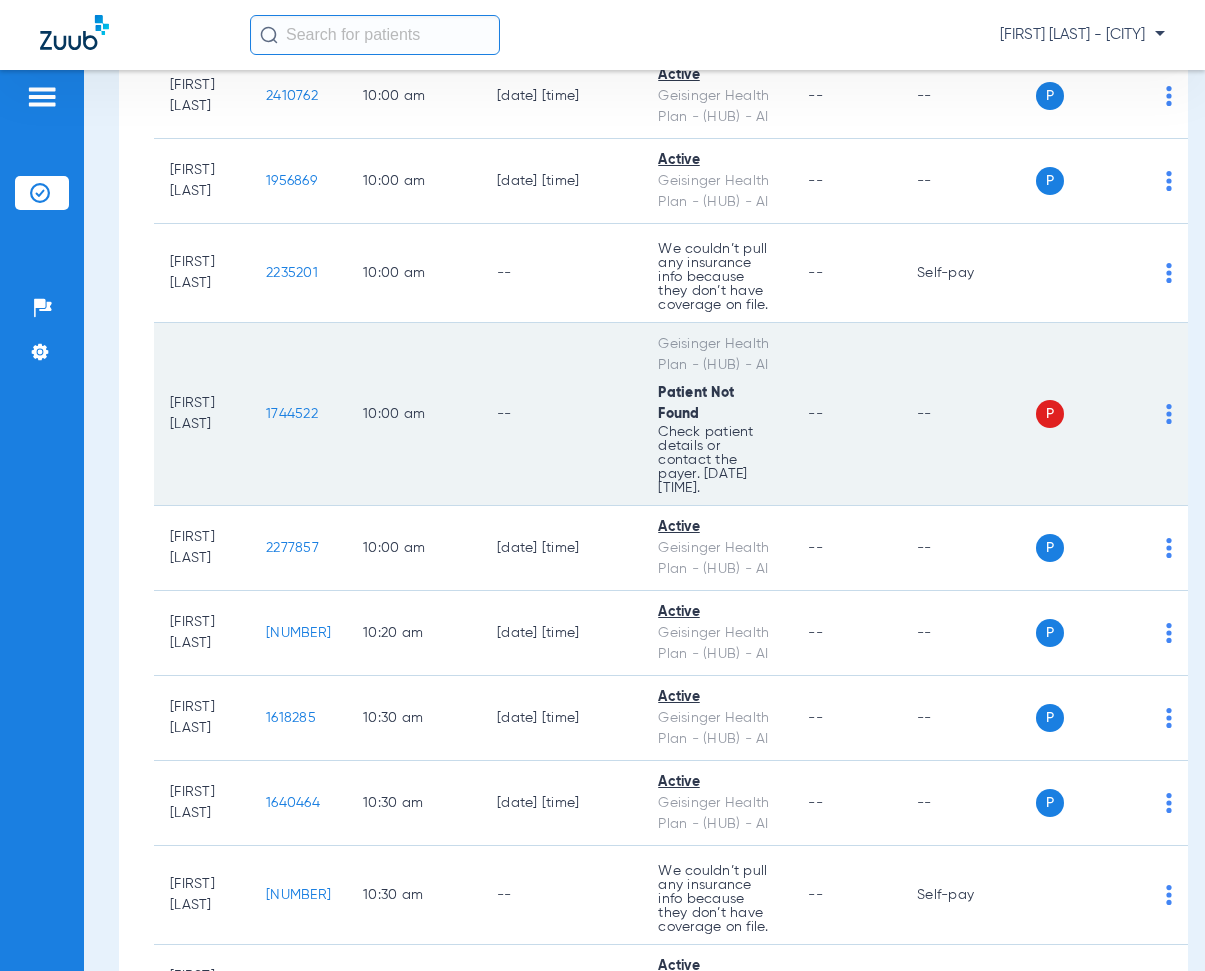 drag, startPoint x: 300, startPoint y: 442, endPoint x: 347, endPoint y: 412, distance: 55.758408 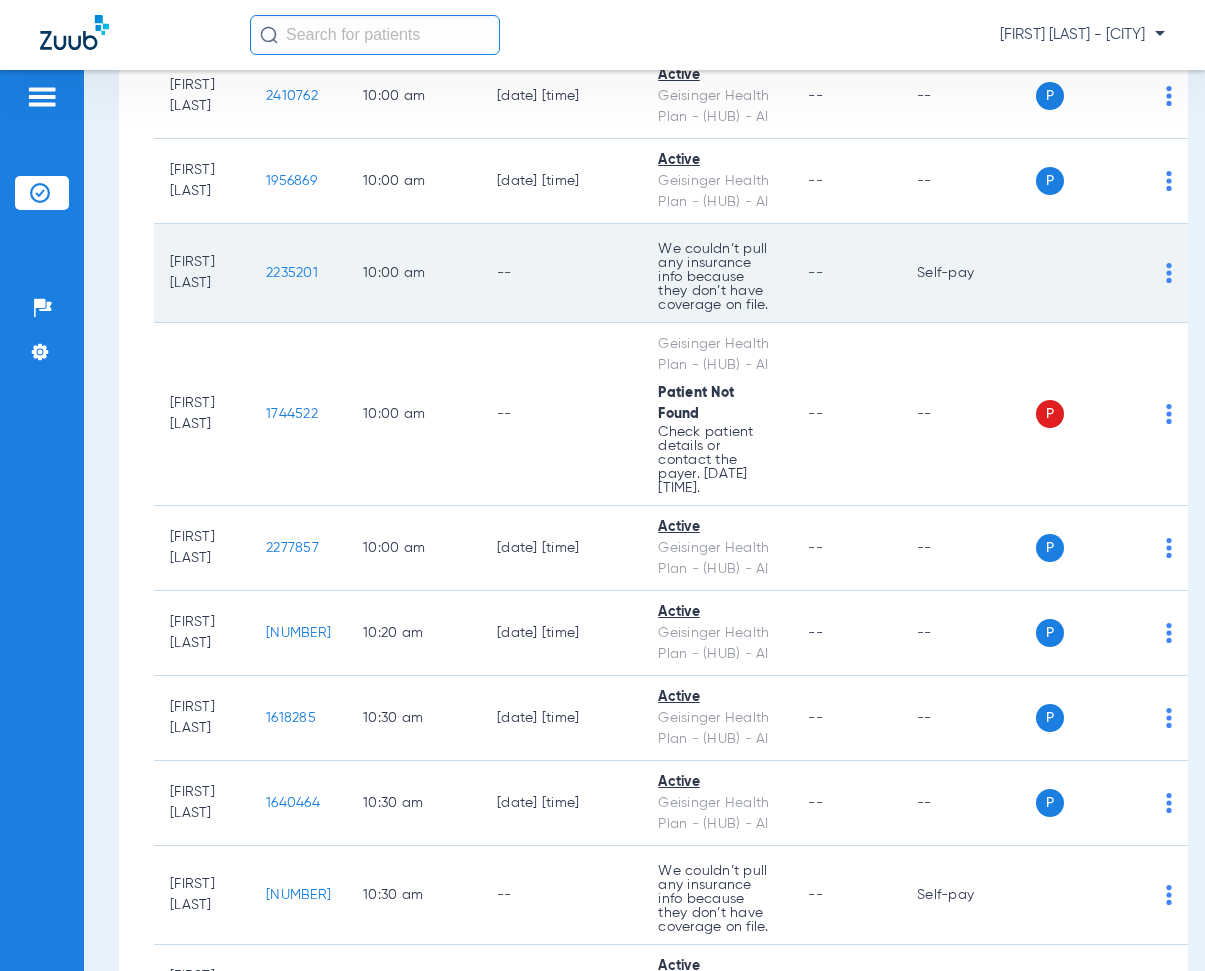 click on "--" 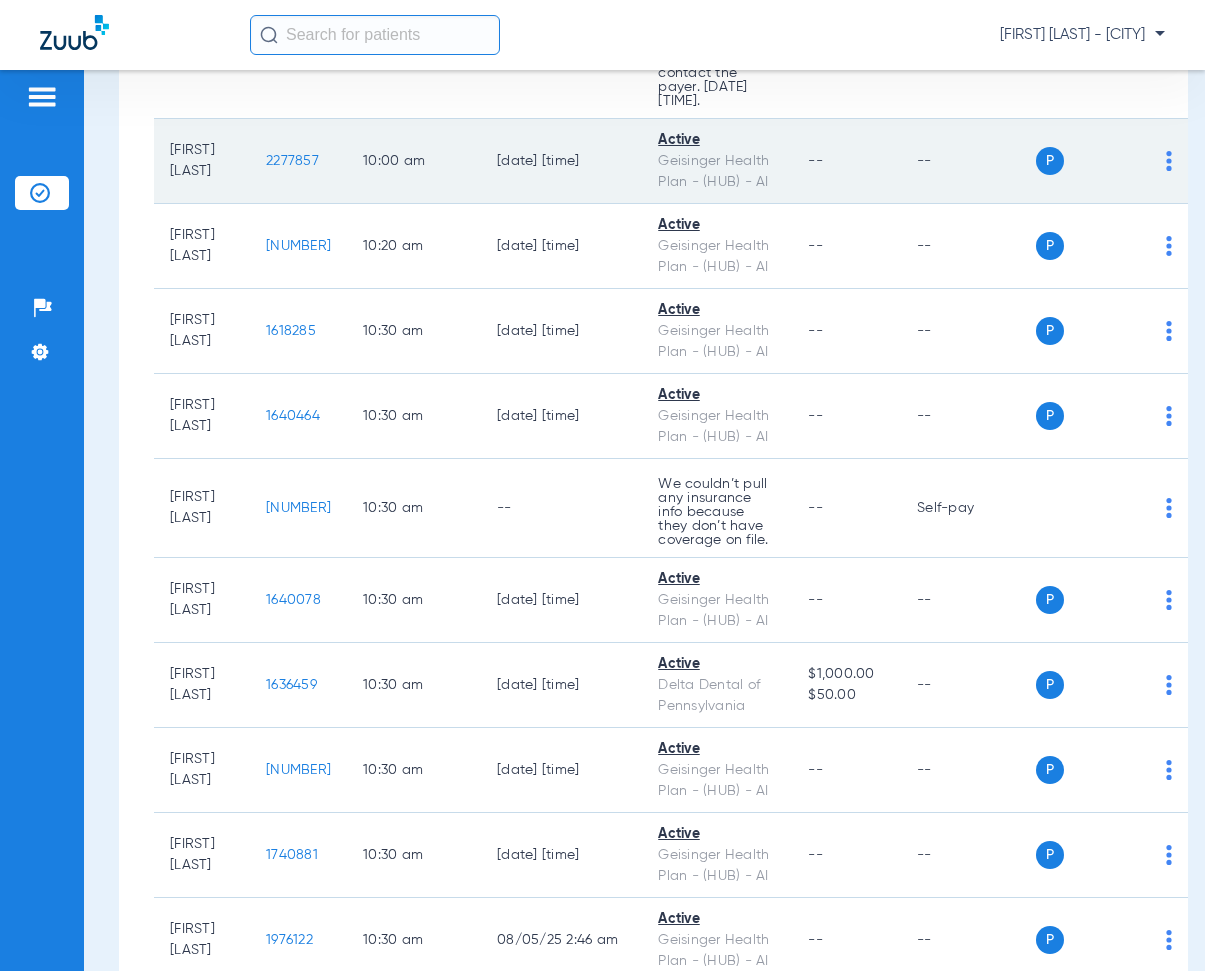 scroll, scrollTop: 9500, scrollLeft: 0, axis: vertical 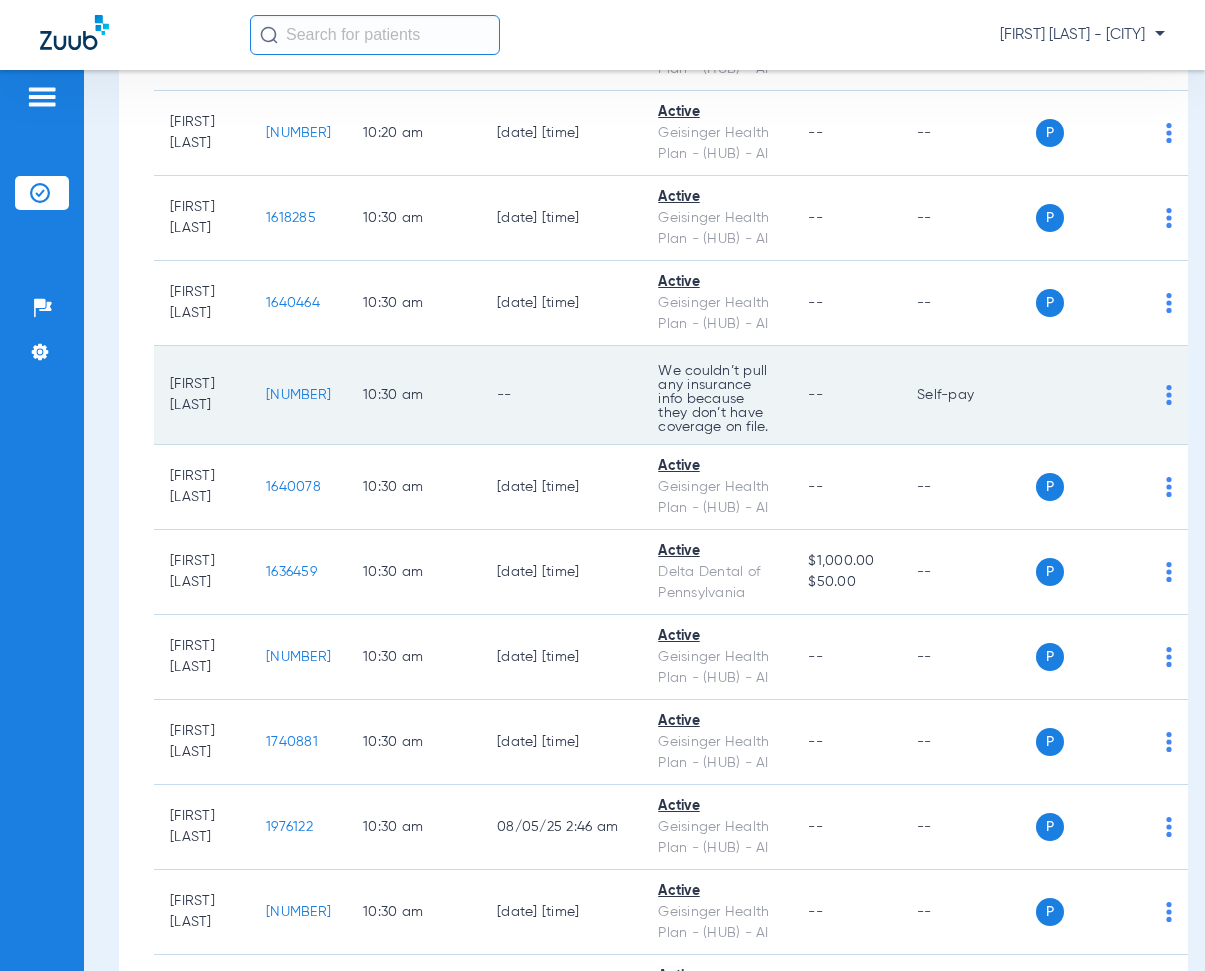 drag, startPoint x: 295, startPoint y: 424, endPoint x: 372, endPoint y: 437, distance: 78.08969 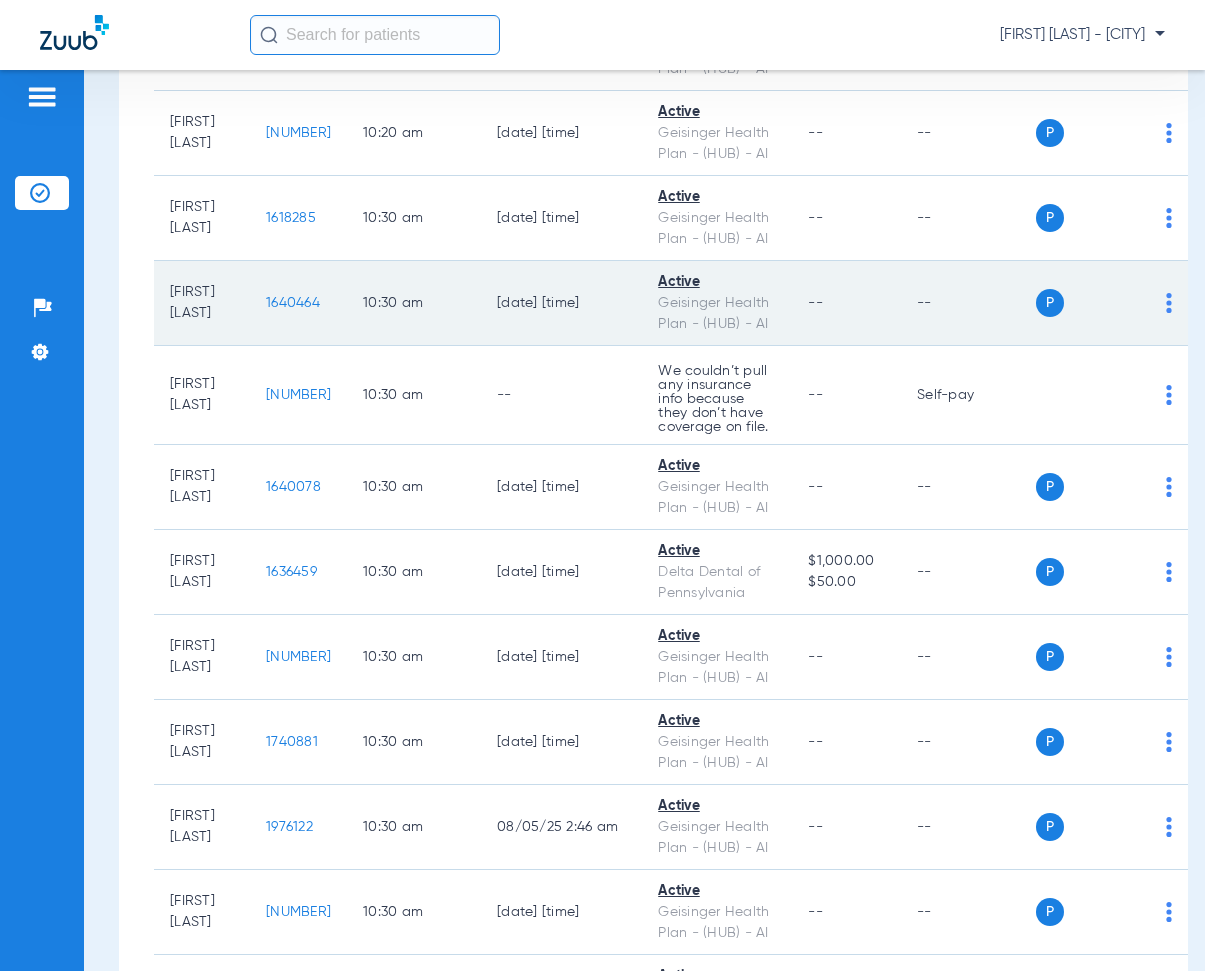 click on "10:30 AM" 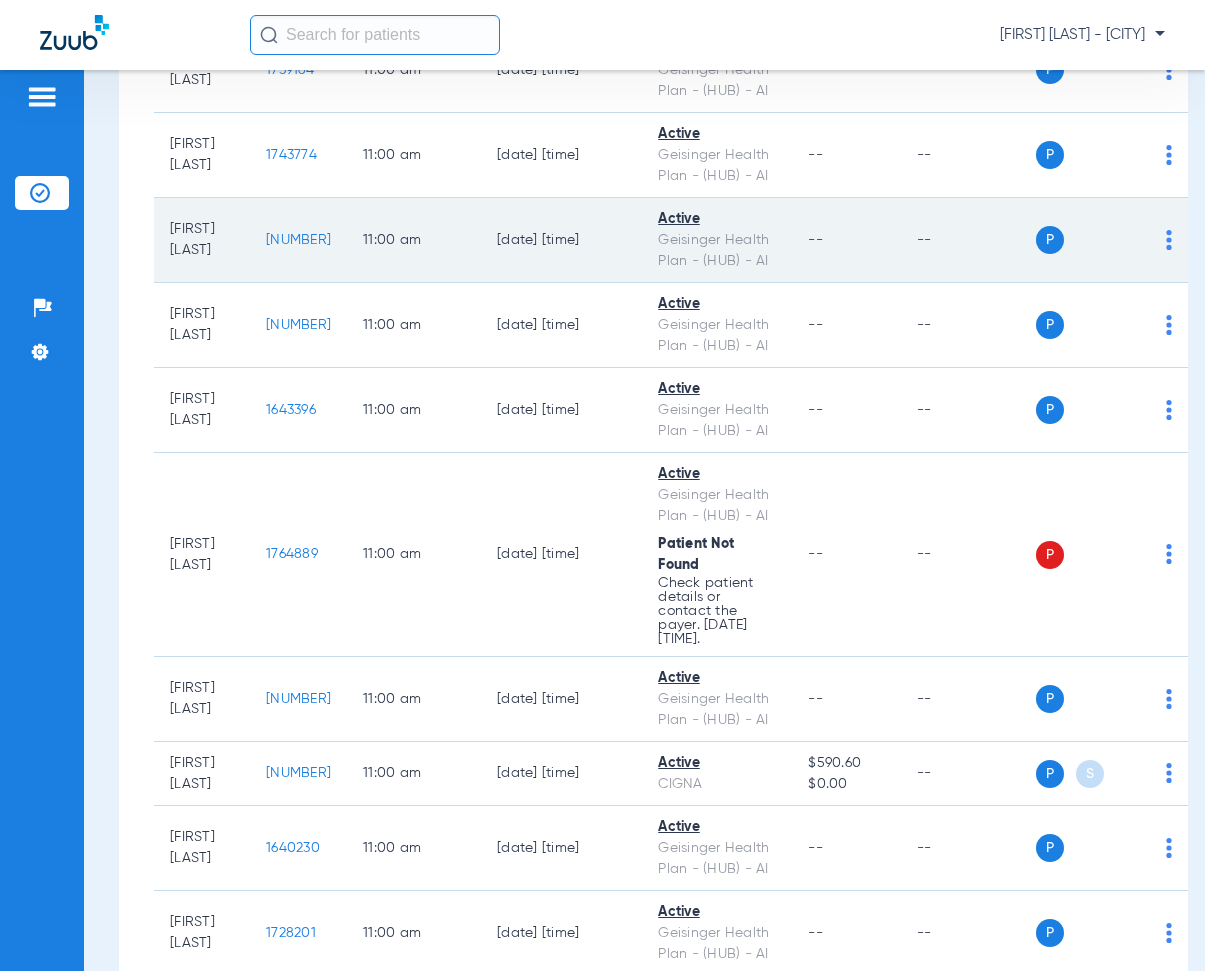 scroll, scrollTop: 11400, scrollLeft: 0, axis: vertical 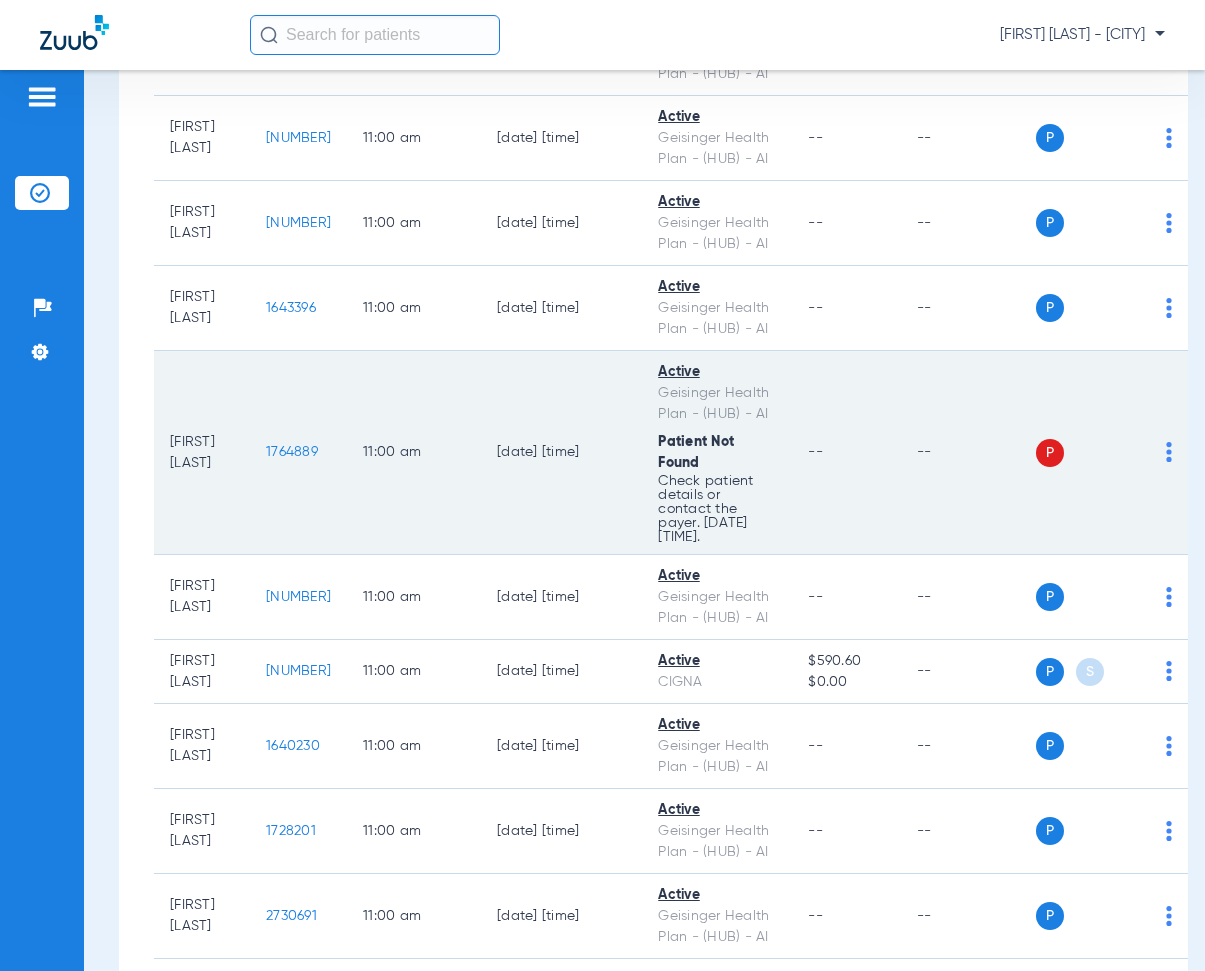 drag, startPoint x: 297, startPoint y: 478, endPoint x: 394, endPoint y: 495, distance: 98.478424 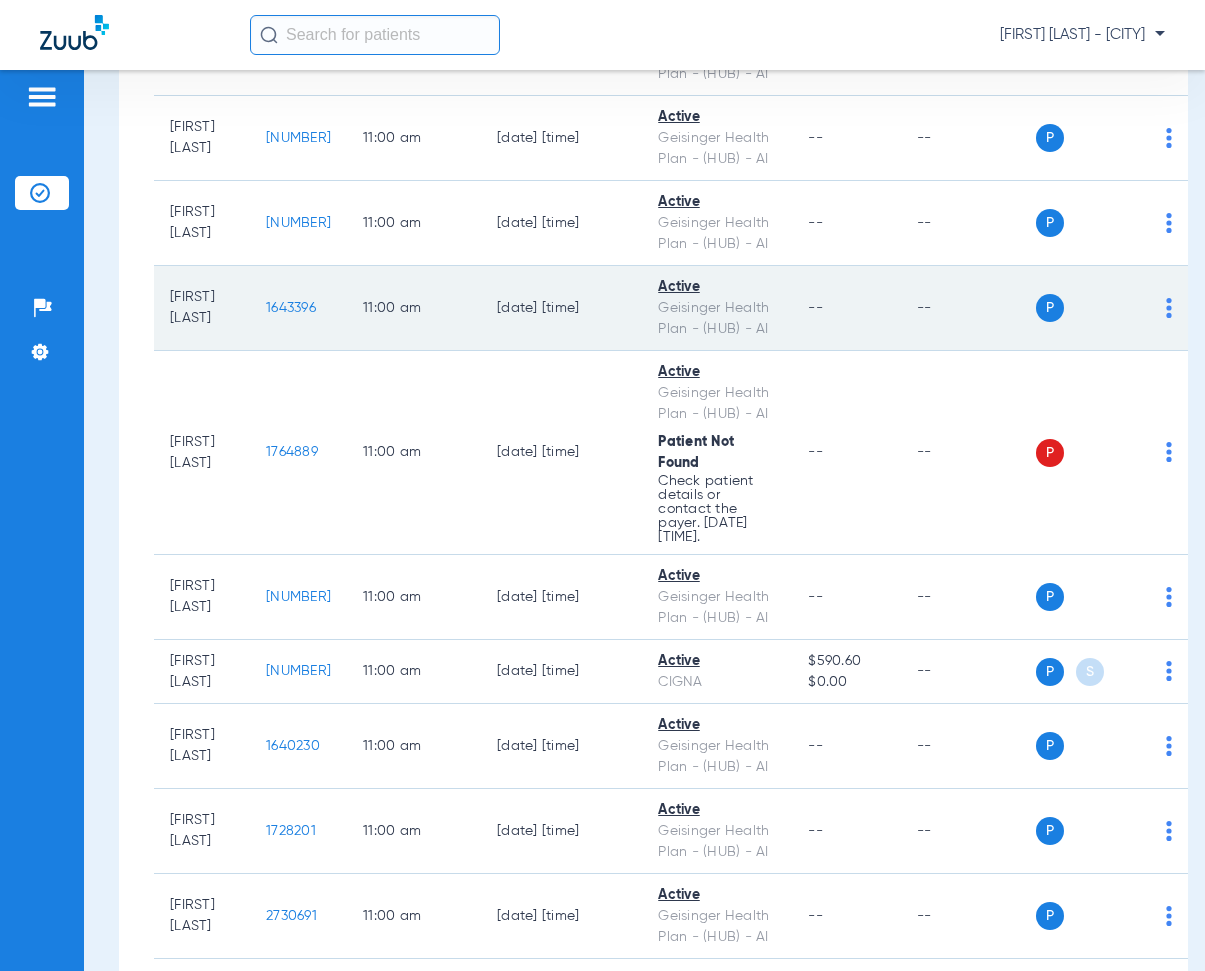click on "11:00 AM" 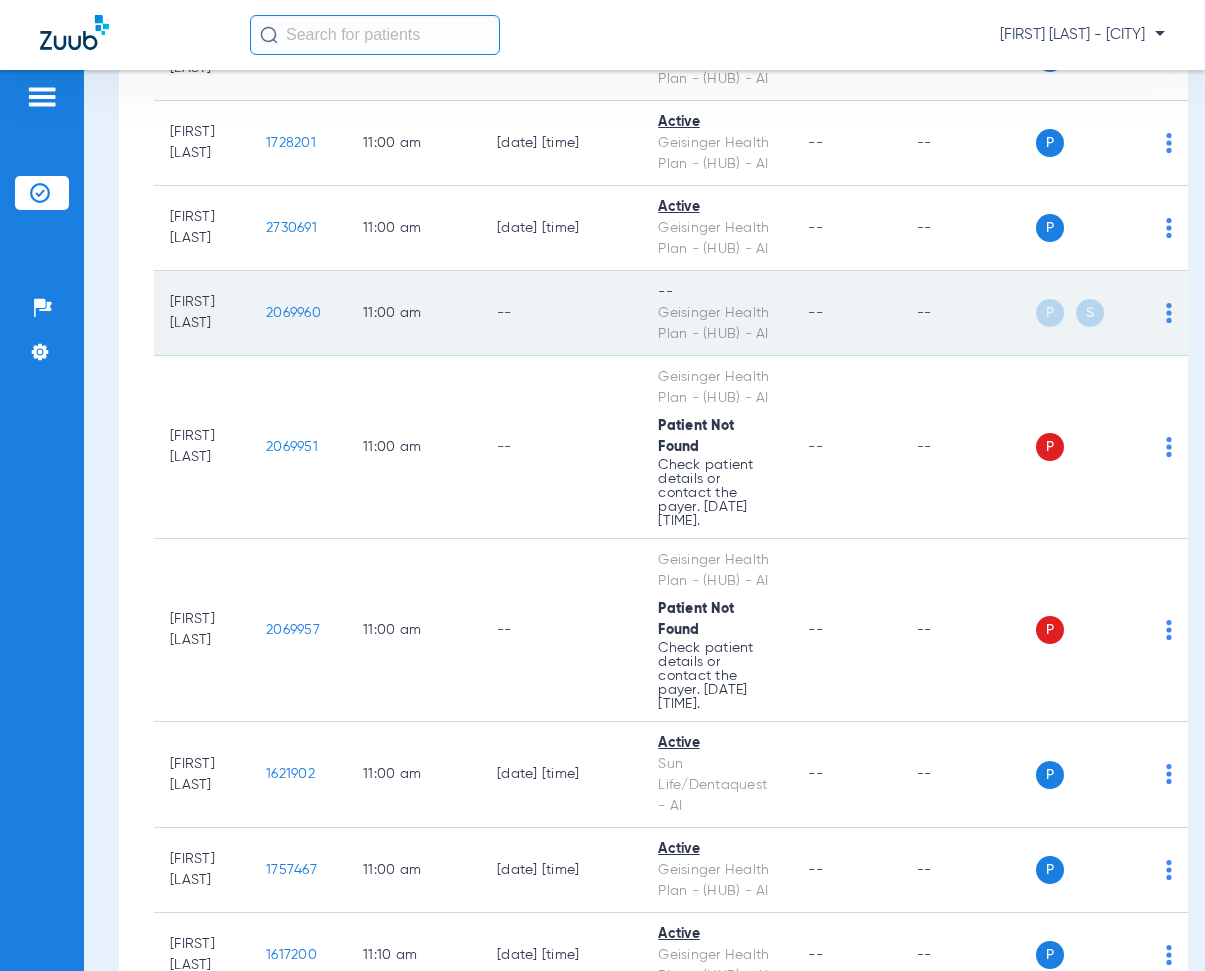 scroll, scrollTop: 12100, scrollLeft: 0, axis: vertical 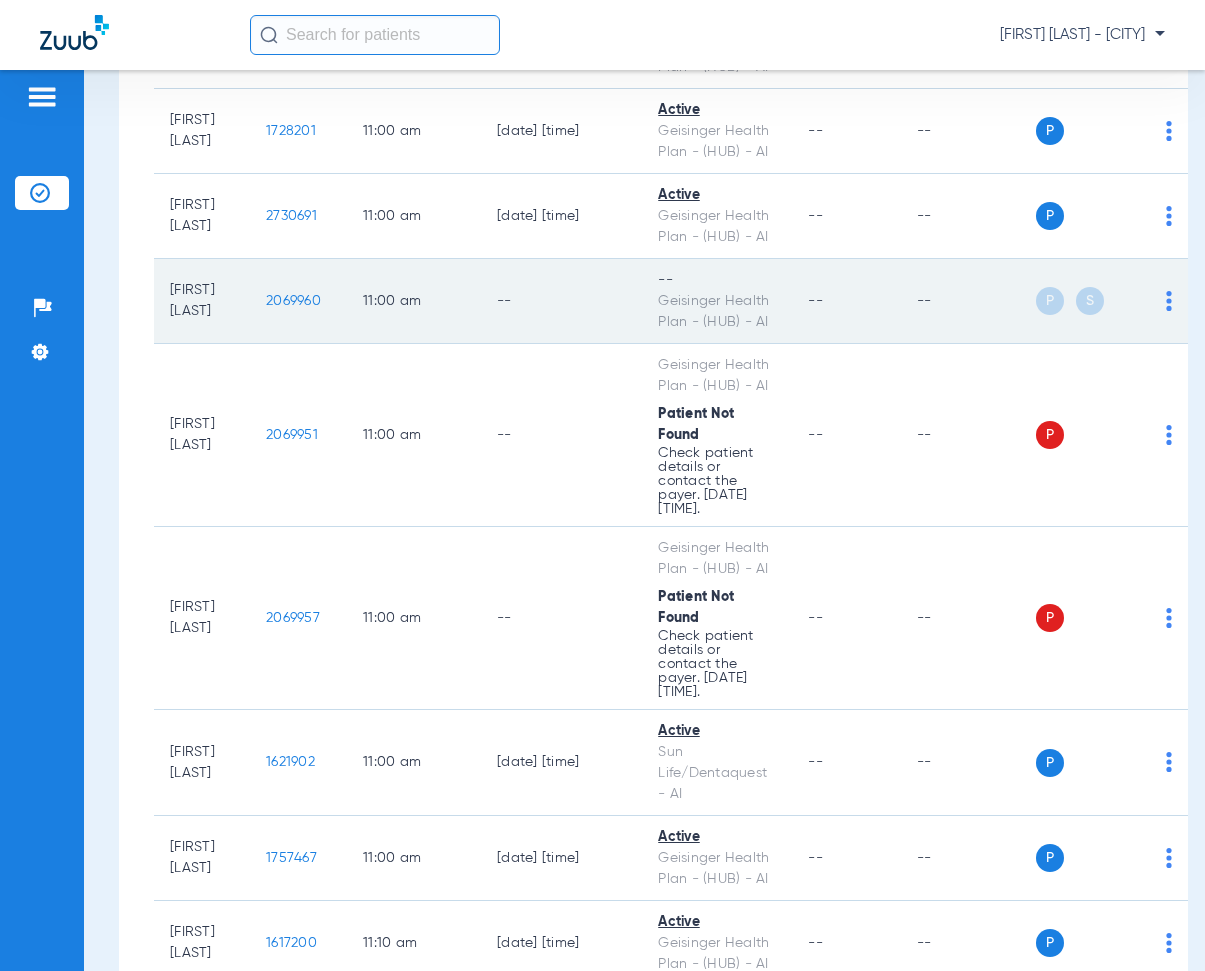 drag, startPoint x: 297, startPoint y: 325, endPoint x: 373, endPoint y: 333, distance: 76.41989 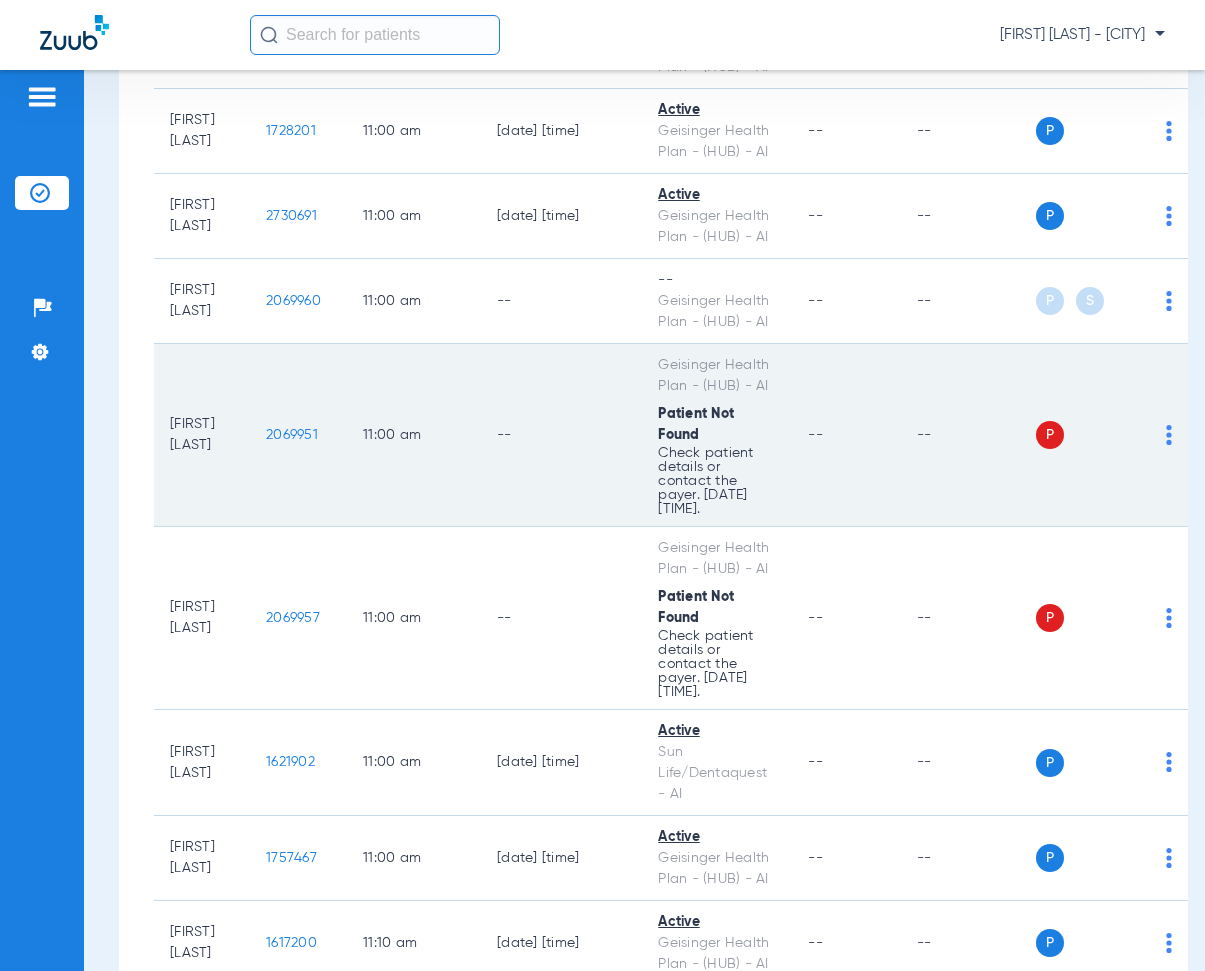 scroll, scrollTop: 12200, scrollLeft: 0, axis: vertical 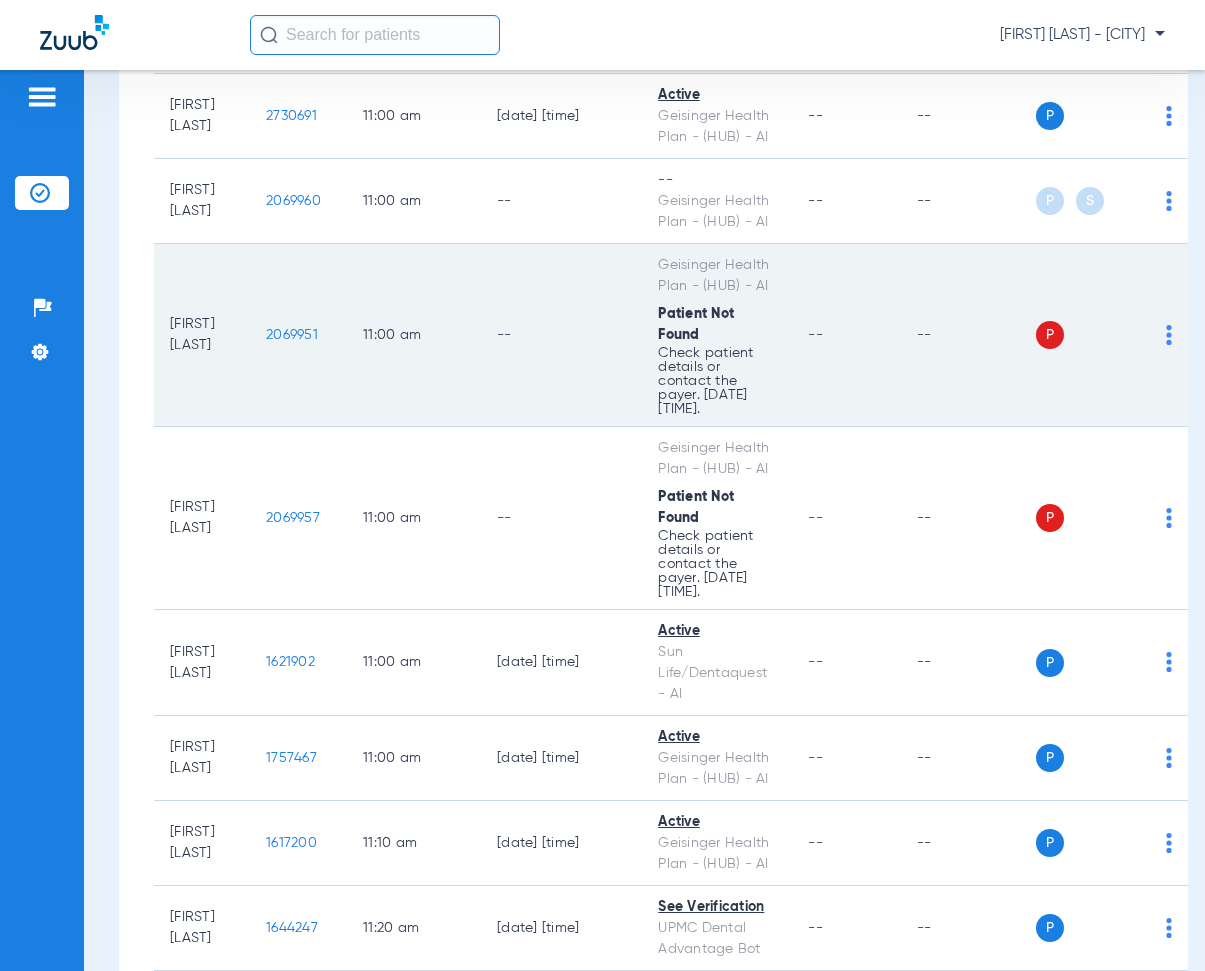 click on "--" 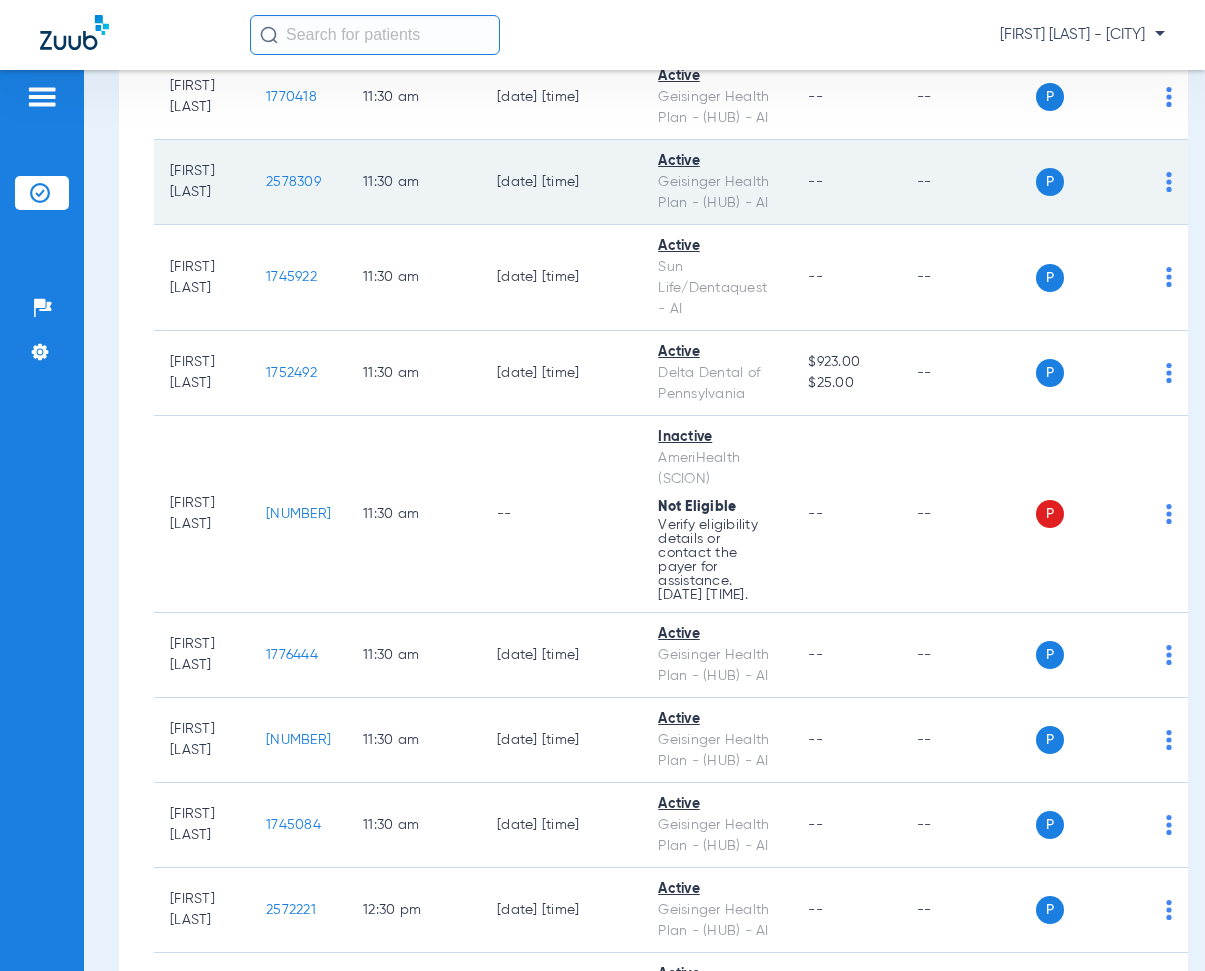 scroll, scrollTop: 13700, scrollLeft: 0, axis: vertical 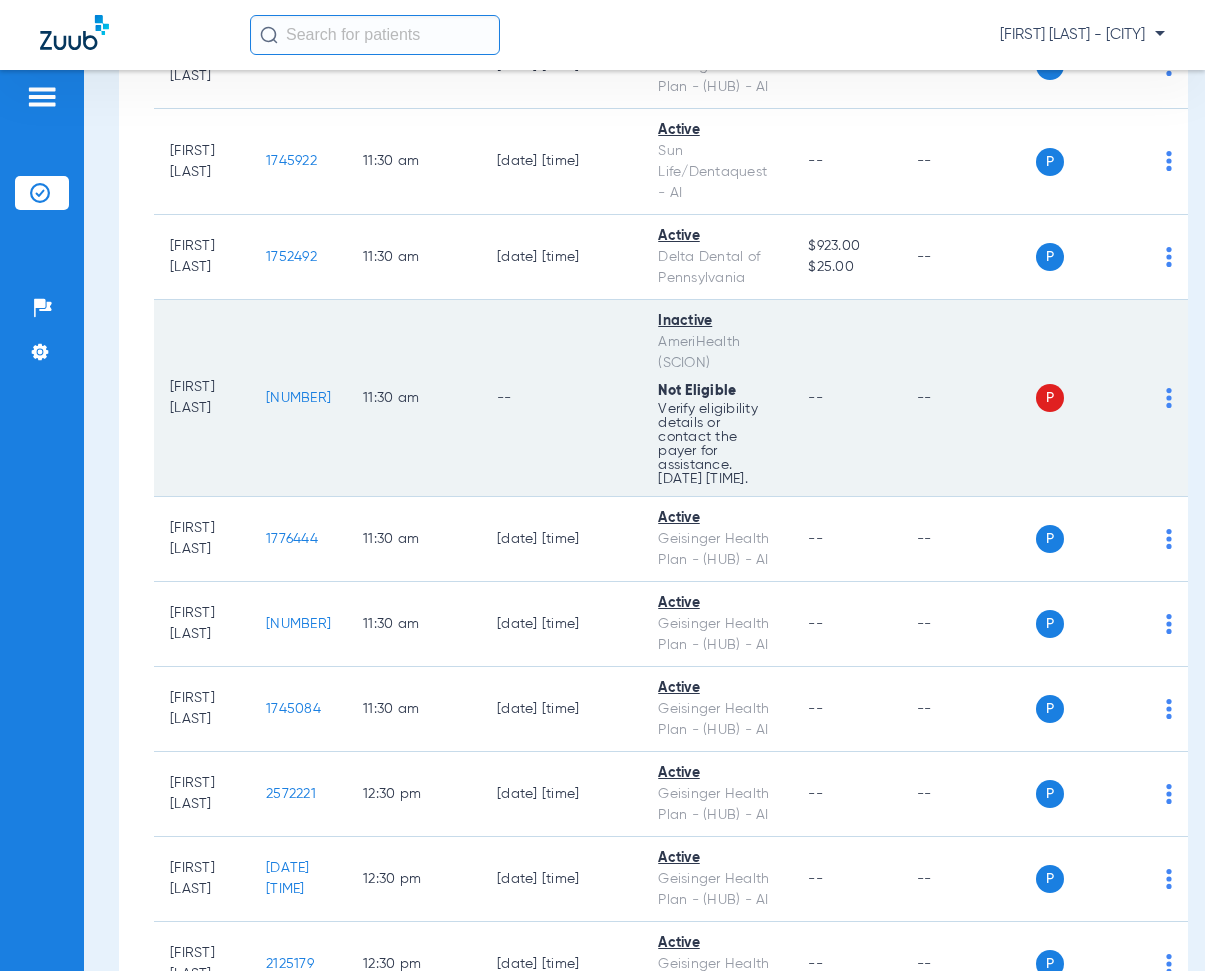 drag, startPoint x: 297, startPoint y: 436, endPoint x: 367, endPoint y: 439, distance: 70.064255 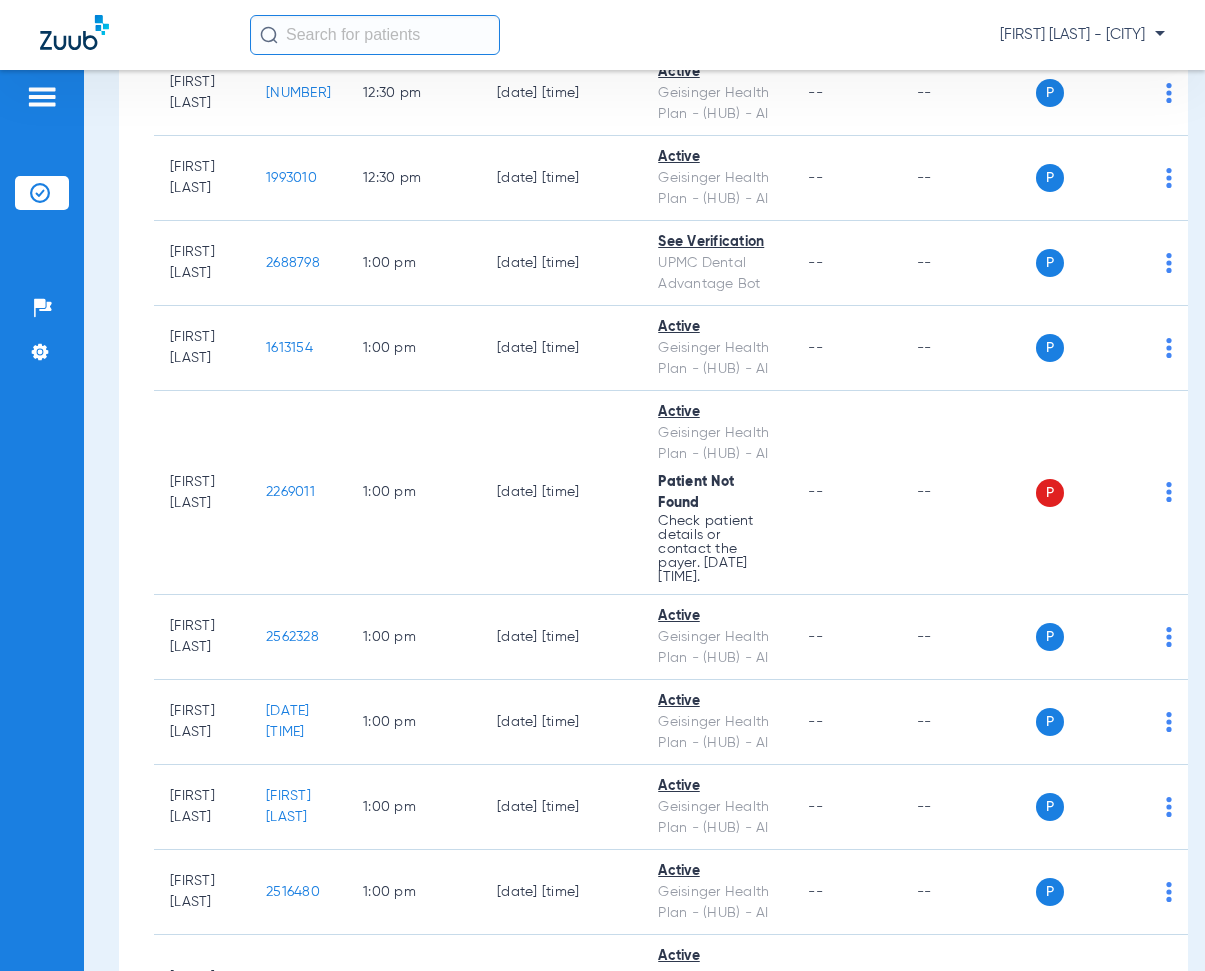 scroll, scrollTop: 15600, scrollLeft: 0, axis: vertical 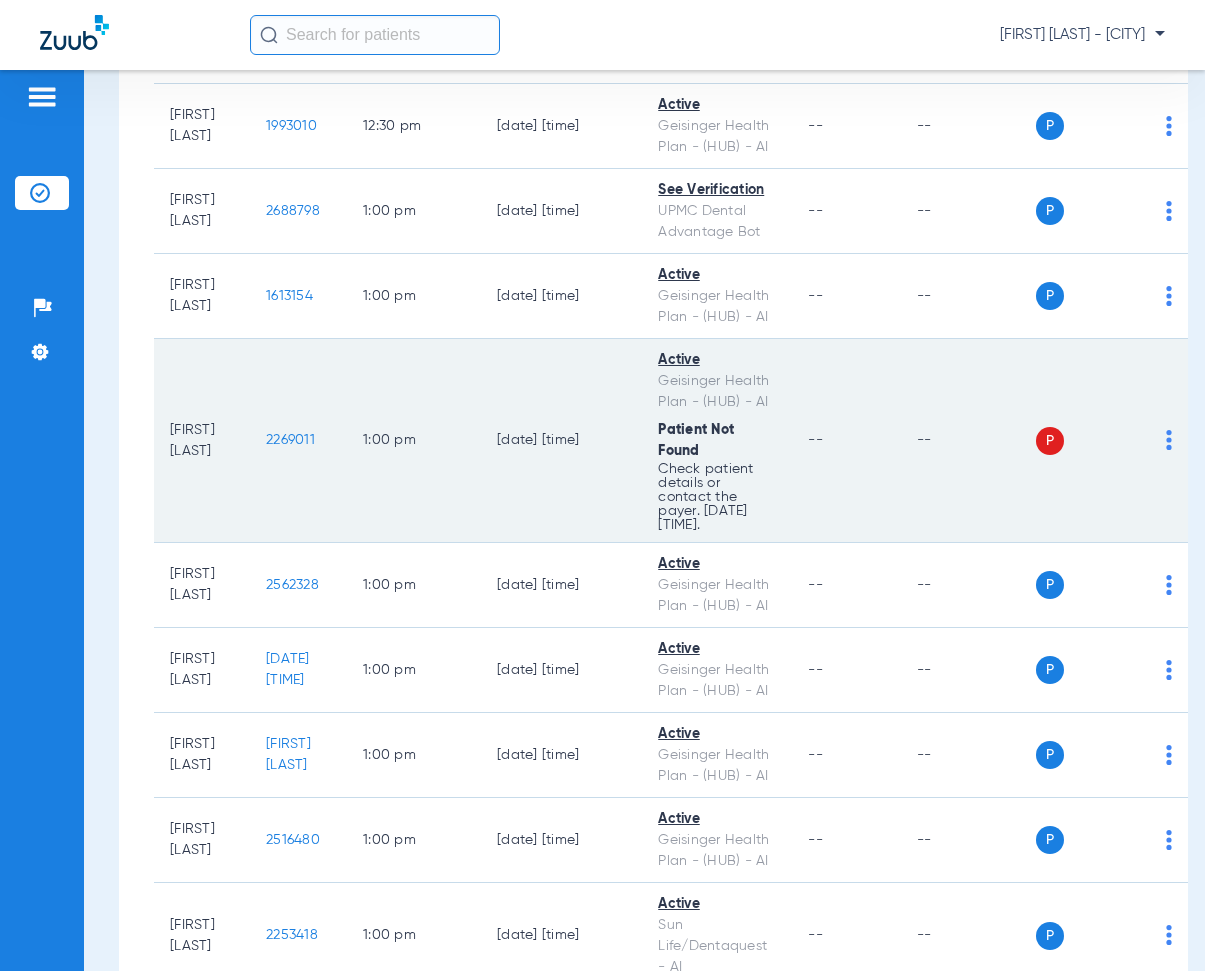 drag, startPoint x: 296, startPoint y: 481, endPoint x: 364, endPoint y: 492, distance: 68.88396 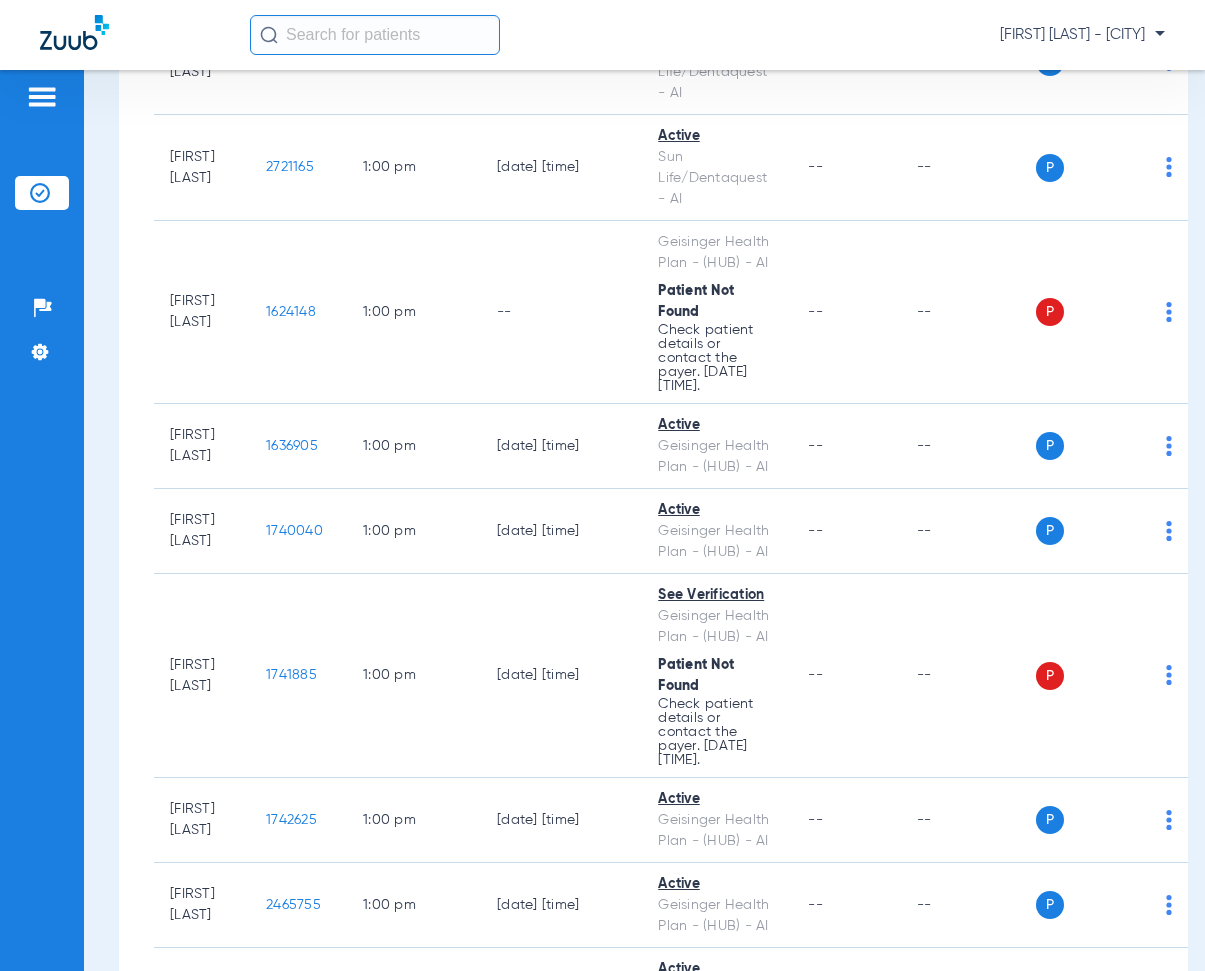 scroll, scrollTop: 16600, scrollLeft: 0, axis: vertical 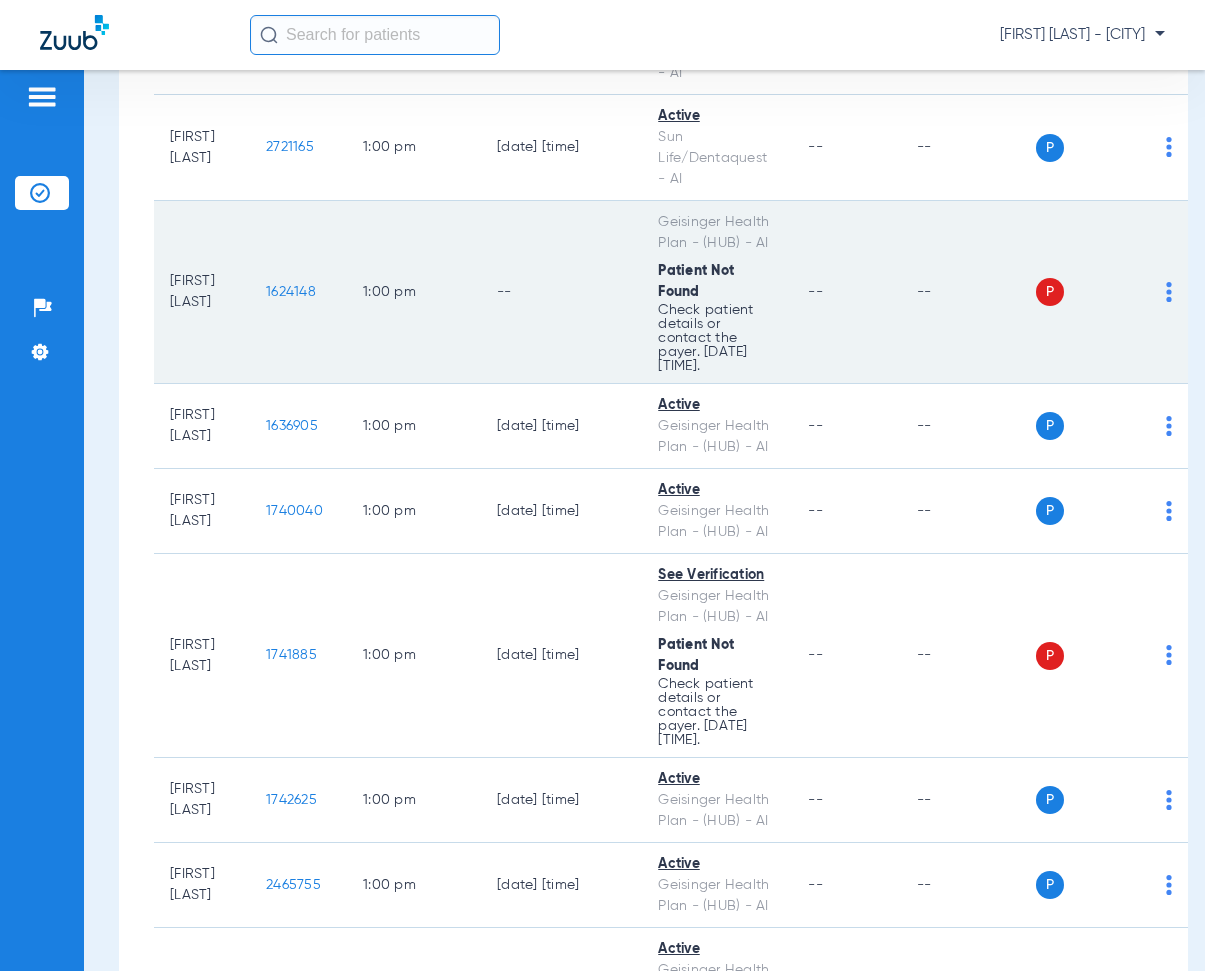 drag, startPoint x: 301, startPoint y: 335, endPoint x: 361, endPoint y: 334, distance: 60.00833 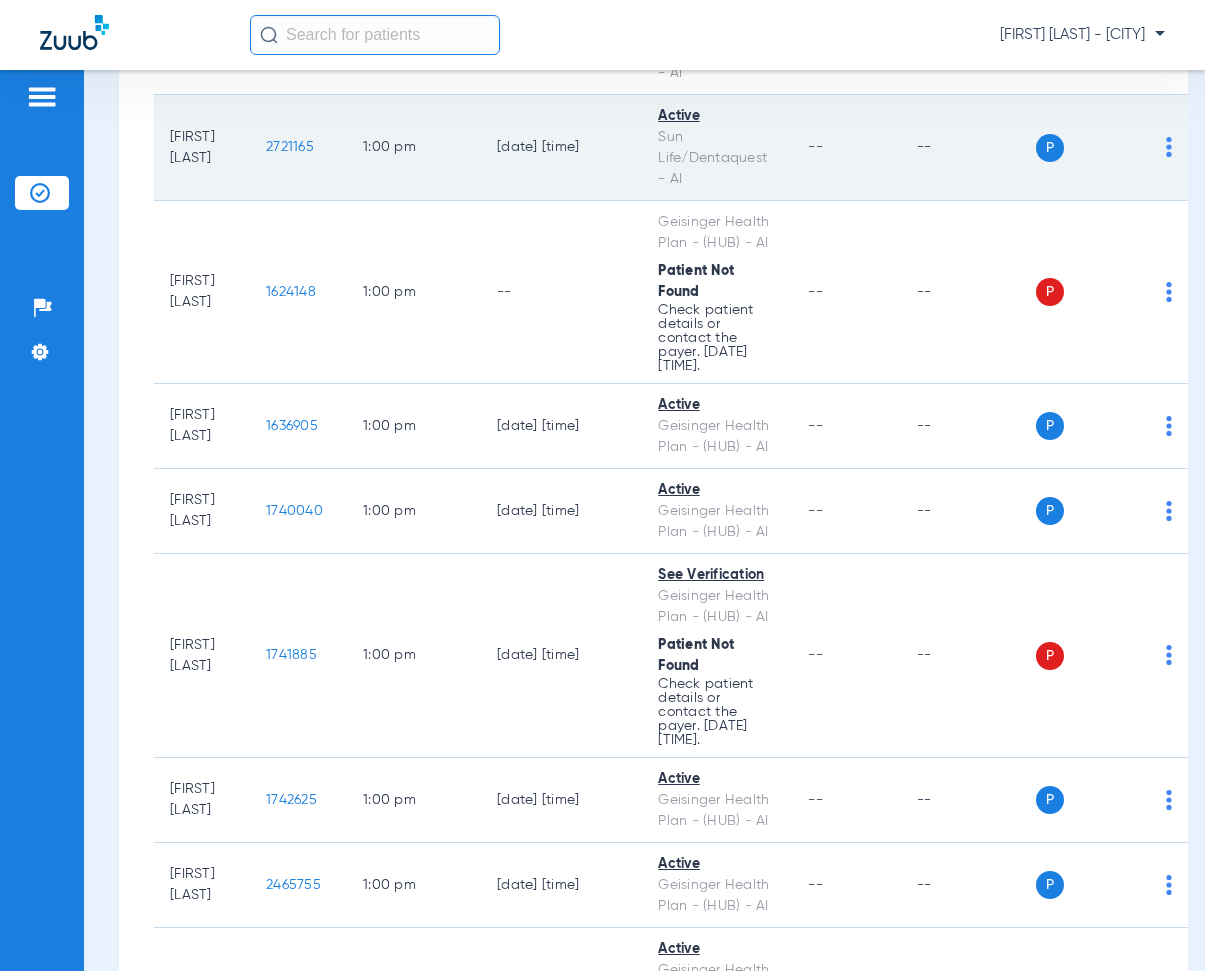 drag, startPoint x: 431, startPoint y: 231, endPoint x: 463, endPoint y: 224, distance: 32.75668 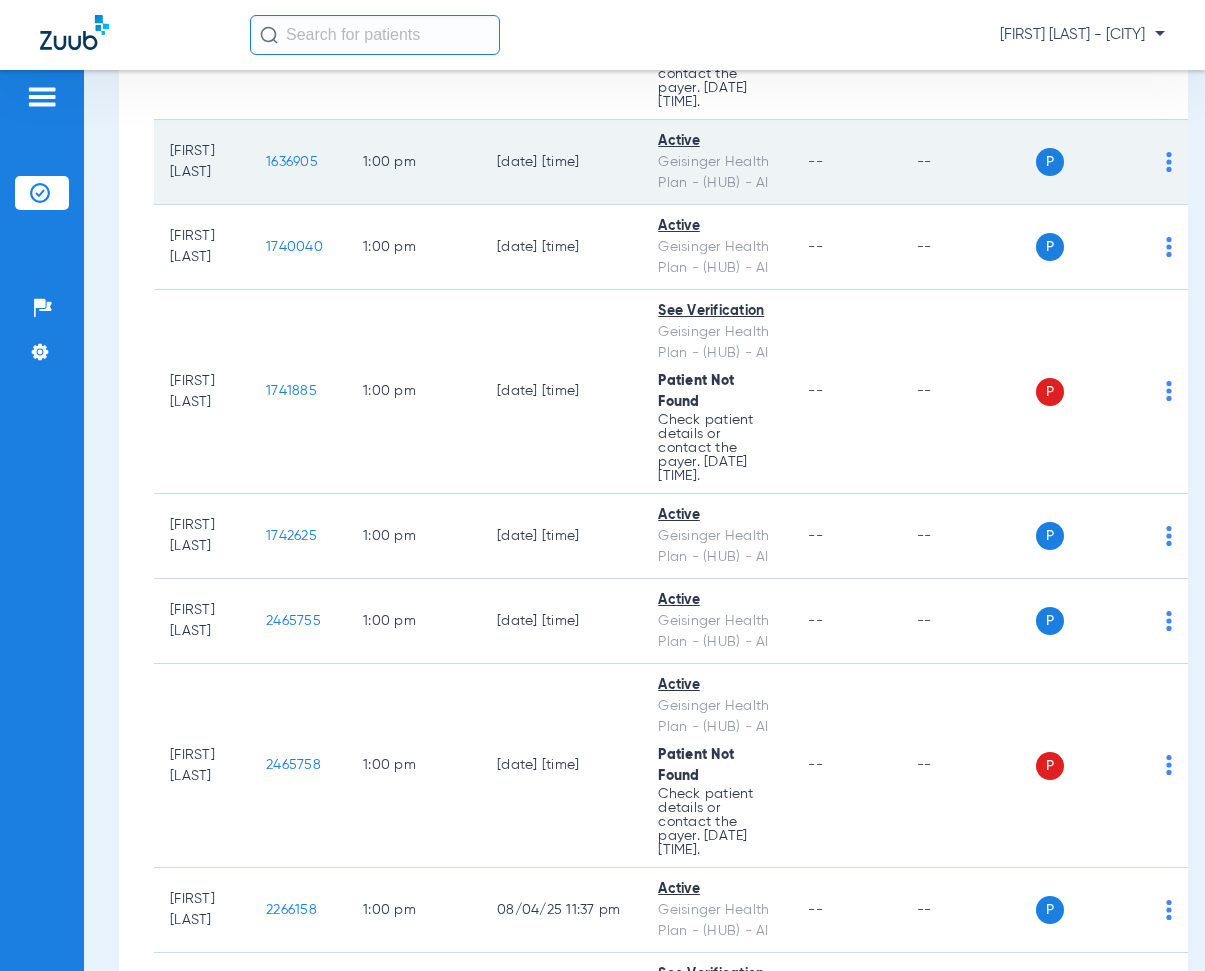 scroll, scrollTop: 16900, scrollLeft: 0, axis: vertical 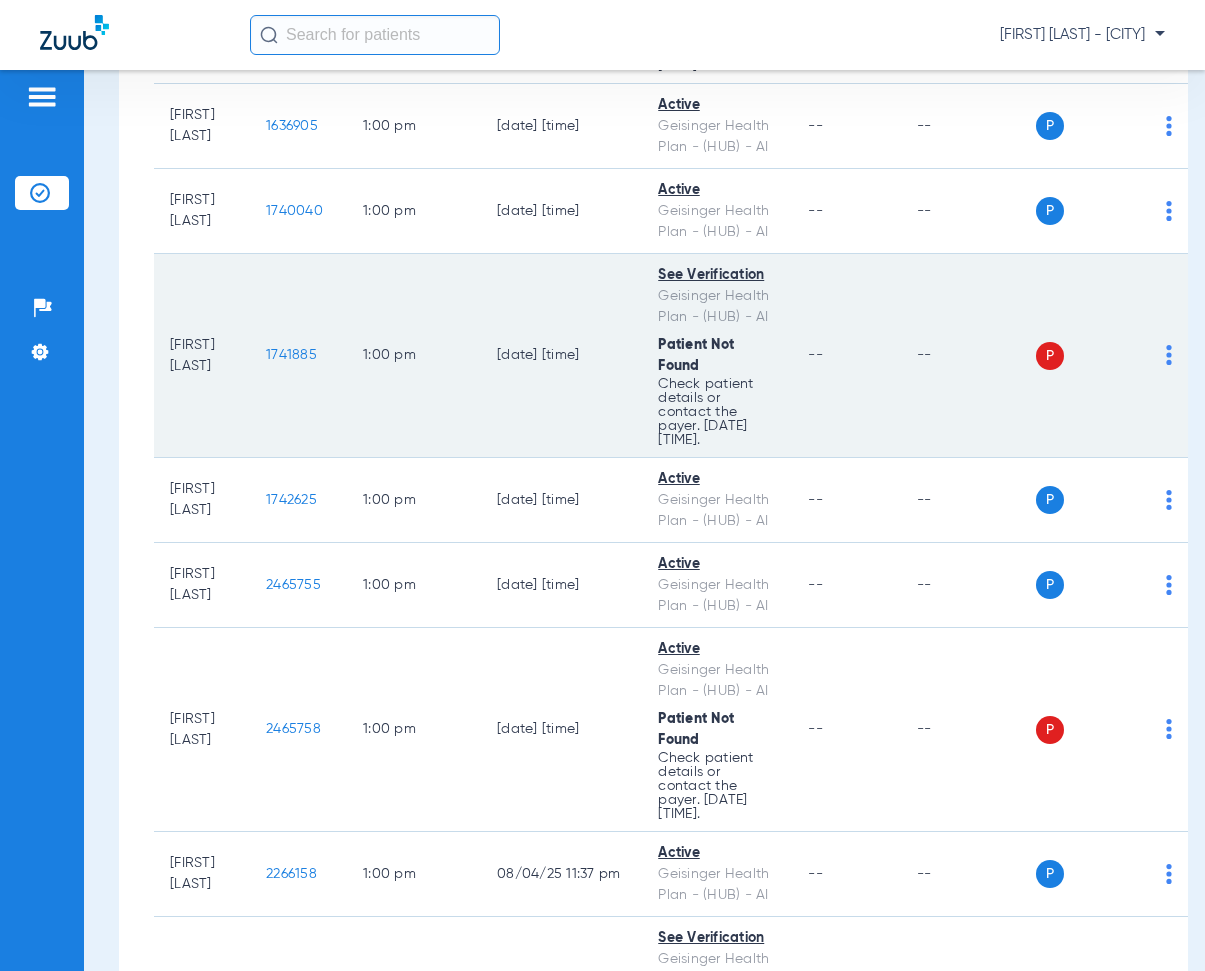 drag, startPoint x: 297, startPoint y: 398, endPoint x: 375, endPoint y: 401, distance: 78.05767 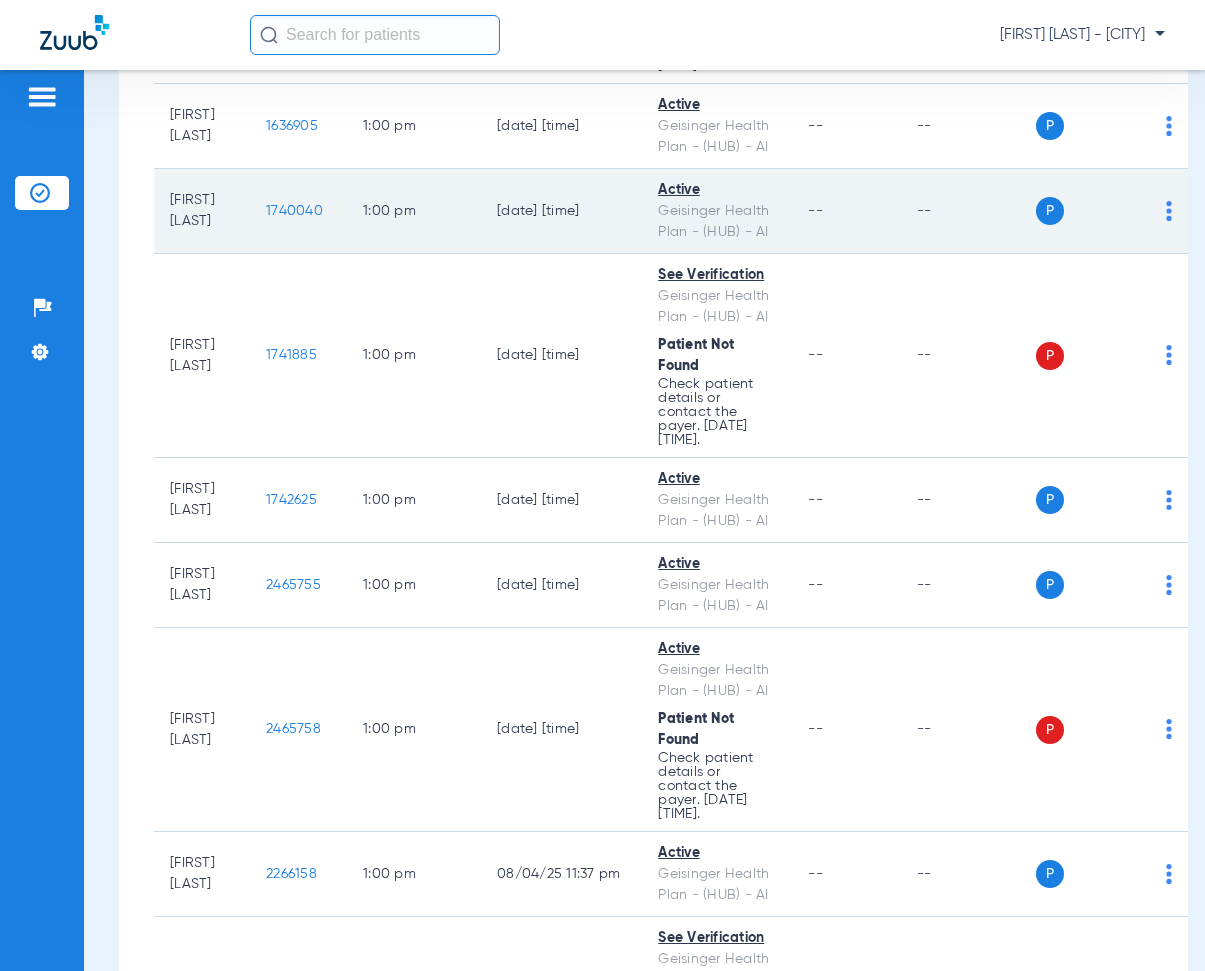 click on "1:00 PM" 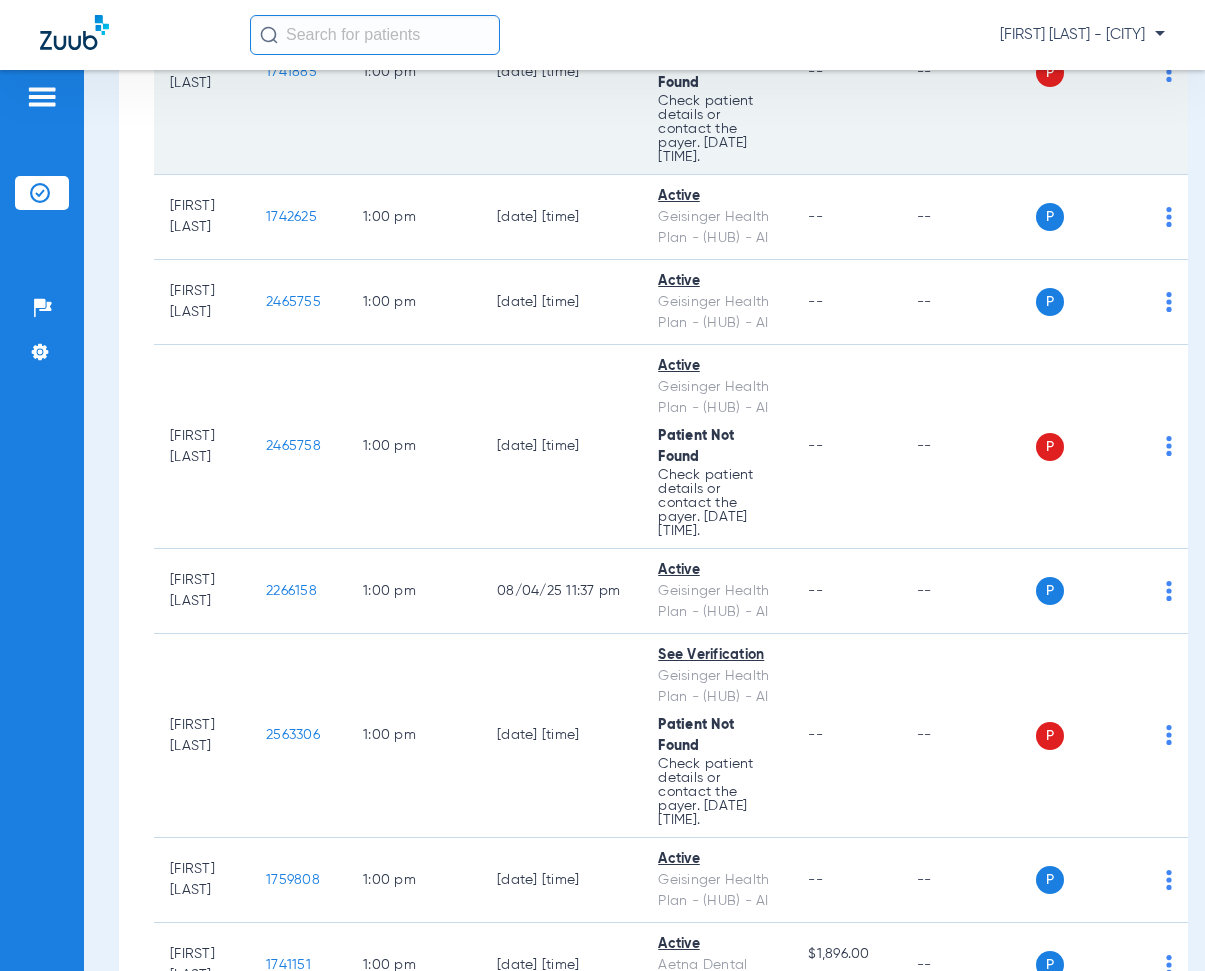 scroll, scrollTop: 17200, scrollLeft: 0, axis: vertical 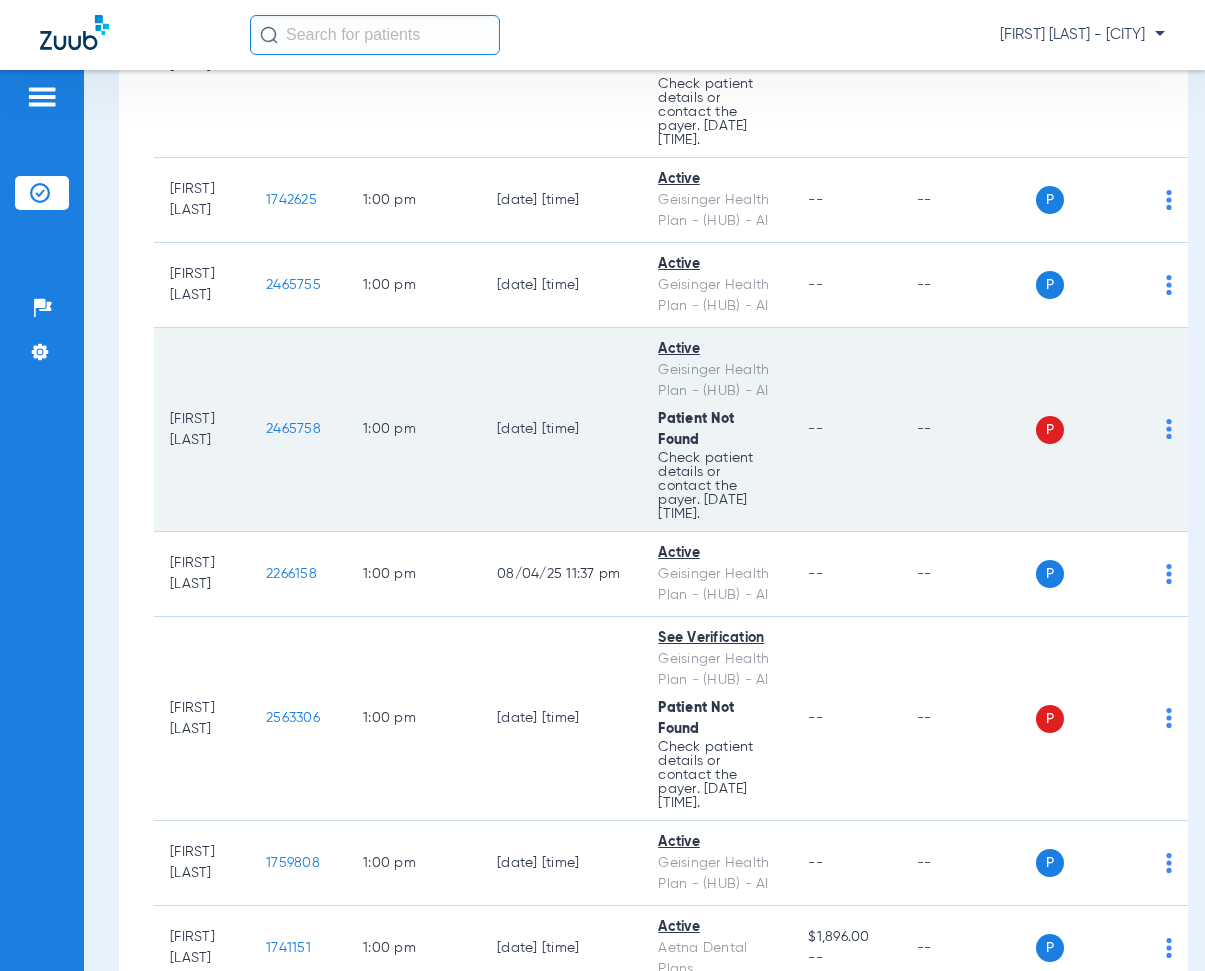 drag, startPoint x: 297, startPoint y: 474, endPoint x: 365, endPoint y: 477, distance: 68.06615 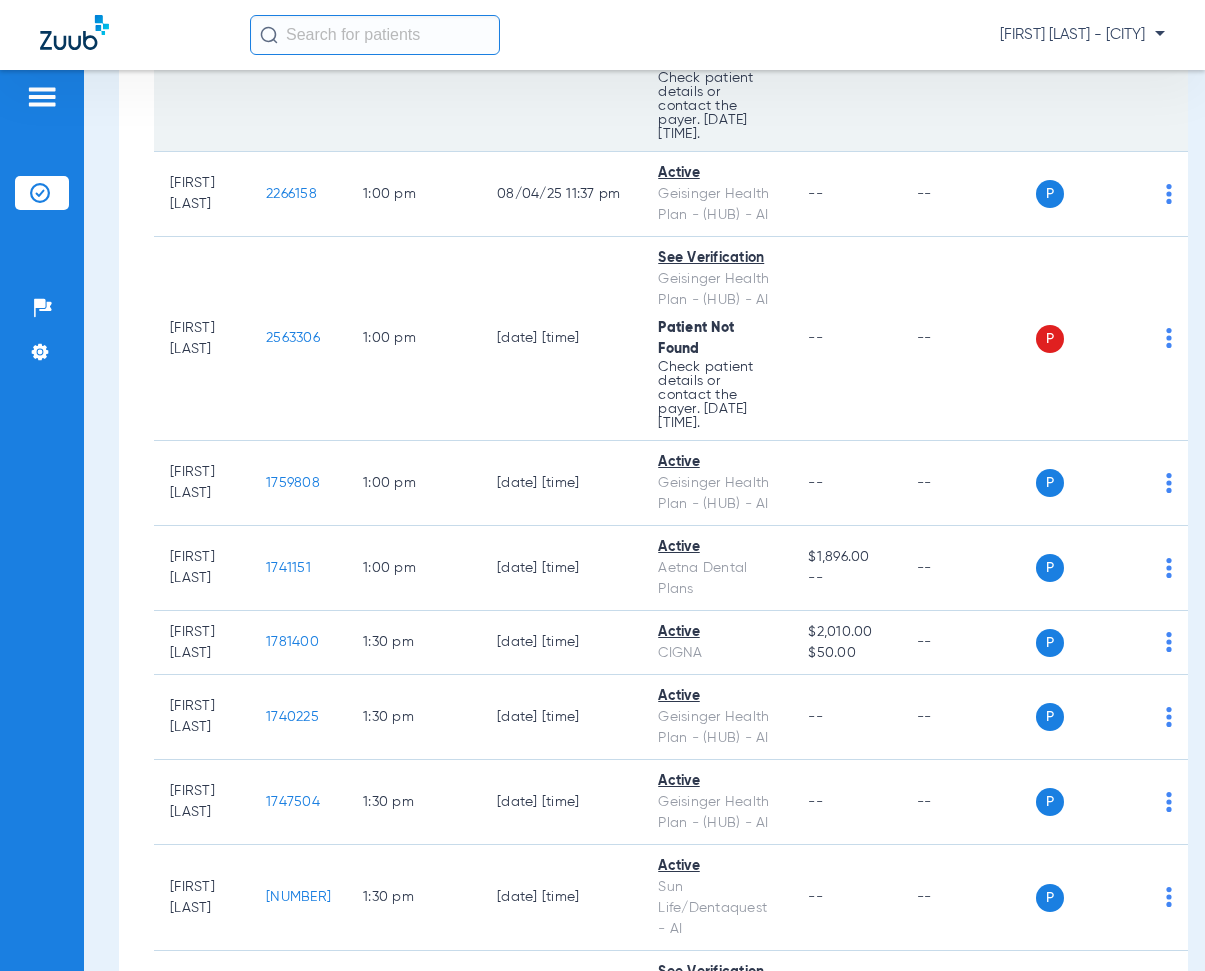 scroll, scrollTop: 17600, scrollLeft: 0, axis: vertical 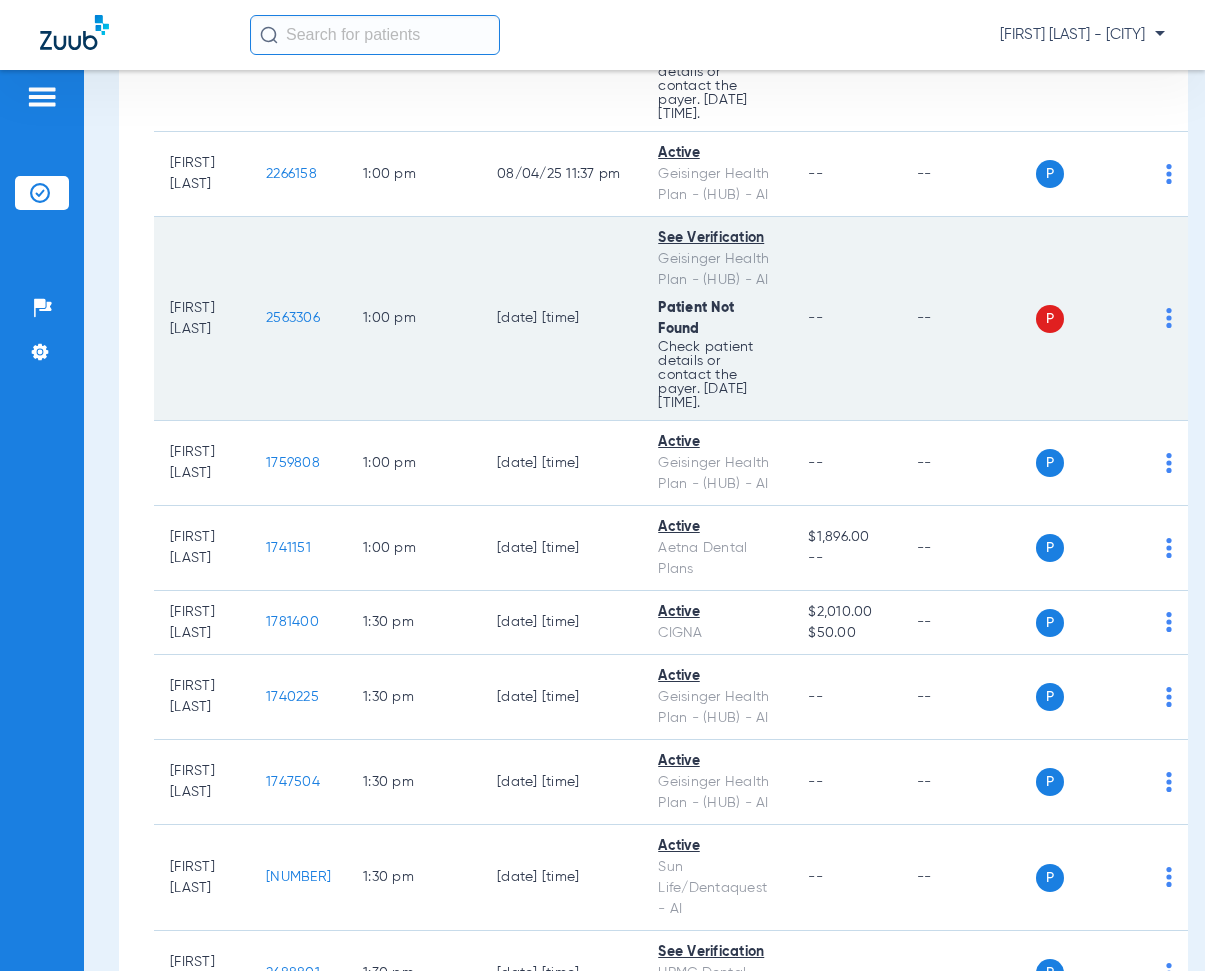 drag, startPoint x: 295, startPoint y: 359, endPoint x: 374, endPoint y: 386, distance: 83.48653 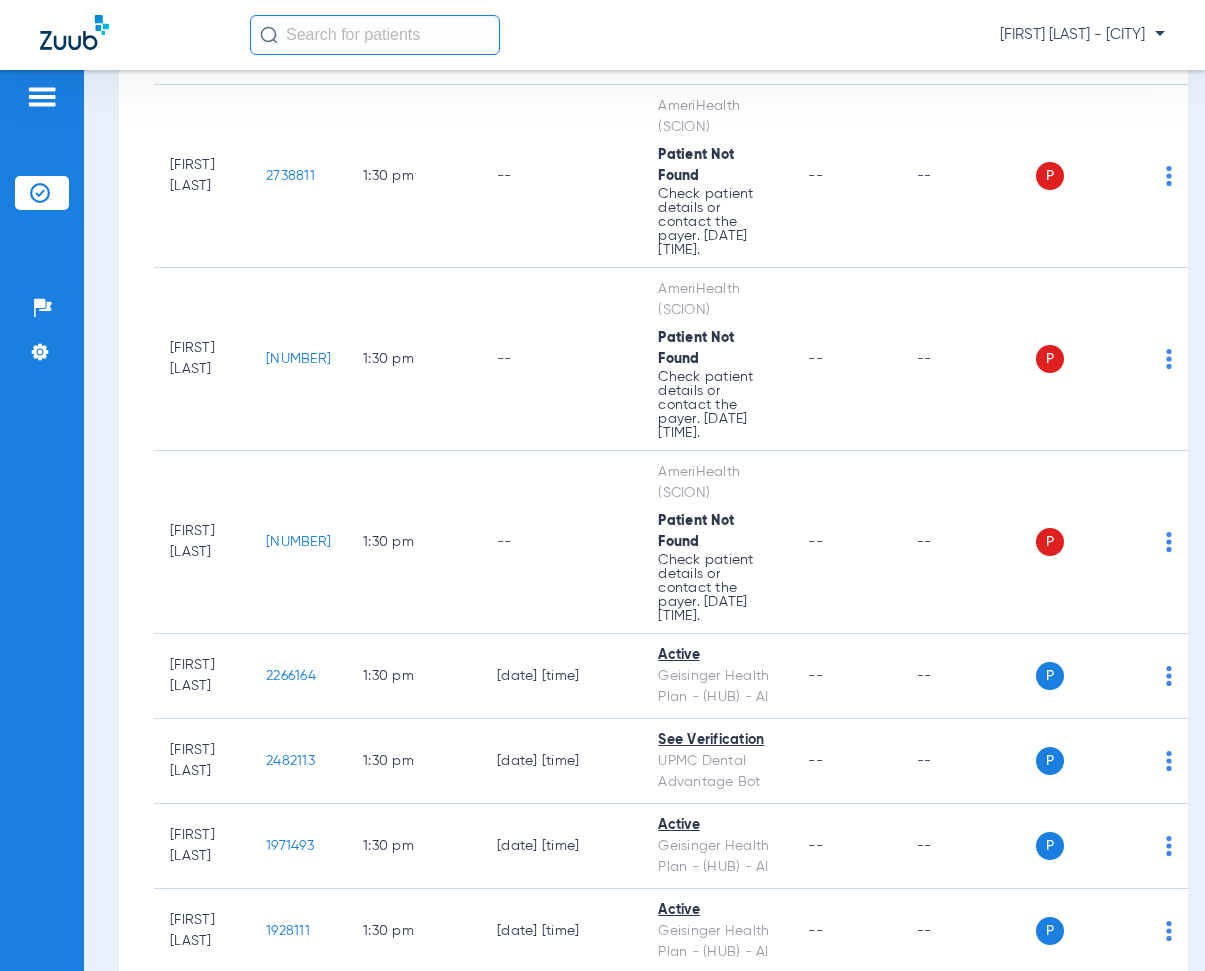 scroll, scrollTop: 18900, scrollLeft: 0, axis: vertical 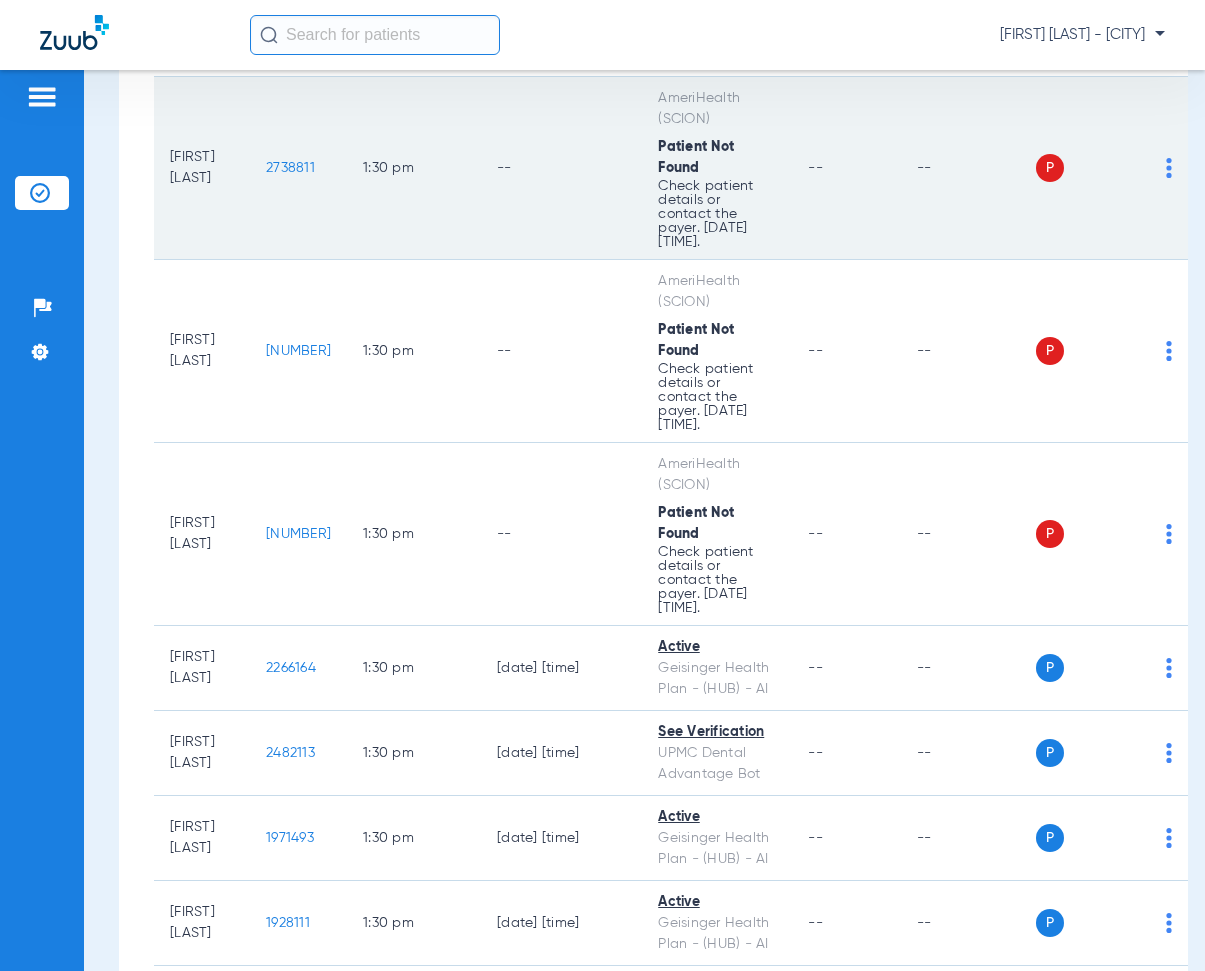 drag, startPoint x: 303, startPoint y: 231, endPoint x: 360, endPoint y: 240, distance: 57.706154 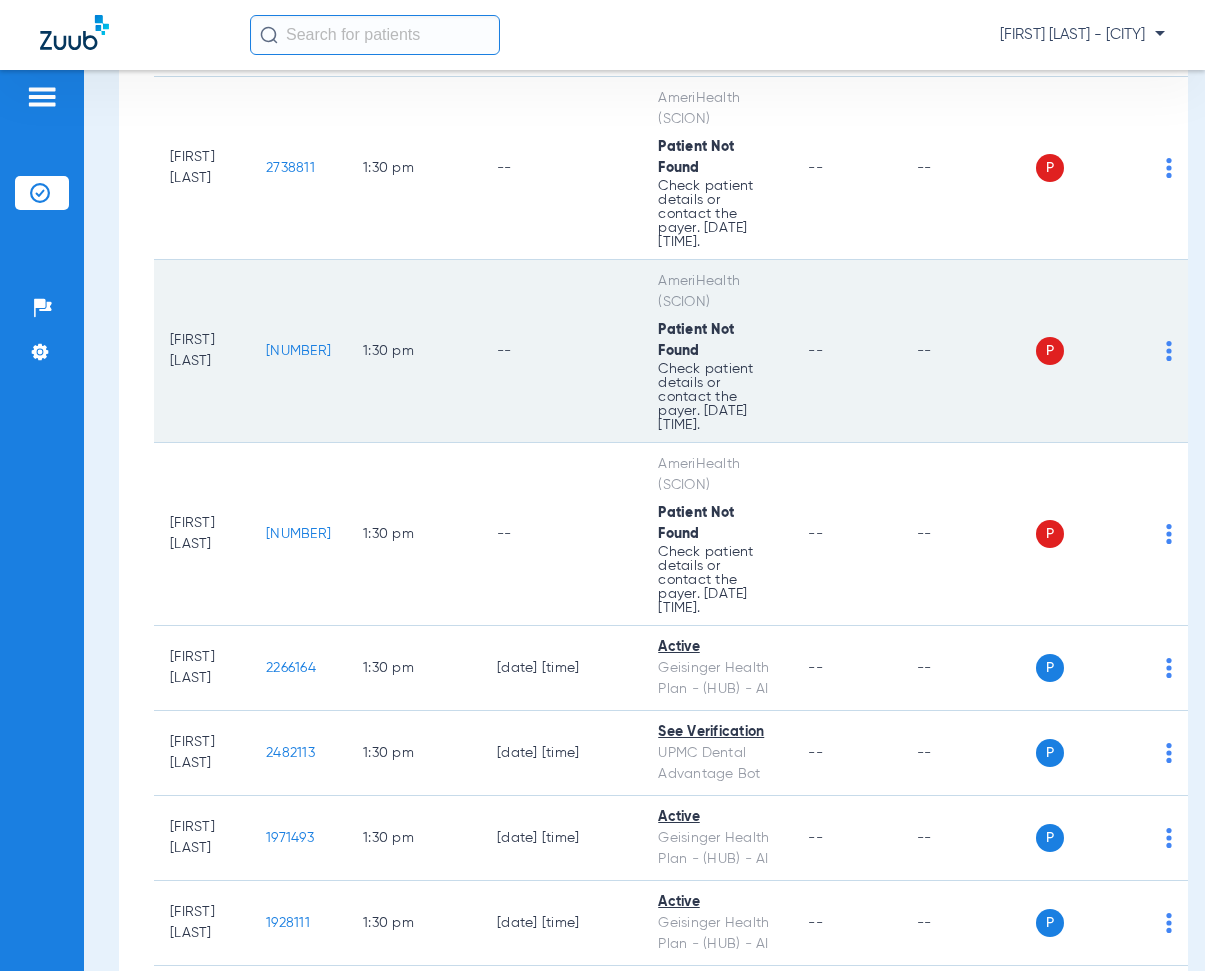 drag, startPoint x: 298, startPoint y: 409, endPoint x: 354, endPoint y: 423, distance: 57.72348 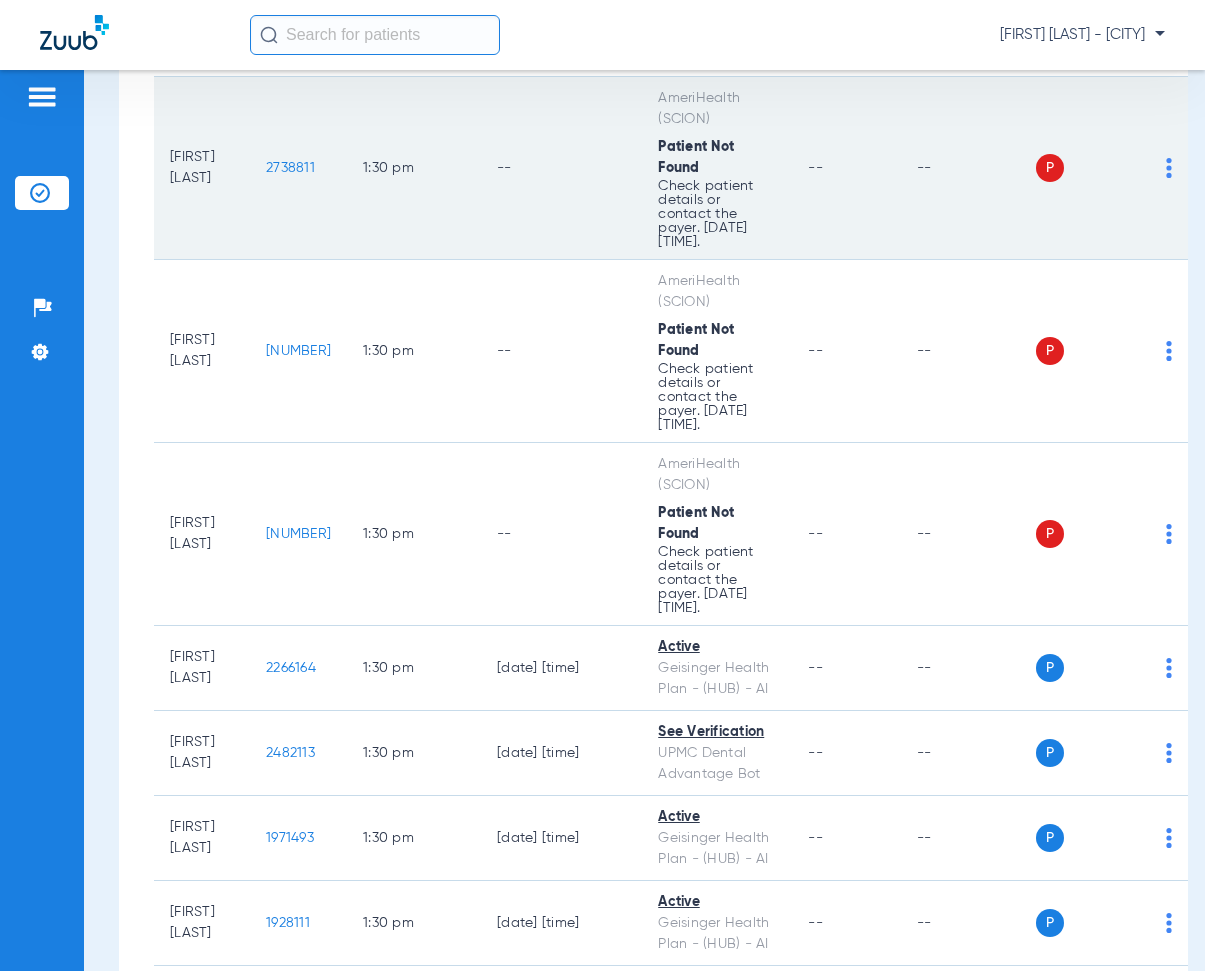 click on "2738811" 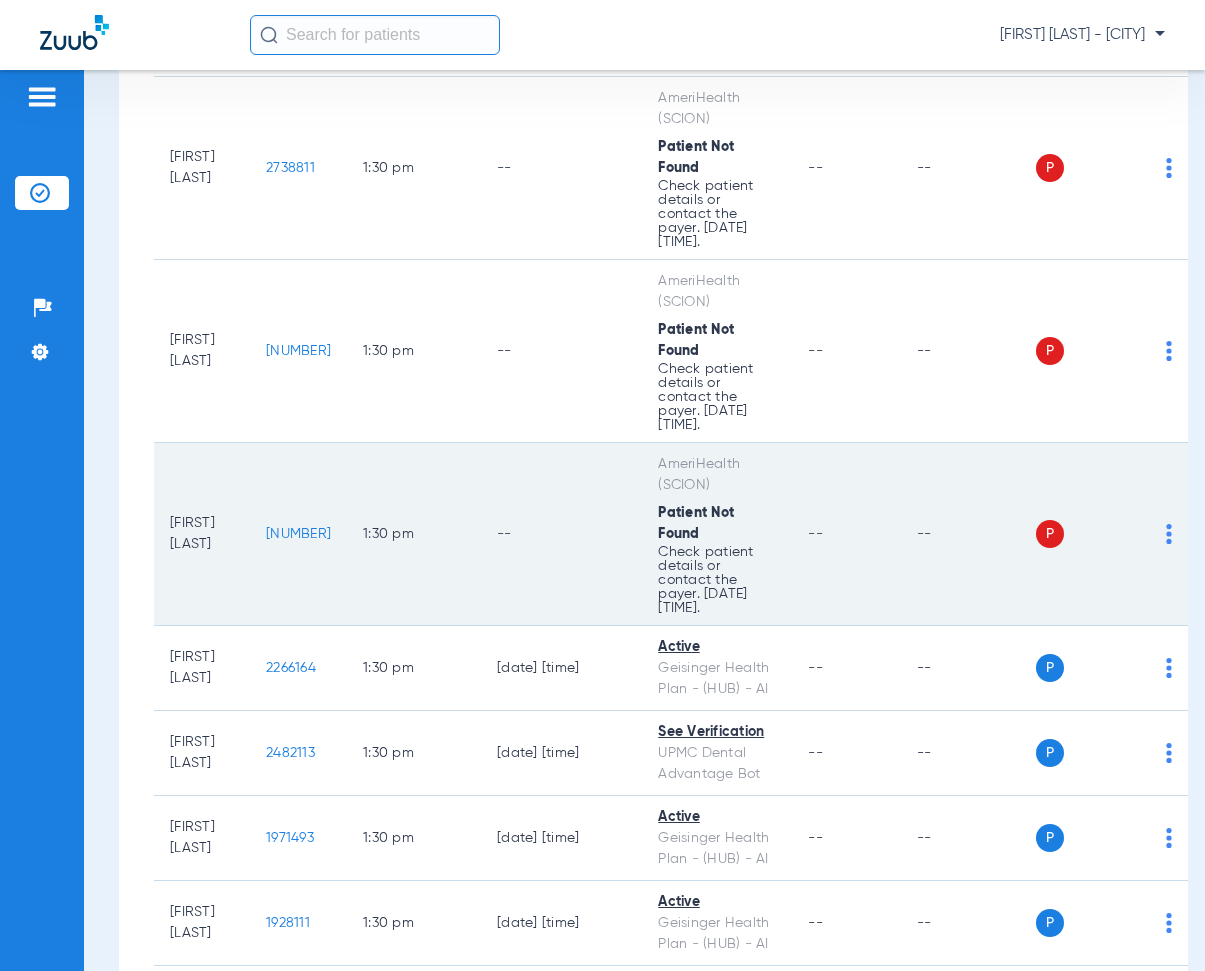 drag, startPoint x: 297, startPoint y: 599, endPoint x: 370, endPoint y: 607, distance: 73.43705 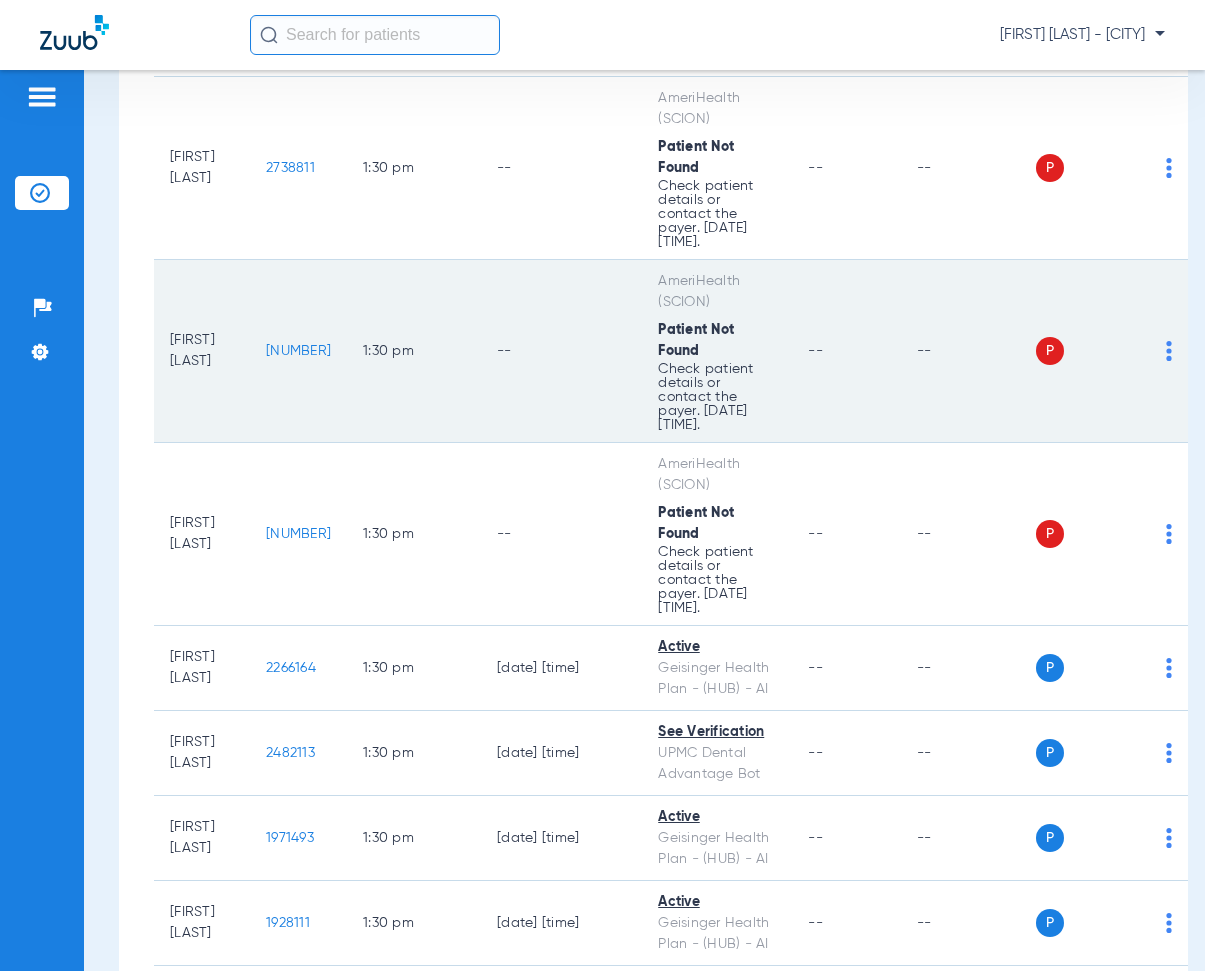 click on "1:30 PM" 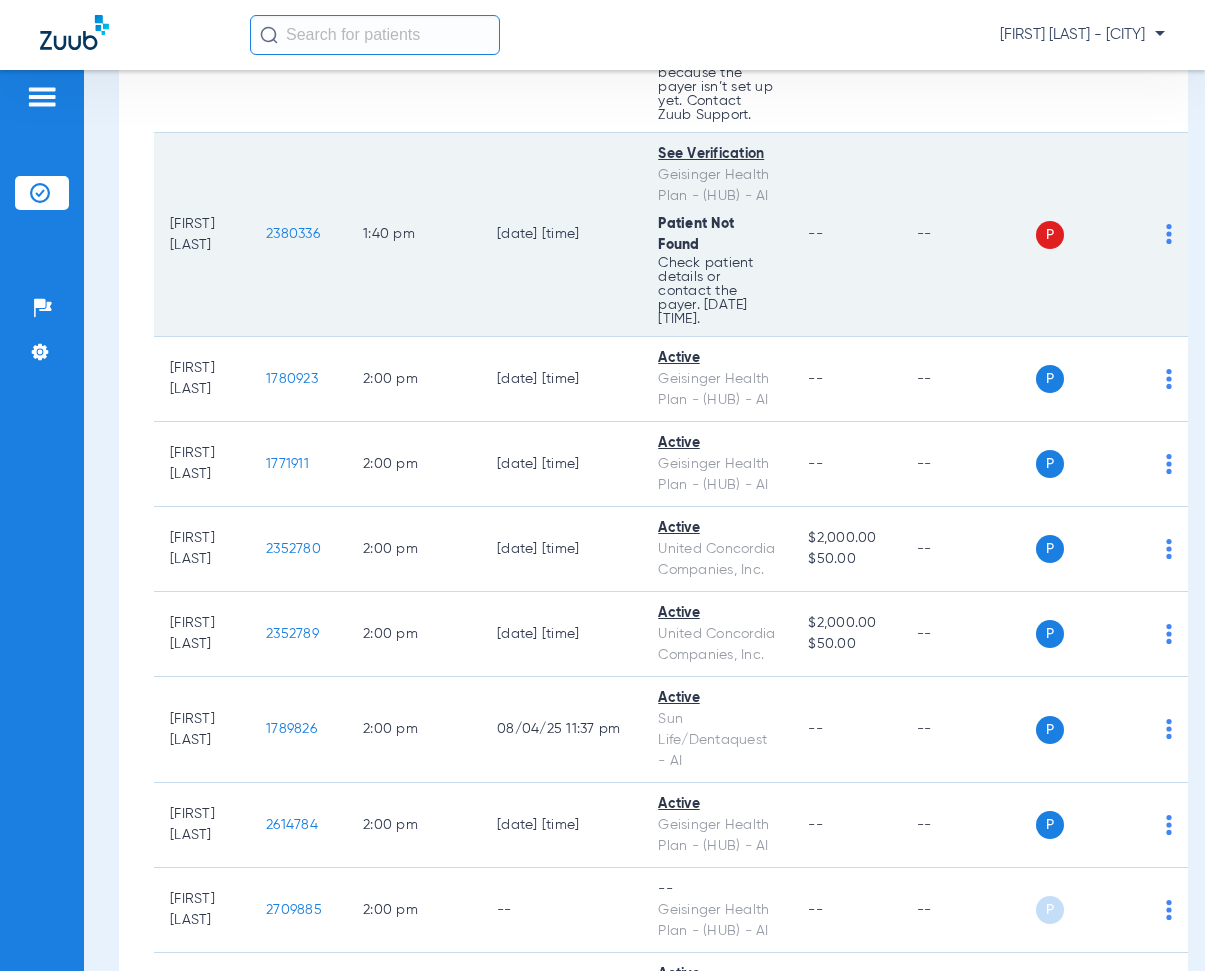 scroll, scrollTop: 19900, scrollLeft: 0, axis: vertical 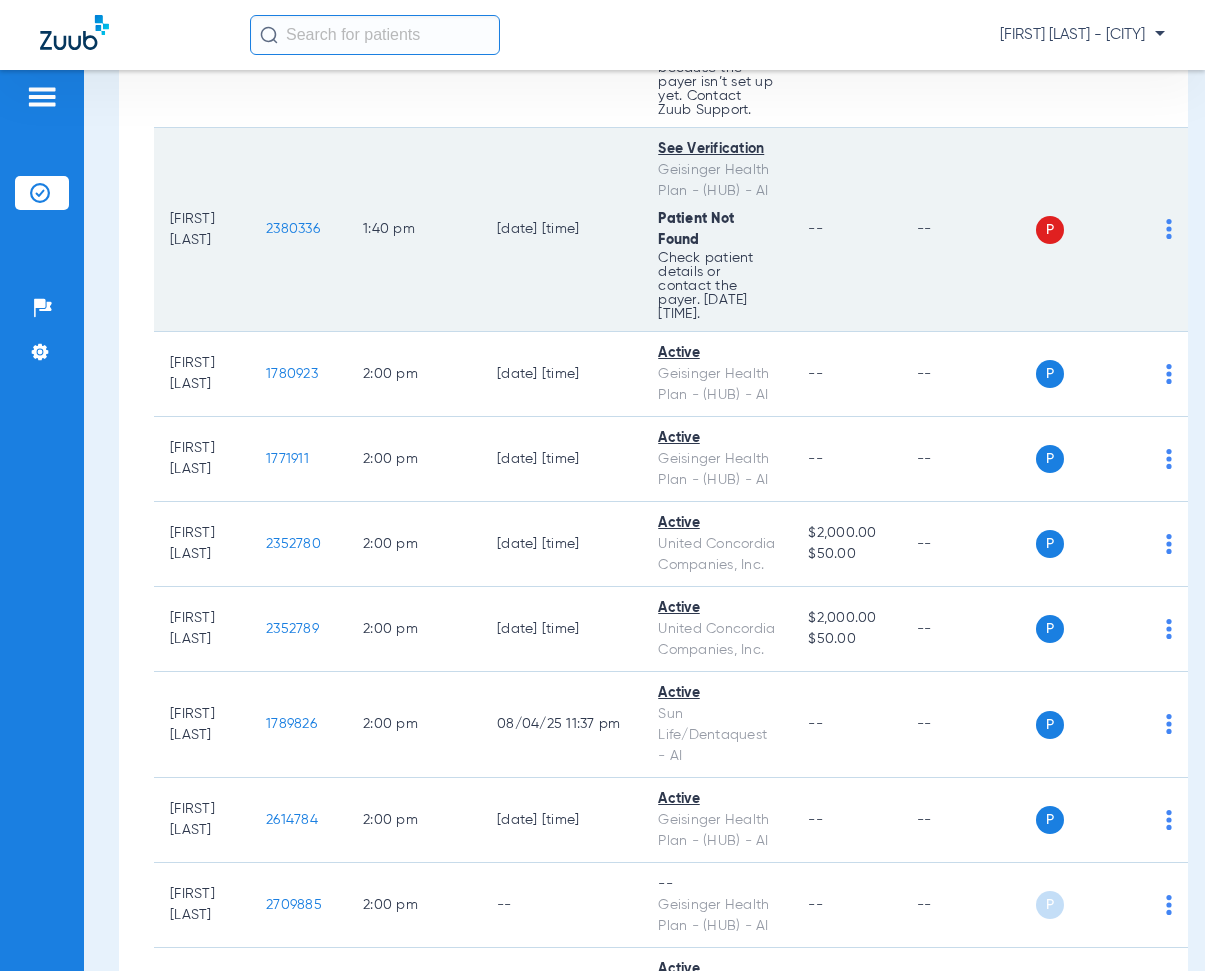 drag, startPoint x: 297, startPoint y: 294, endPoint x: 374, endPoint y: 303, distance: 77.52419 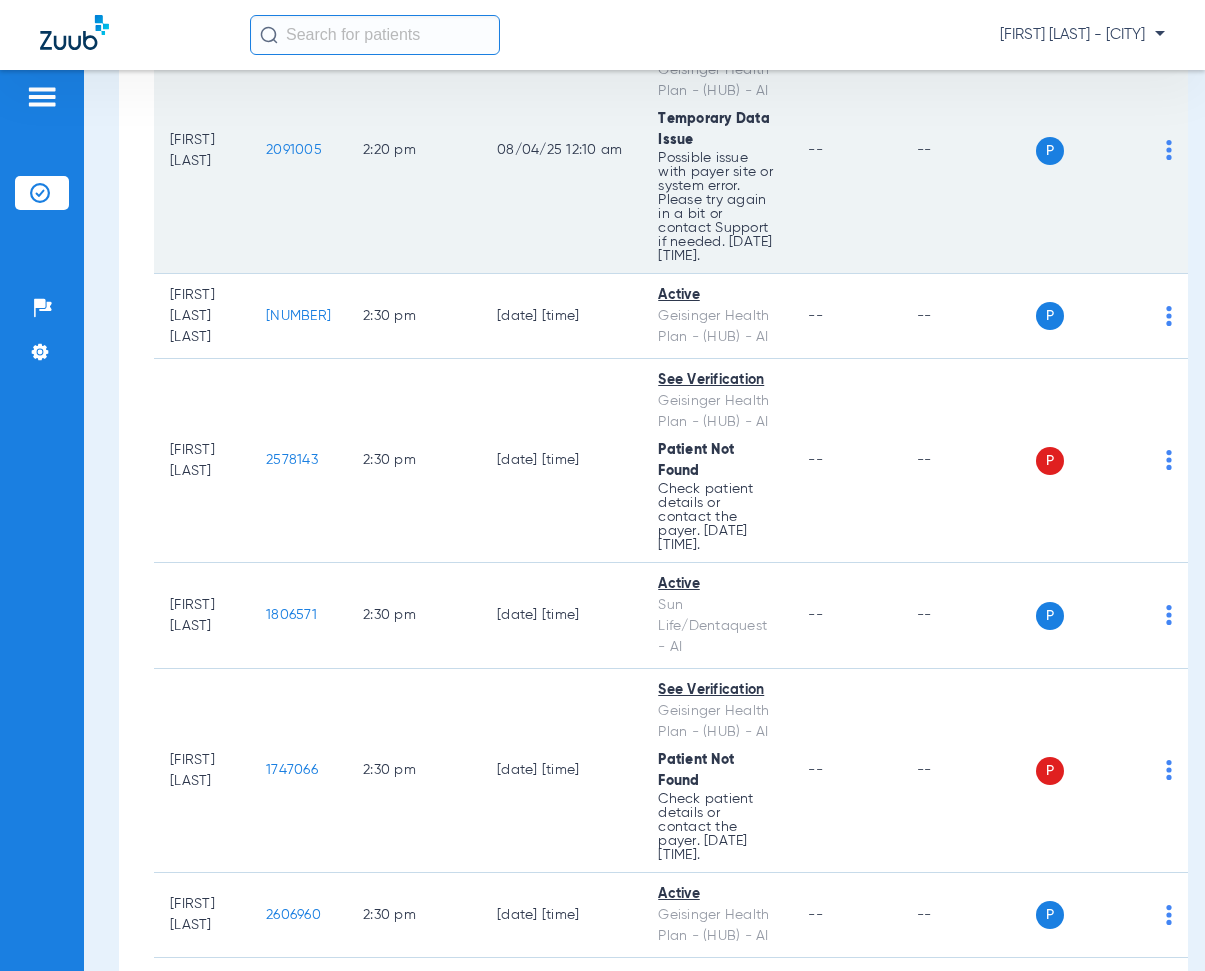 scroll, scrollTop: 22200, scrollLeft: 0, axis: vertical 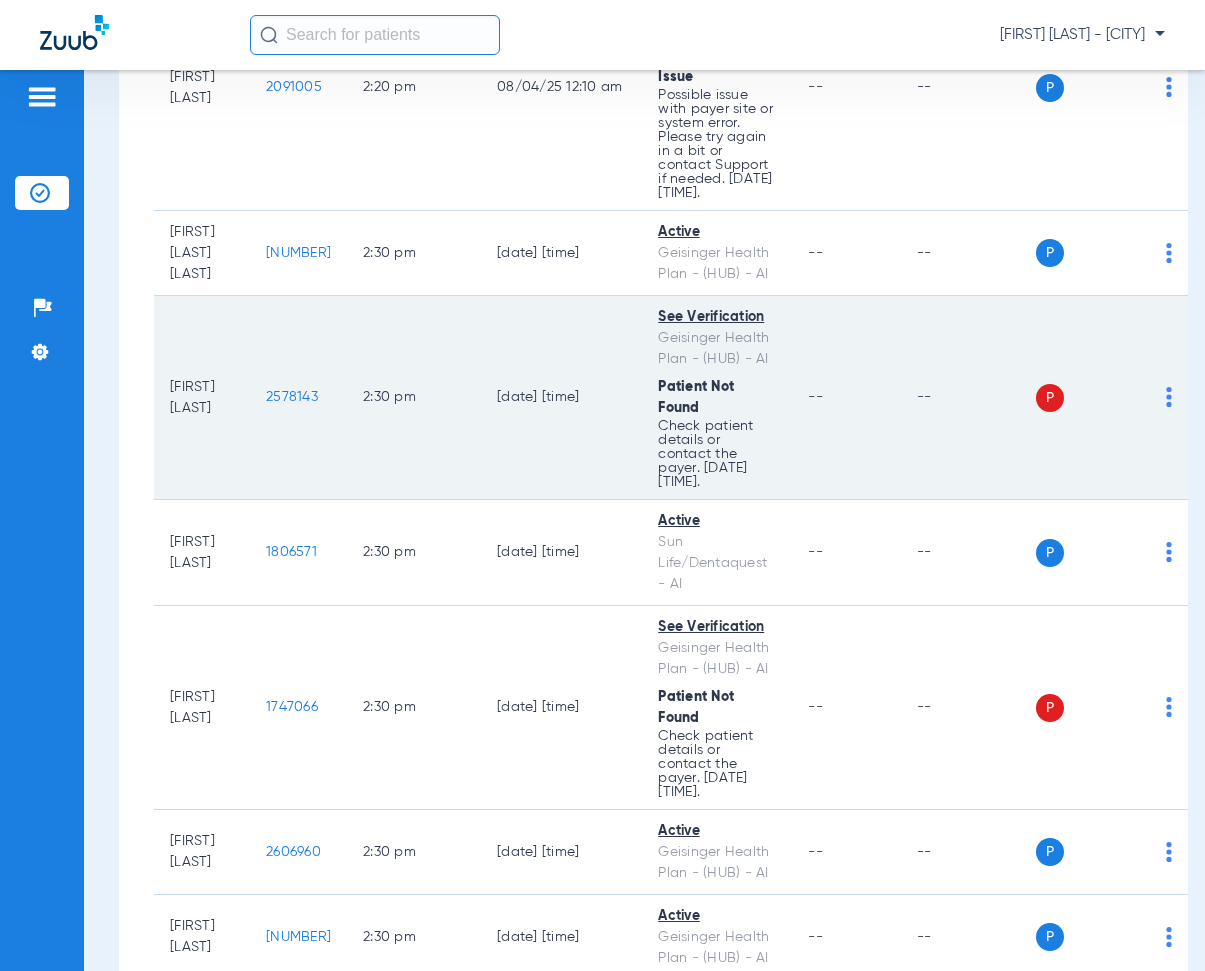 drag, startPoint x: 300, startPoint y: 474, endPoint x: 361, endPoint y: 491, distance: 63.324562 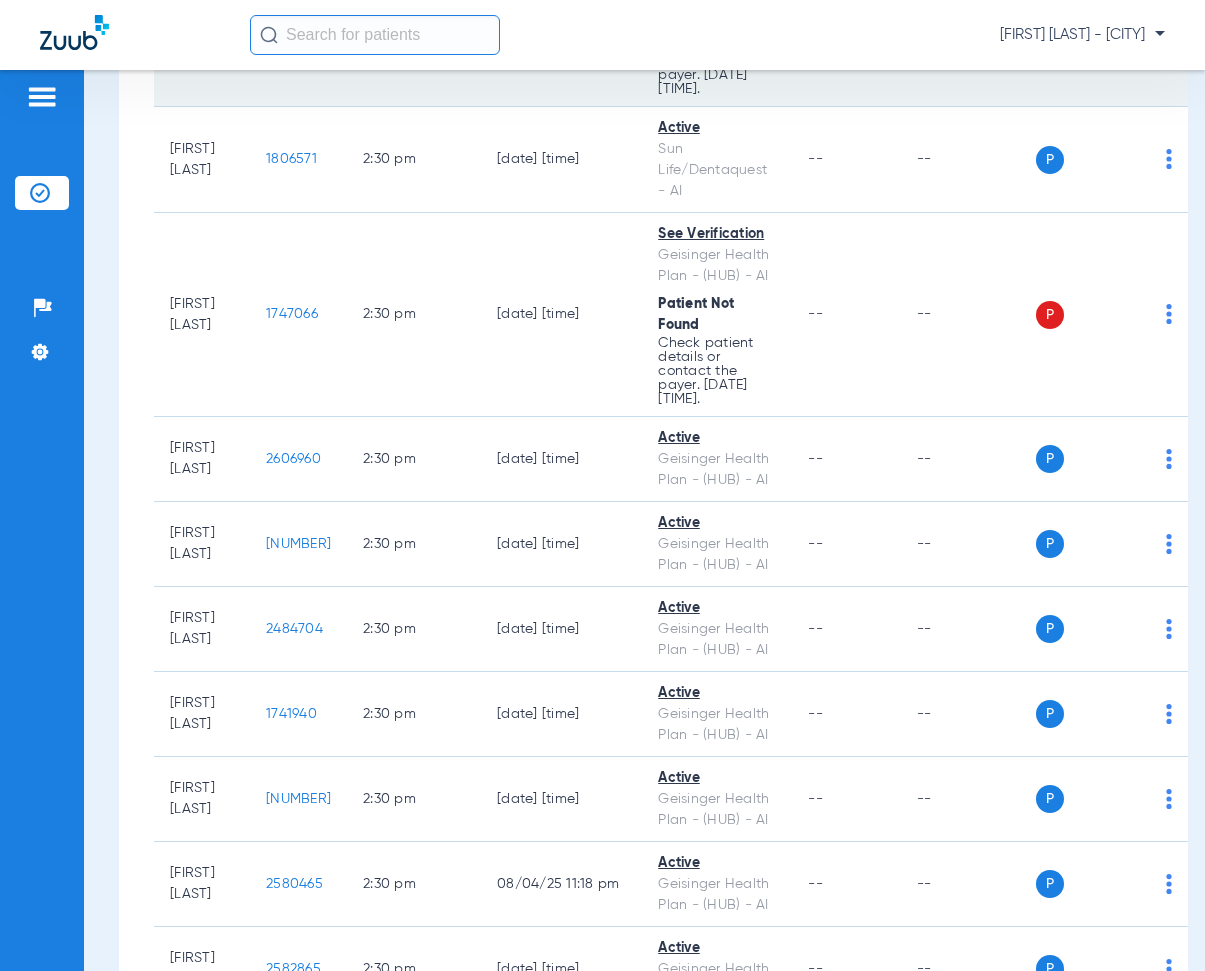 scroll, scrollTop: 22600, scrollLeft: 0, axis: vertical 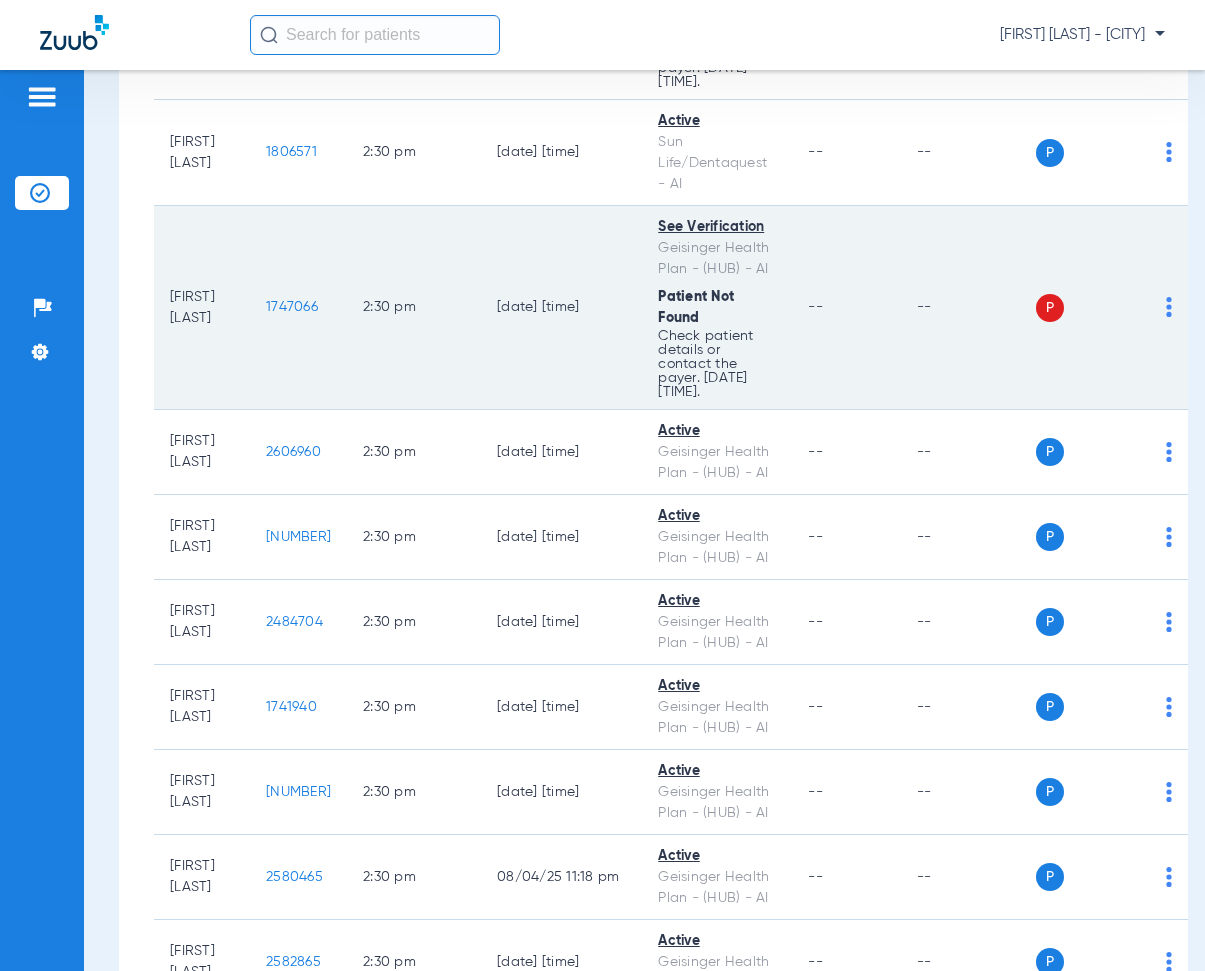 drag, startPoint x: 298, startPoint y: 386, endPoint x: 342, endPoint y: 371, distance: 46.486557 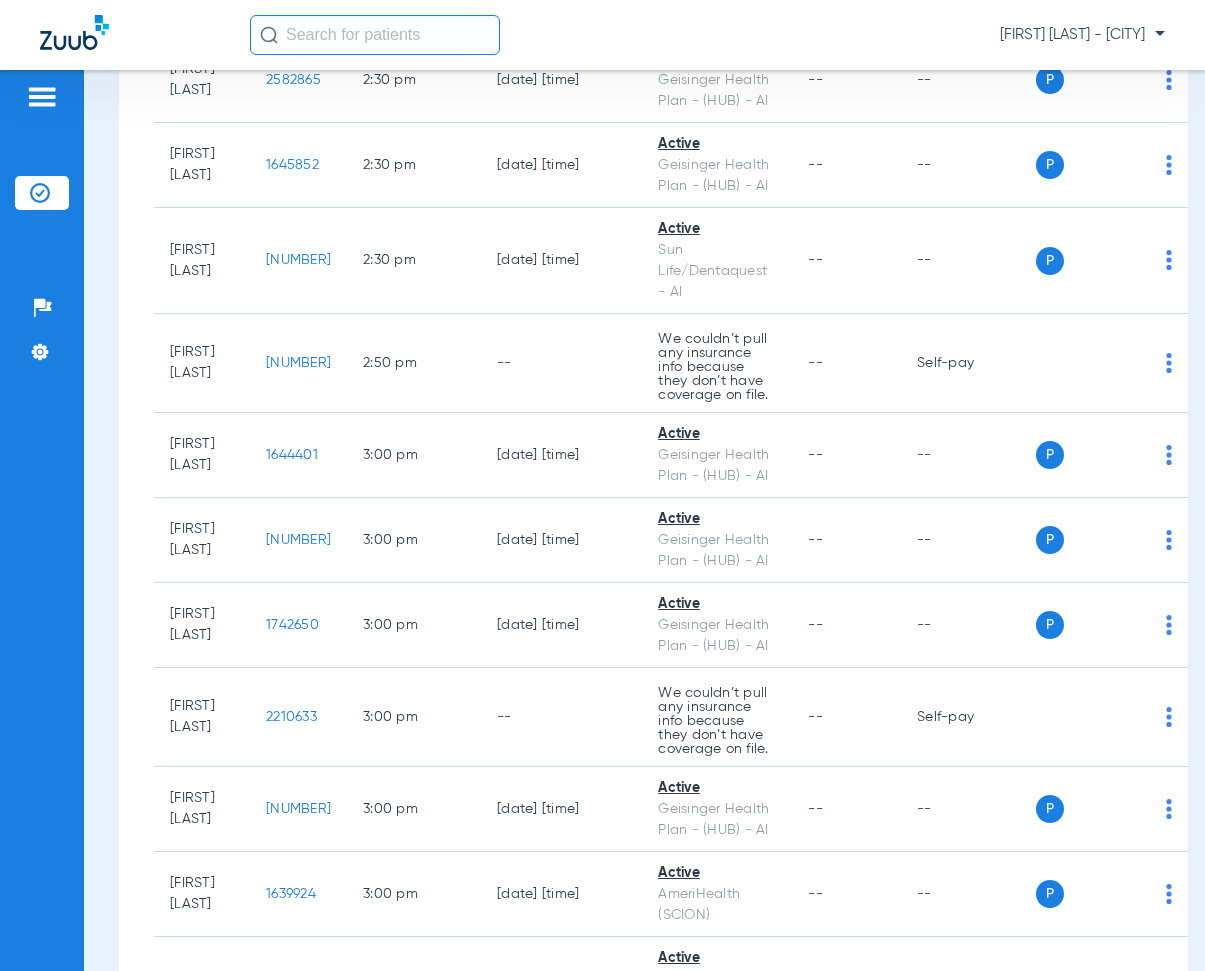 scroll, scrollTop: 23600, scrollLeft: 0, axis: vertical 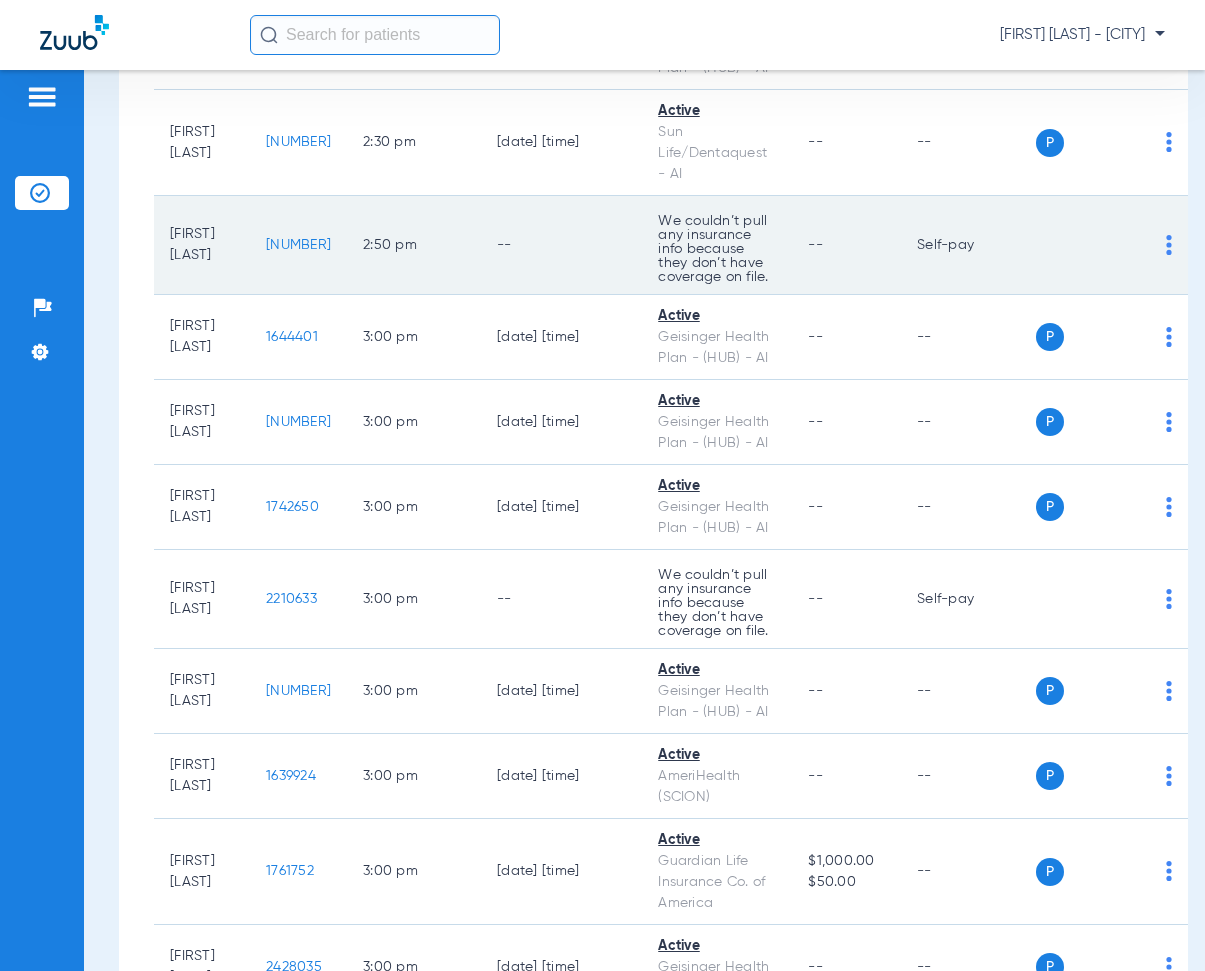drag, startPoint x: 299, startPoint y: 320, endPoint x: 384, endPoint y: 335, distance: 86.313385 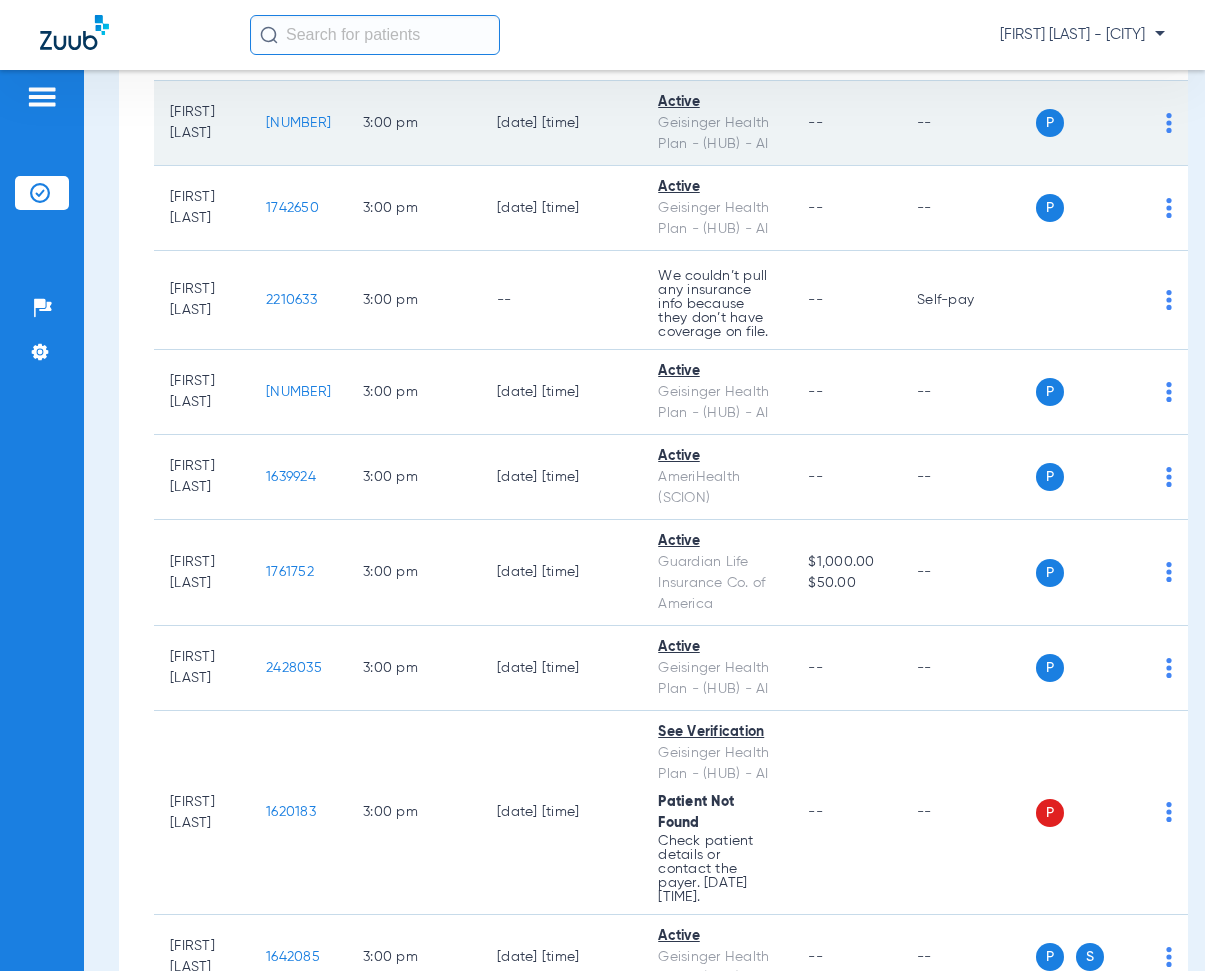 scroll, scrollTop: 23900, scrollLeft: 0, axis: vertical 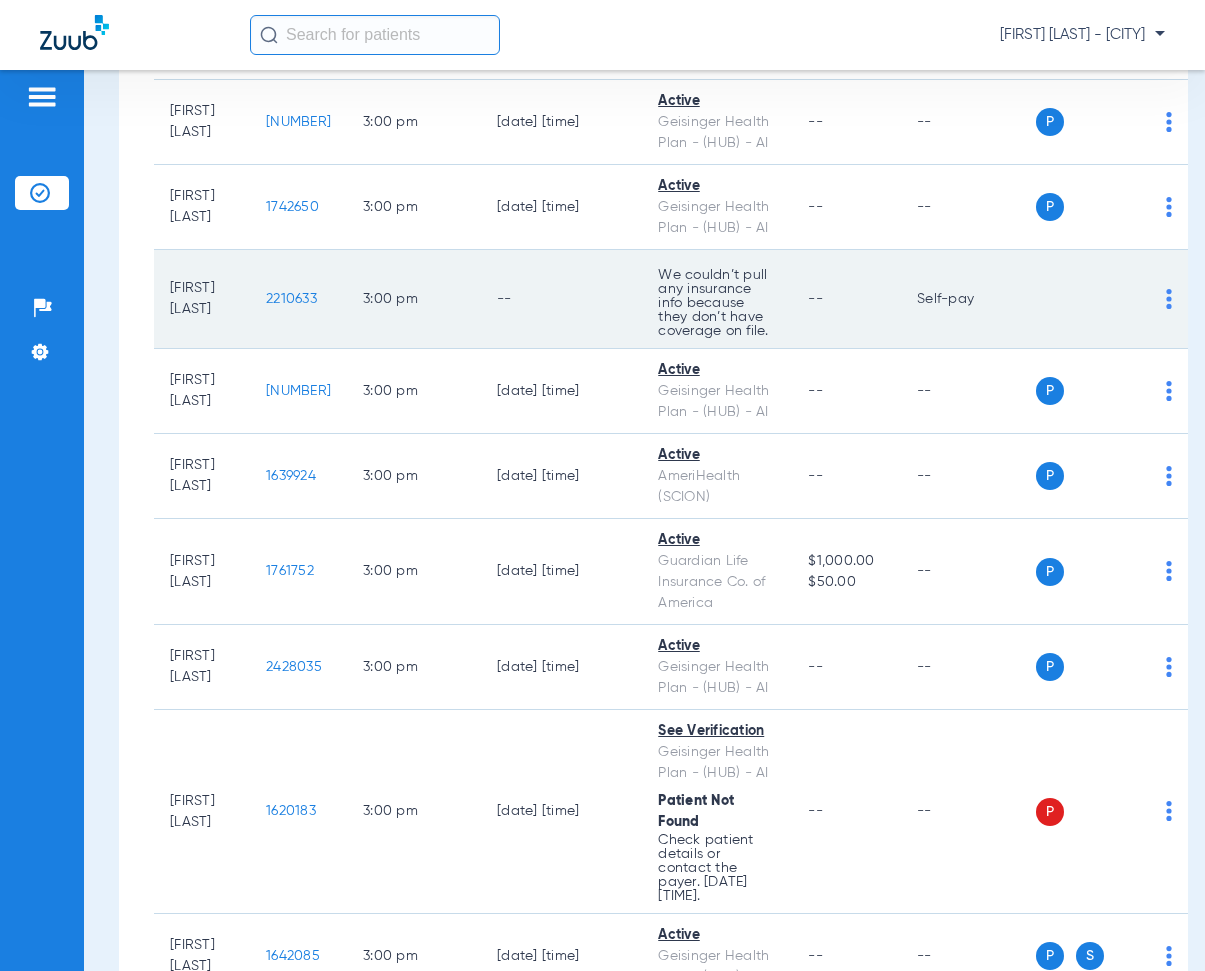 drag, startPoint x: 294, startPoint y: 374, endPoint x: 360, endPoint y: 383, distance: 66.61081 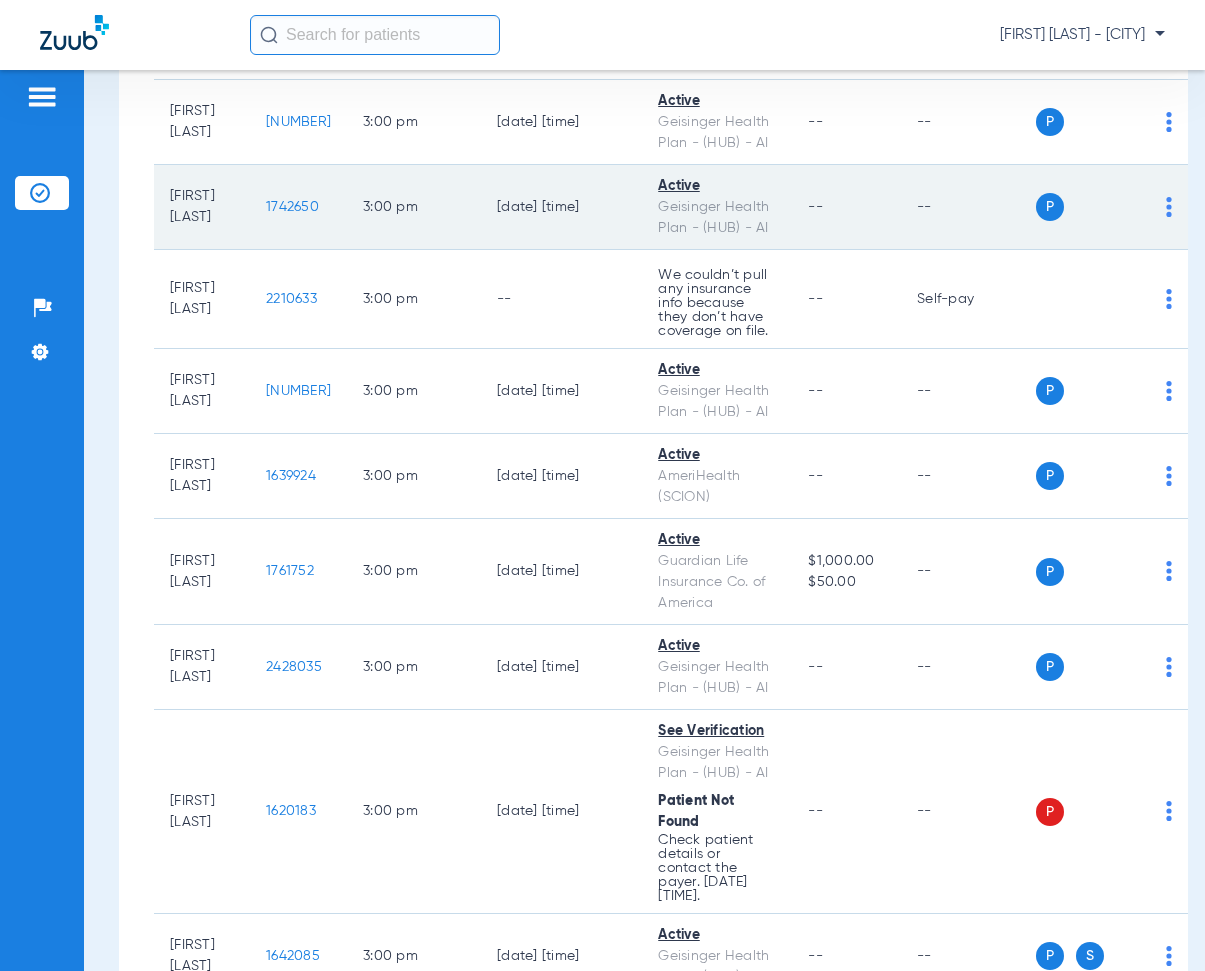 click on "[FIRST] [LAST] [NUMBER] [TIME] [DATE] [TIME] Active [COMPANY] - AI  --  --  P S [FIRST] [LAST] [NUMBER] [TIME] [DATE] [TIME] Active [COMPANY] - AI  --  --  P S [FIRST] [LAST] [NUMBER] [TIME] [DATE] [TIME] Patient Coverage Inactive Verify coverage with the patient or payer. [DATE] [TIME]. --  --  P S [FIRST] [LAST] [NUMBER] [TIME] [DATE] [TIME] Active [COMPANY] - AI  --  --  P S [FIRST] [LAST] [NUMBER] [TIME] [DATE] [TIME] Active [COMPANY] - AI  --  --  P S [FIRST] [LAST] [NUMBER] [TIME] [DATE] [TIME] Active [COMPANY] $4,613.00   --   --  P S [FIRST] [LAST] [NUMBER] [TIME] [DATE] [TIME] Active [COMPANY] - AI  --  --  P S [FIRST] [LAST] [NUMBER] [TIME]     We couldn’t pull any insurance info because they don’t have coverage on file. --  Self-pay  P S -- P" 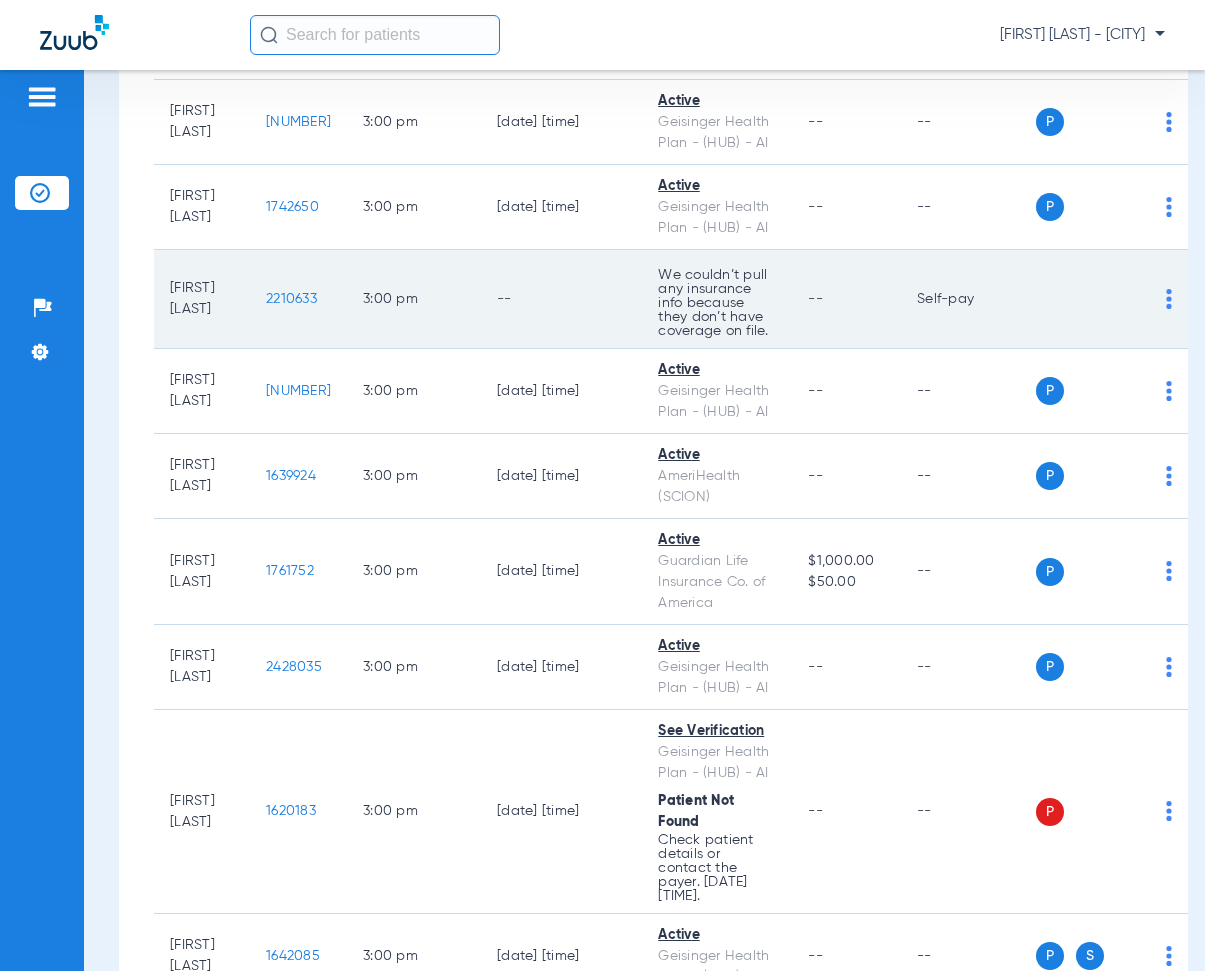 click on "3:00 PM" 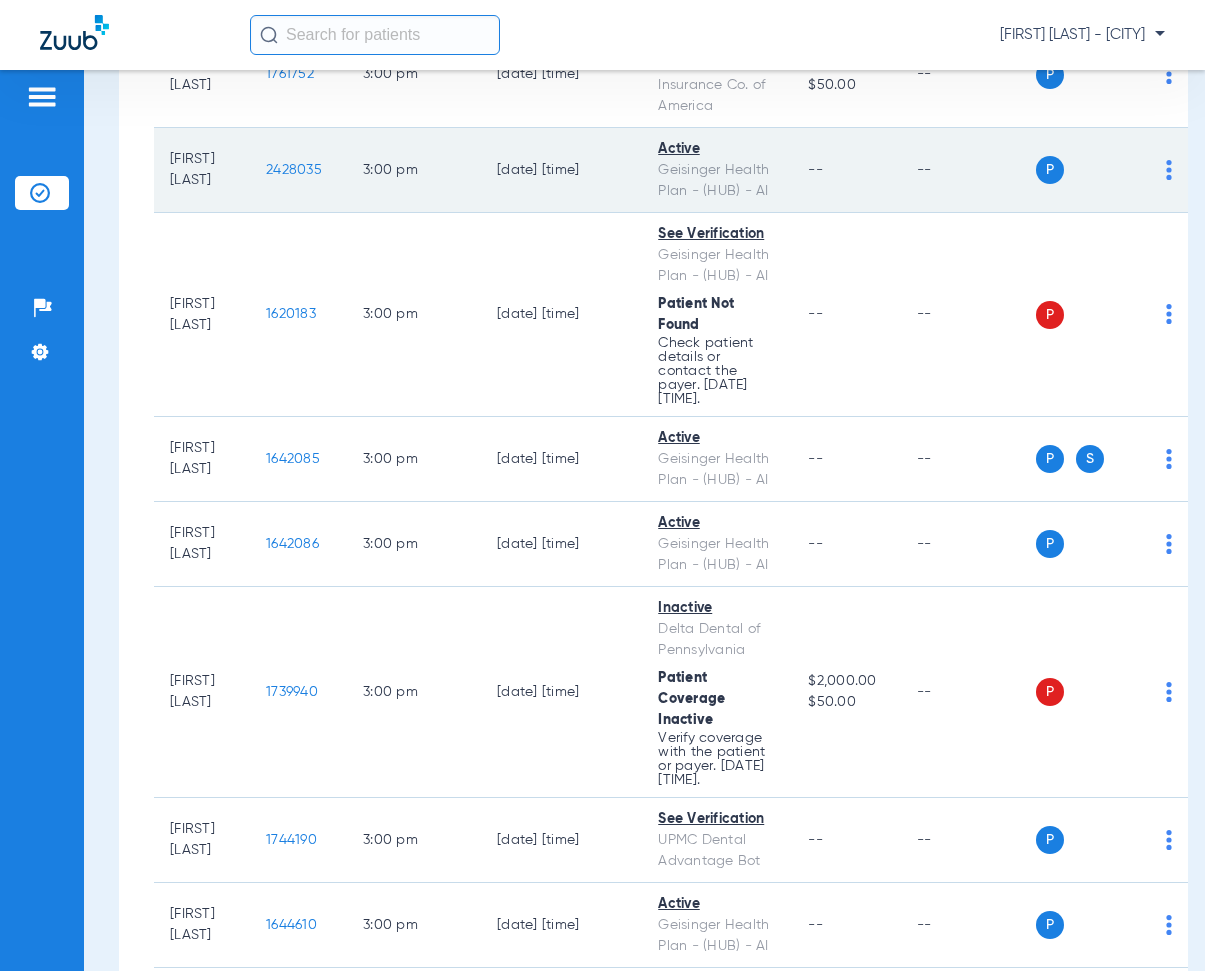 scroll, scrollTop: 24400, scrollLeft: 0, axis: vertical 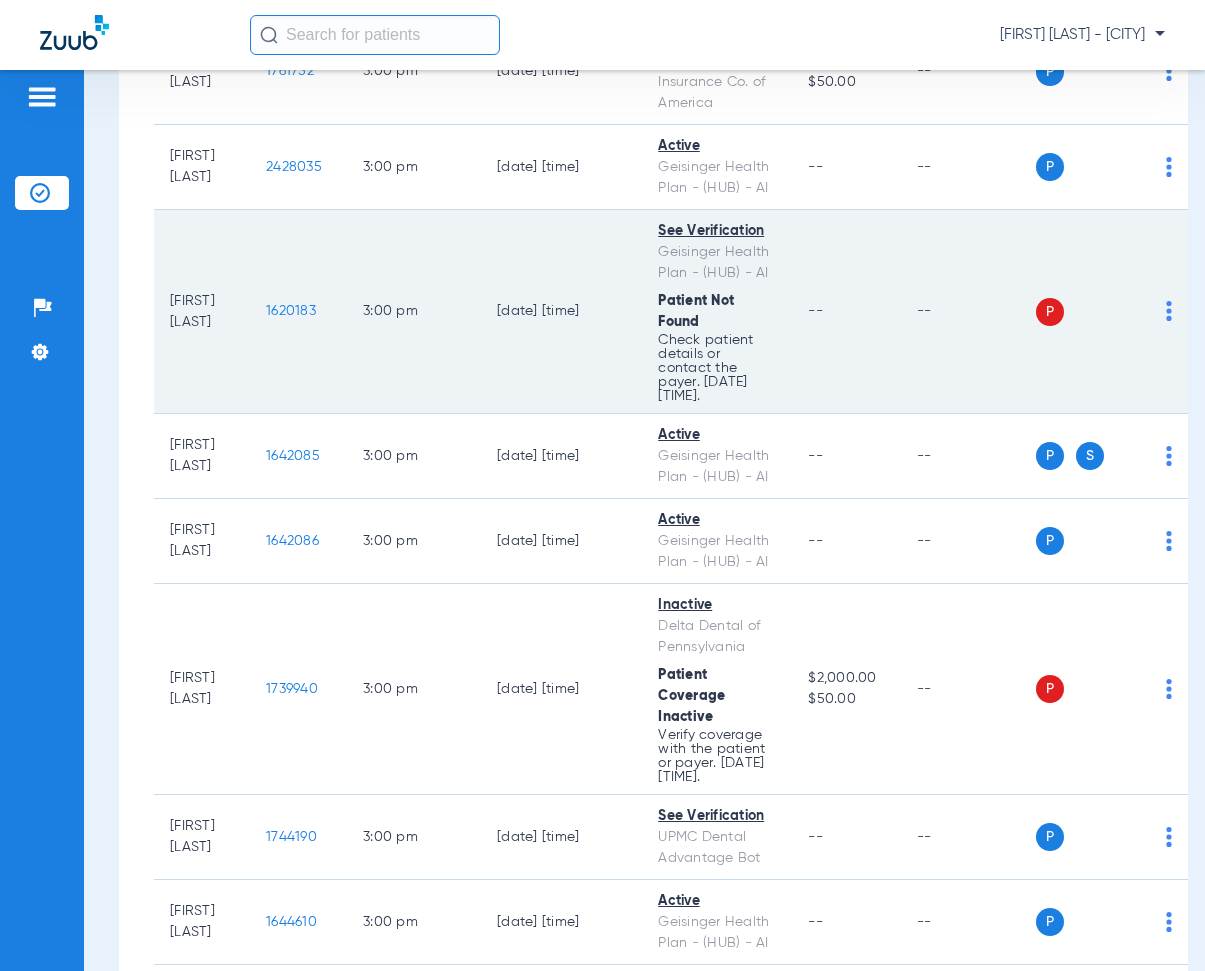 drag, startPoint x: 298, startPoint y: 383, endPoint x: 368, endPoint y: 401, distance: 72.277245 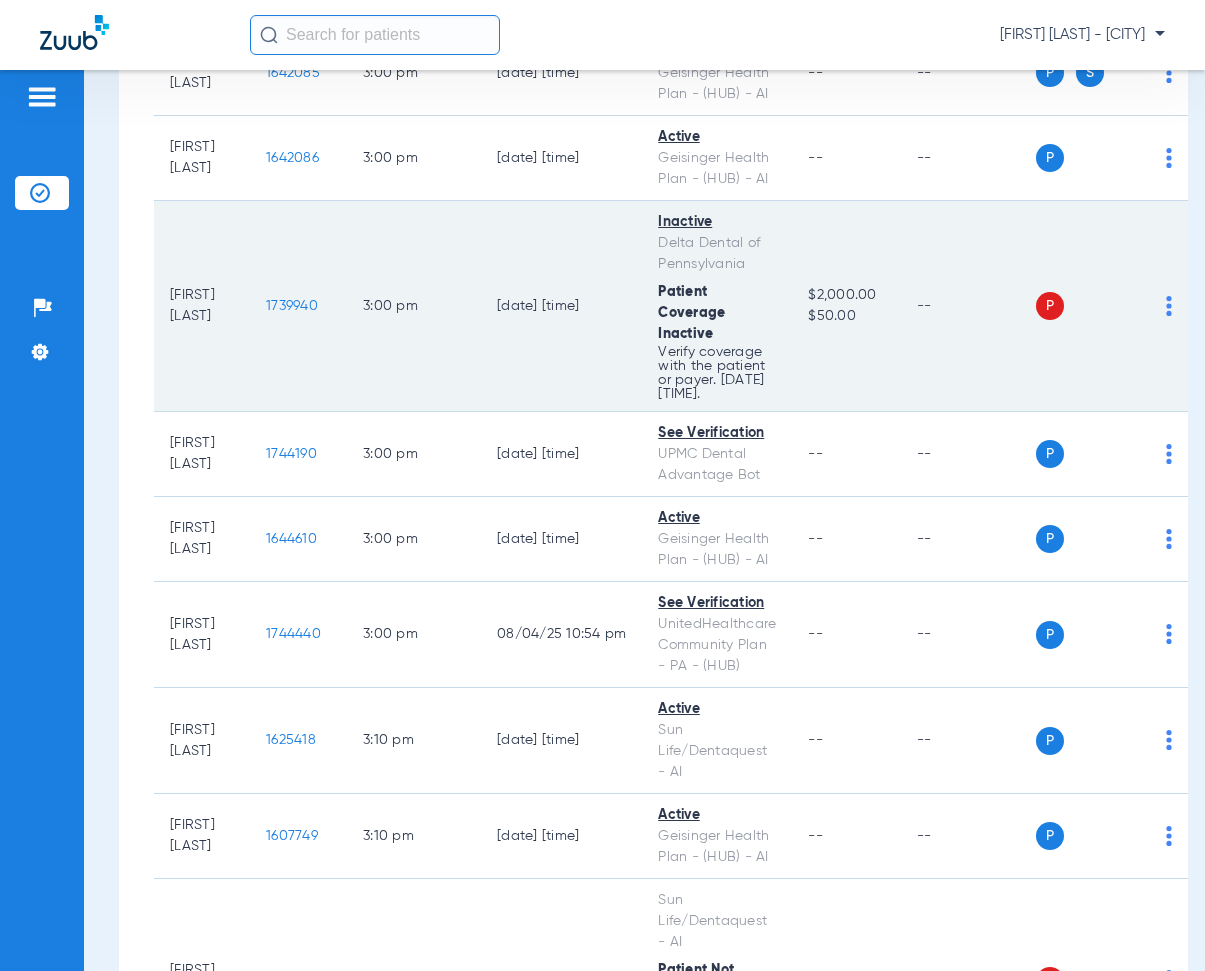 scroll, scrollTop: 24800, scrollLeft: 0, axis: vertical 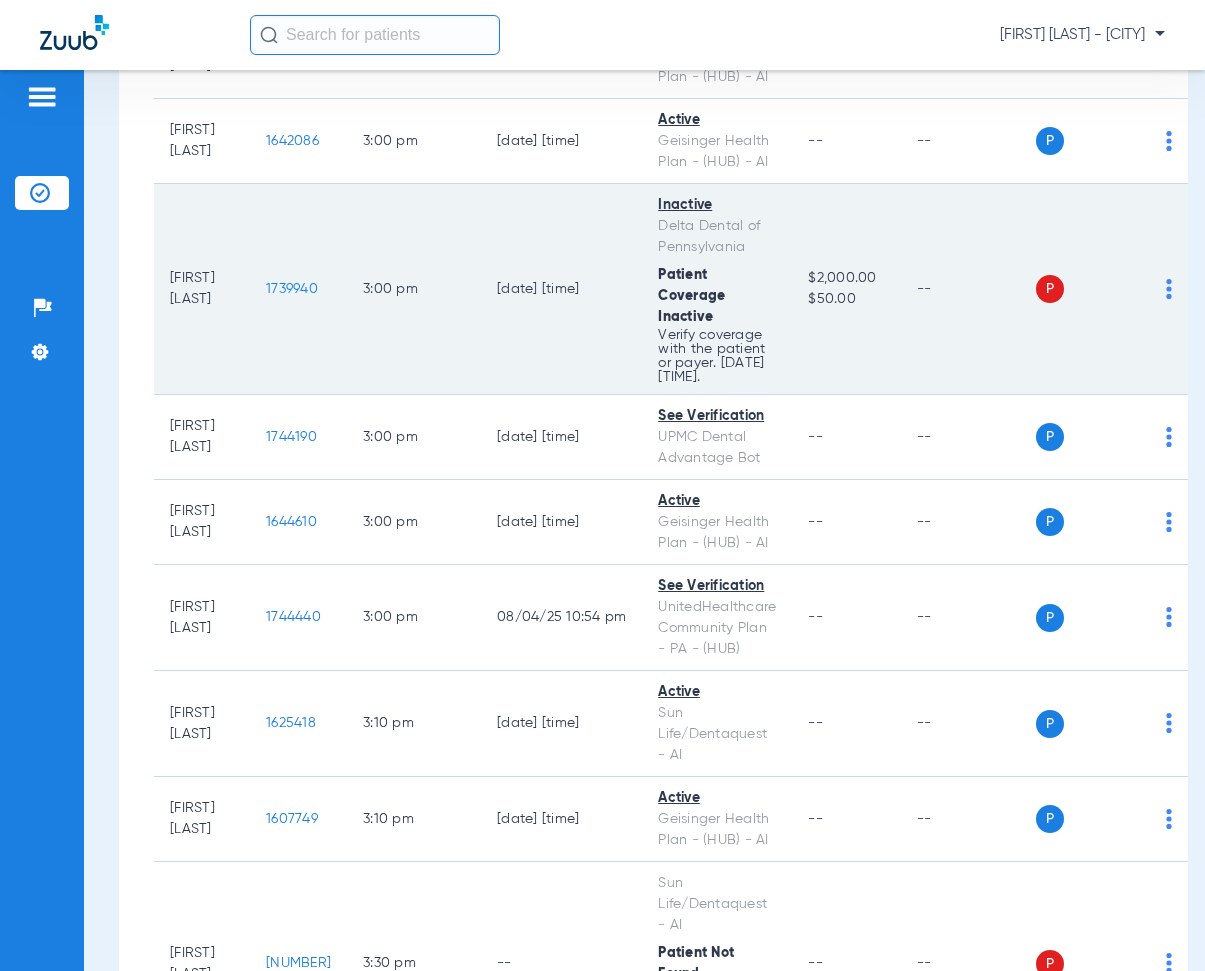 drag, startPoint x: 300, startPoint y: 373, endPoint x: 372, endPoint y: 385, distance: 72.99315 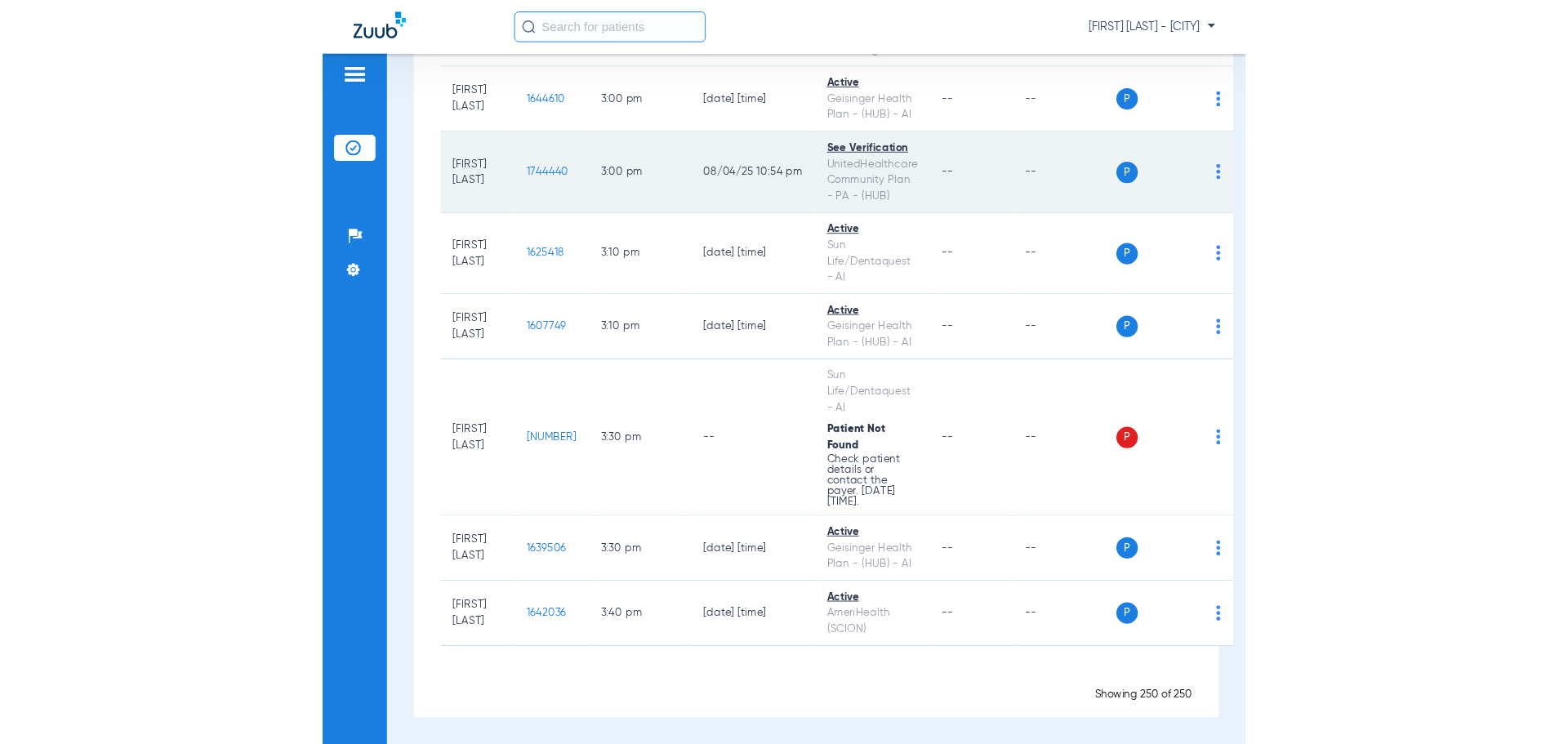 scroll, scrollTop: 20649, scrollLeft: 0, axis: vertical 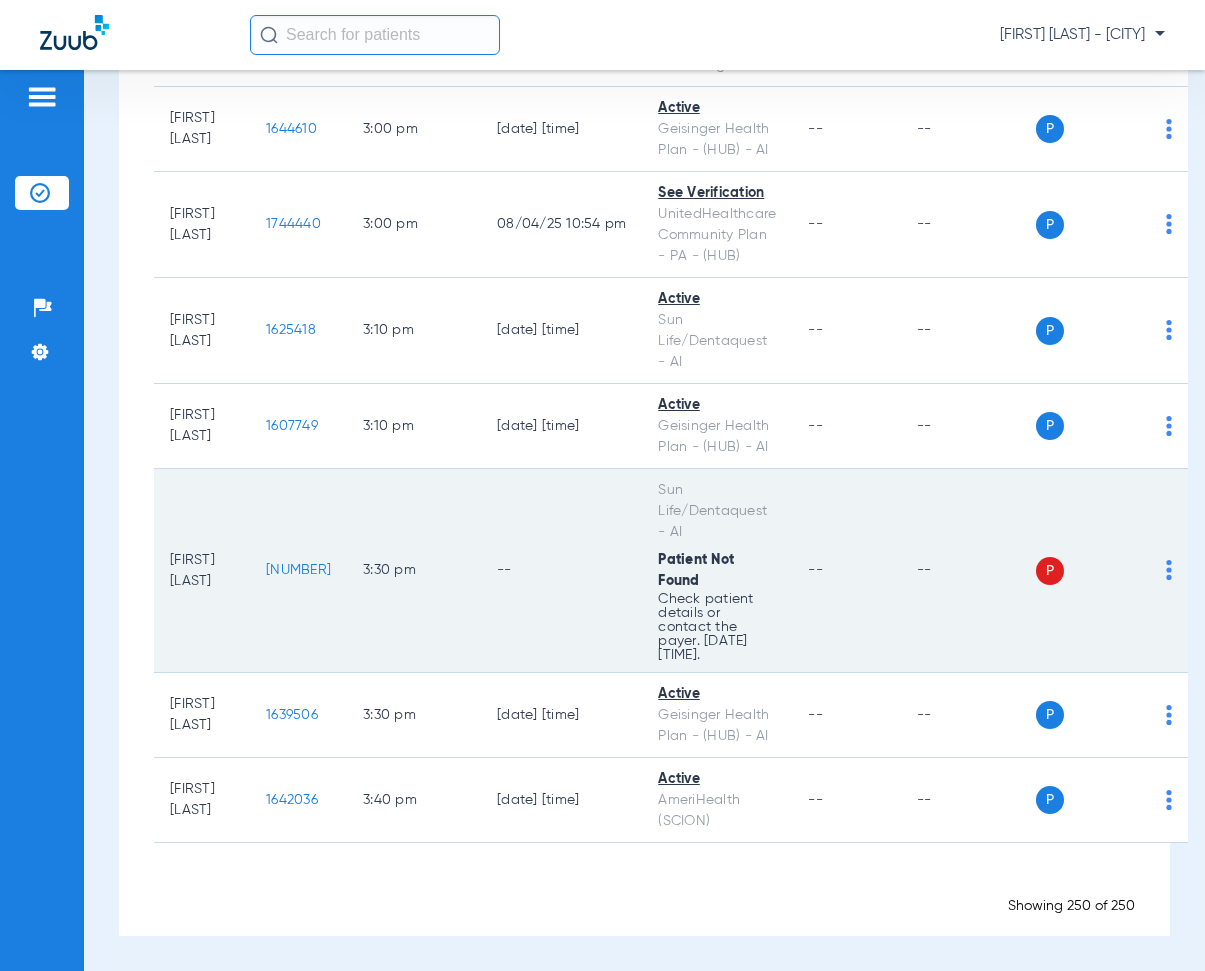 drag, startPoint x: 301, startPoint y: 572, endPoint x: 362, endPoint y: 579, distance: 61.400326 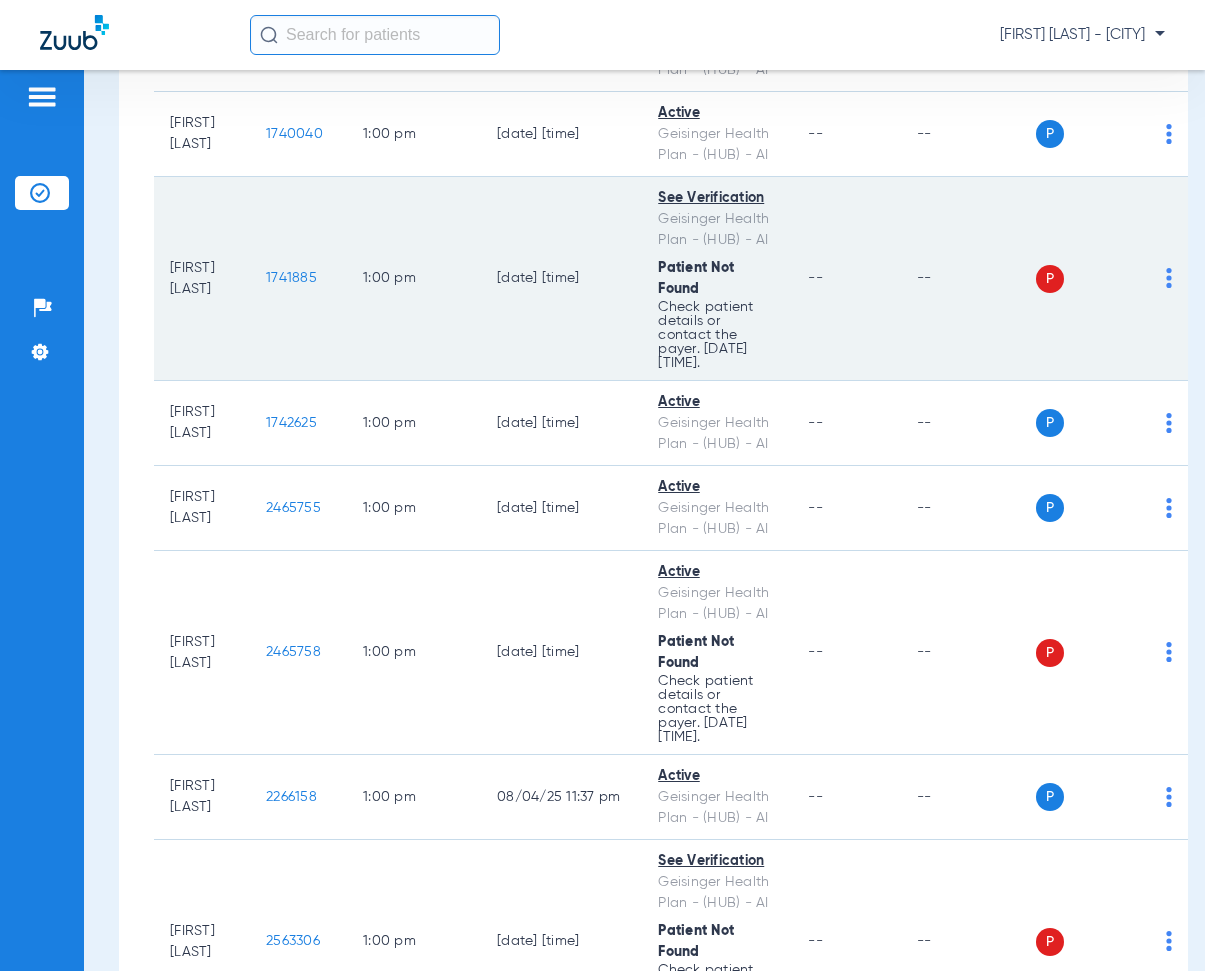 scroll, scrollTop: 16577, scrollLeft: 0, axis: vertical 